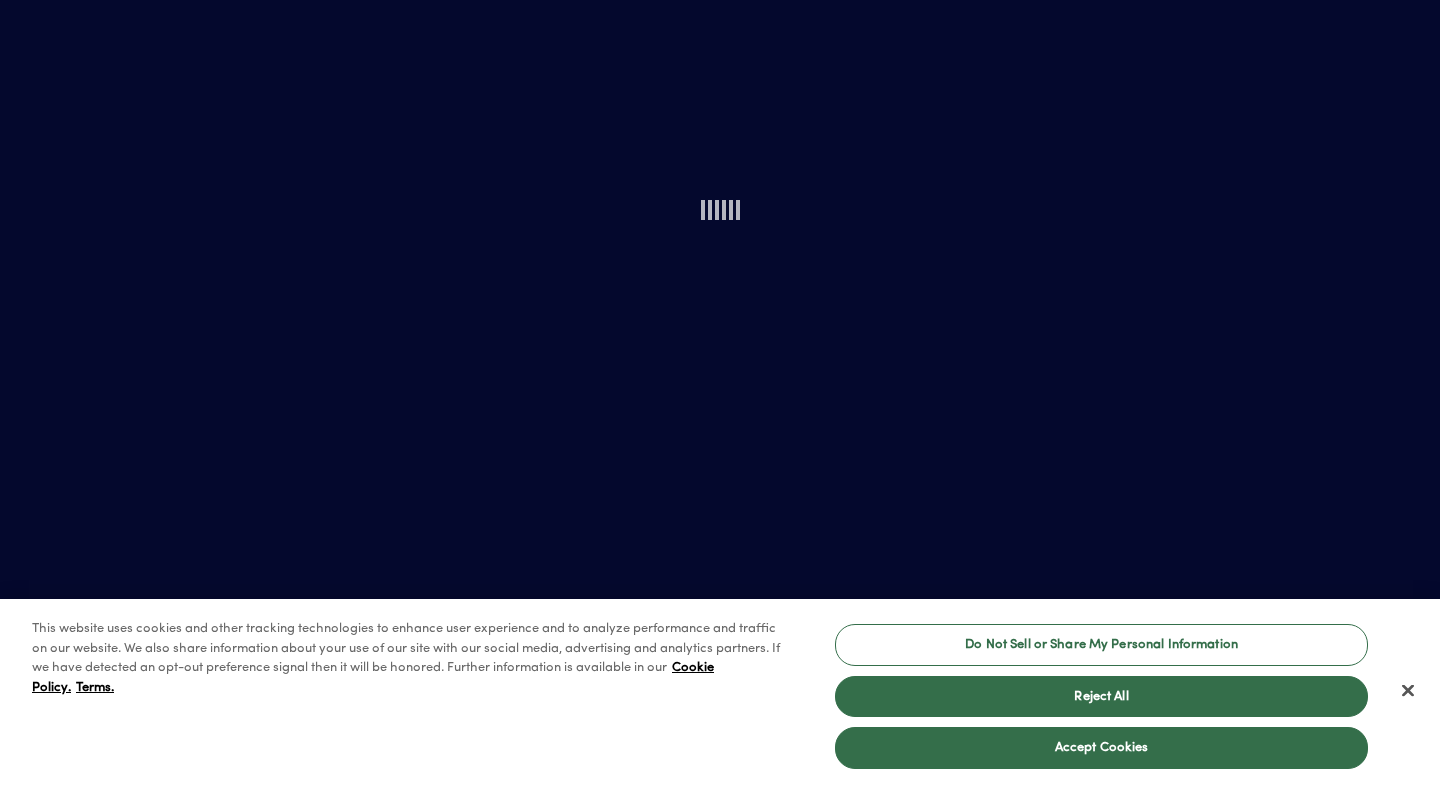 scroll, scrollTop: 0, scrollLeft: 0, axis: both 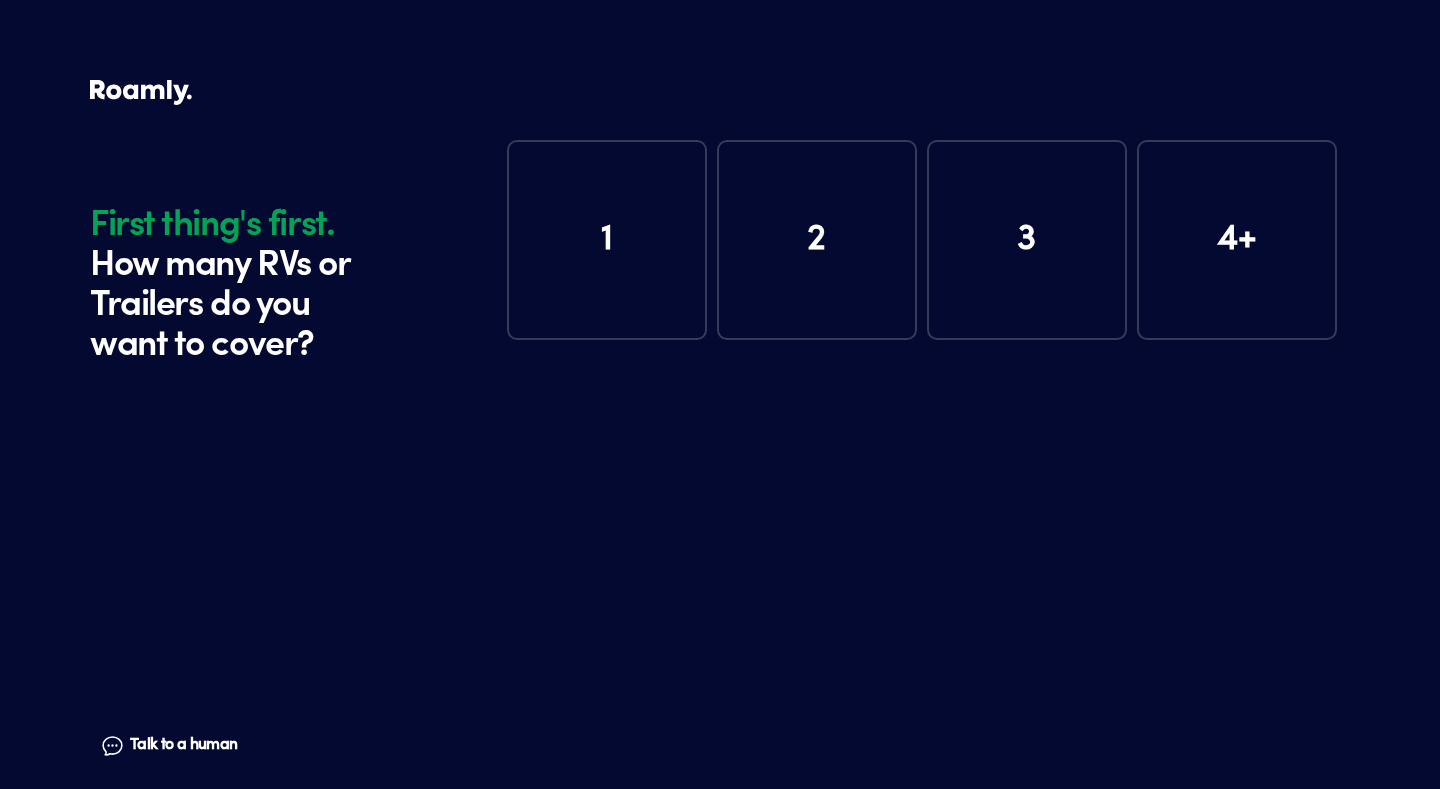 click on "1" at bounding box center (607, 240) 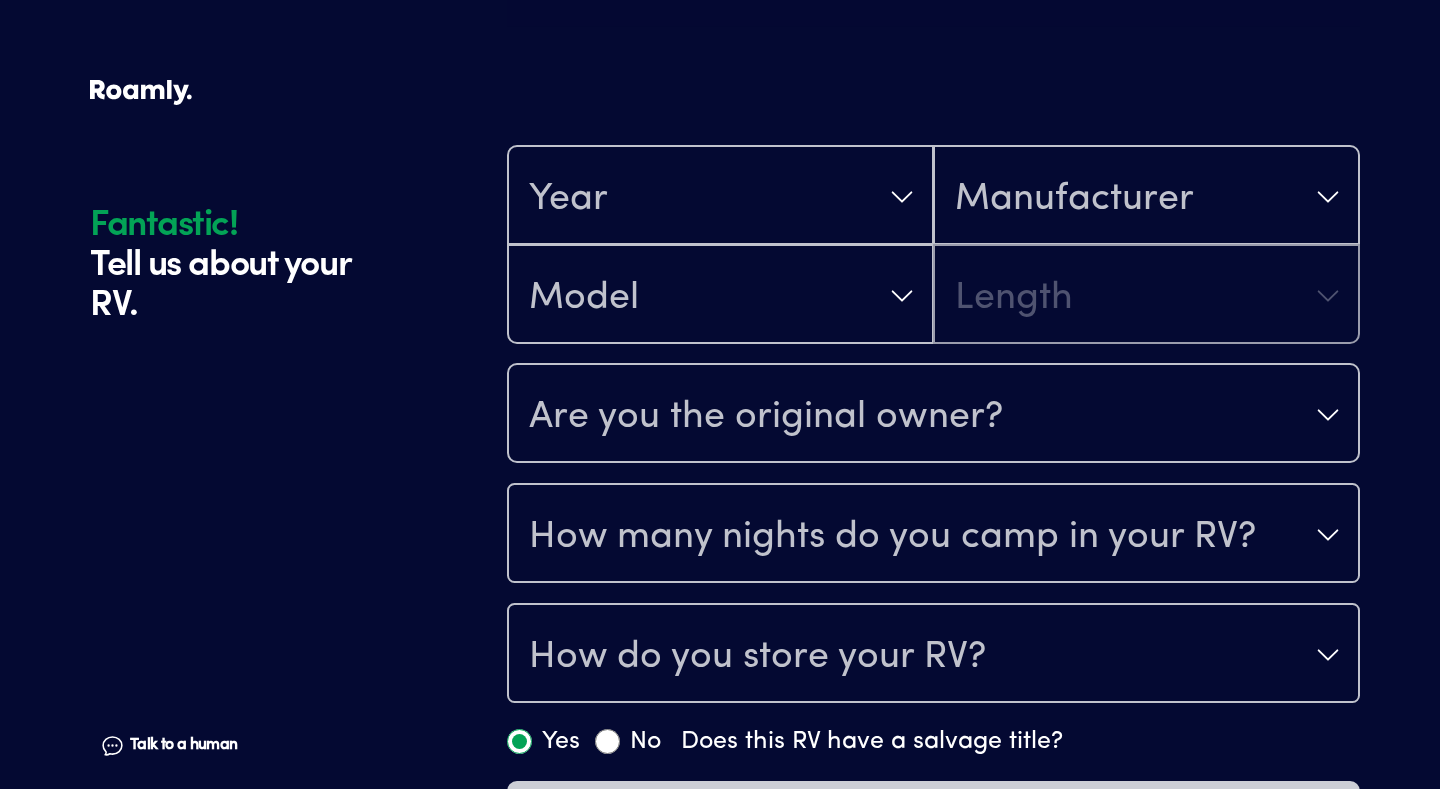 scroll, scrollTop: 390, scrollLeft: 0, axis: vertical 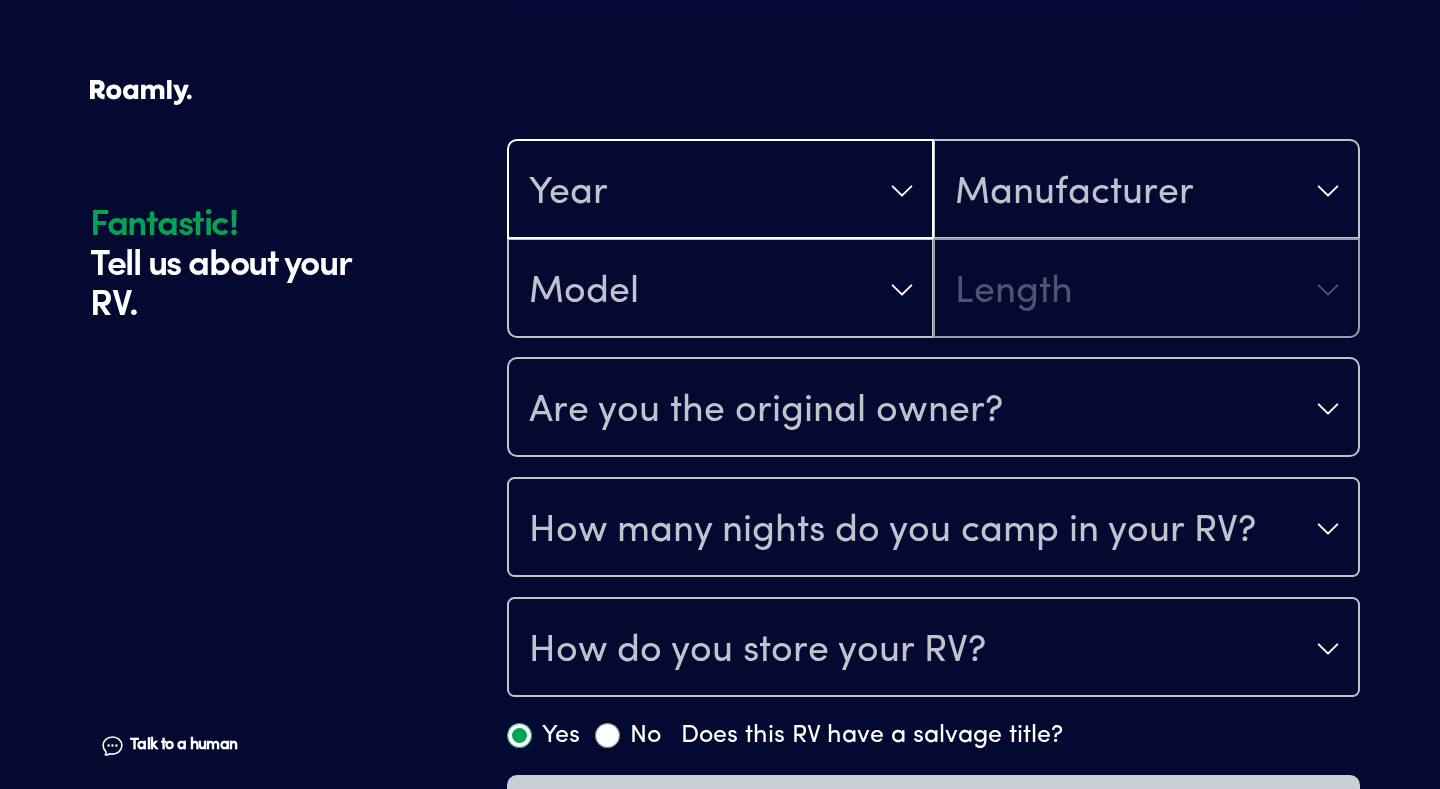 click on "Year" at bounding box center (720, 191) 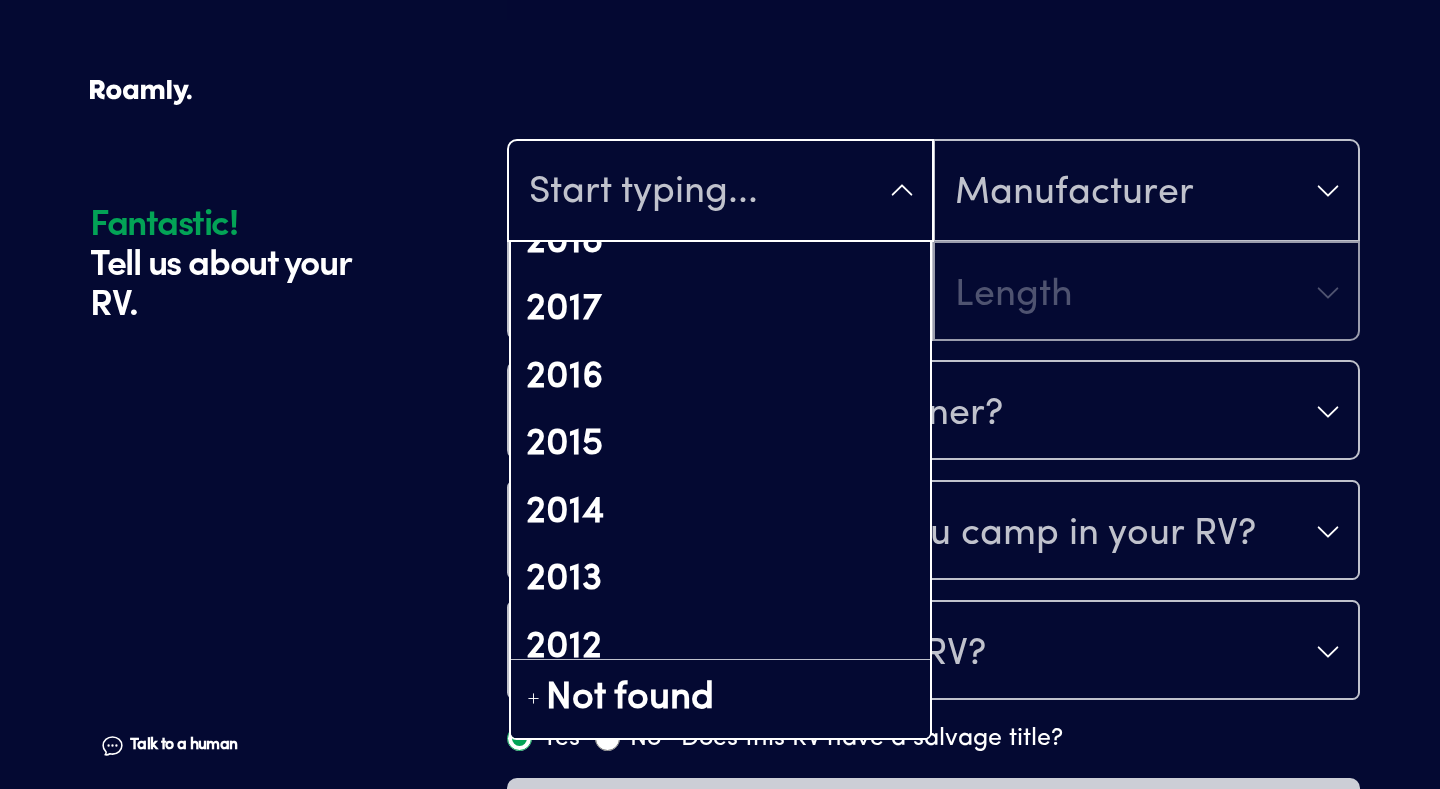 scroll, scrollTop: 645, scrollLeft: 0, axis: vertical 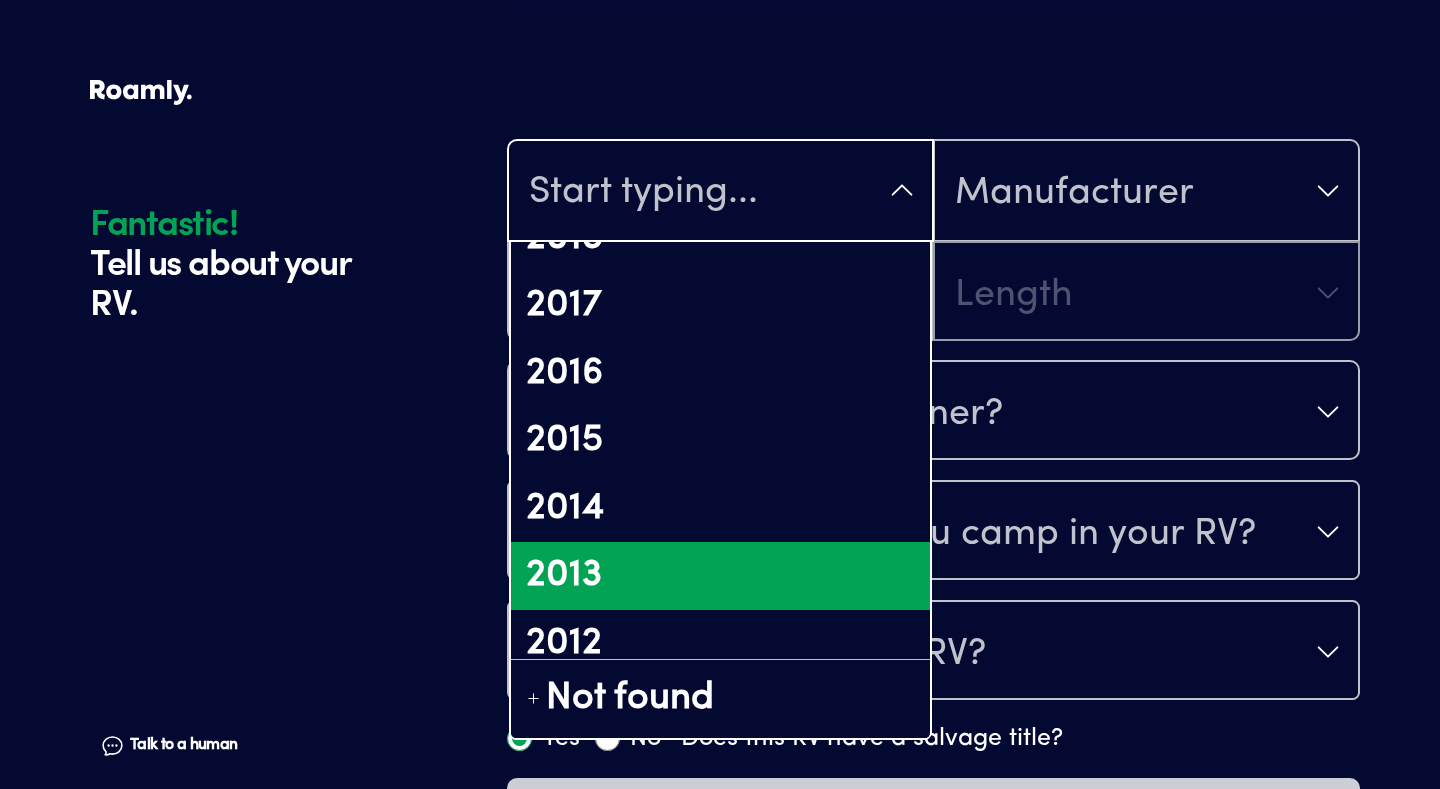 click on "2013" at bounding box center [720, 576] 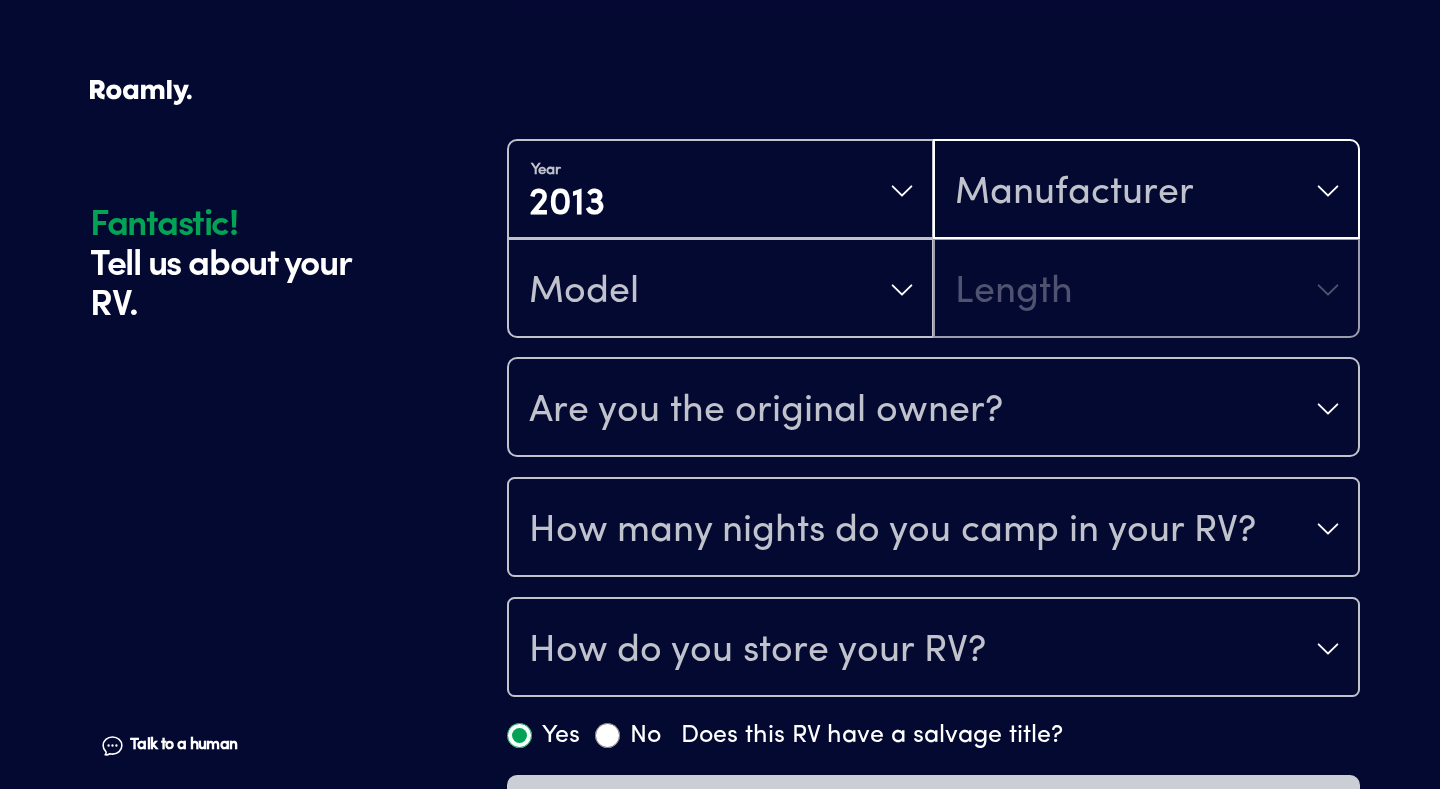 click on "Manufacturer" at bounding box center (1146, 191) 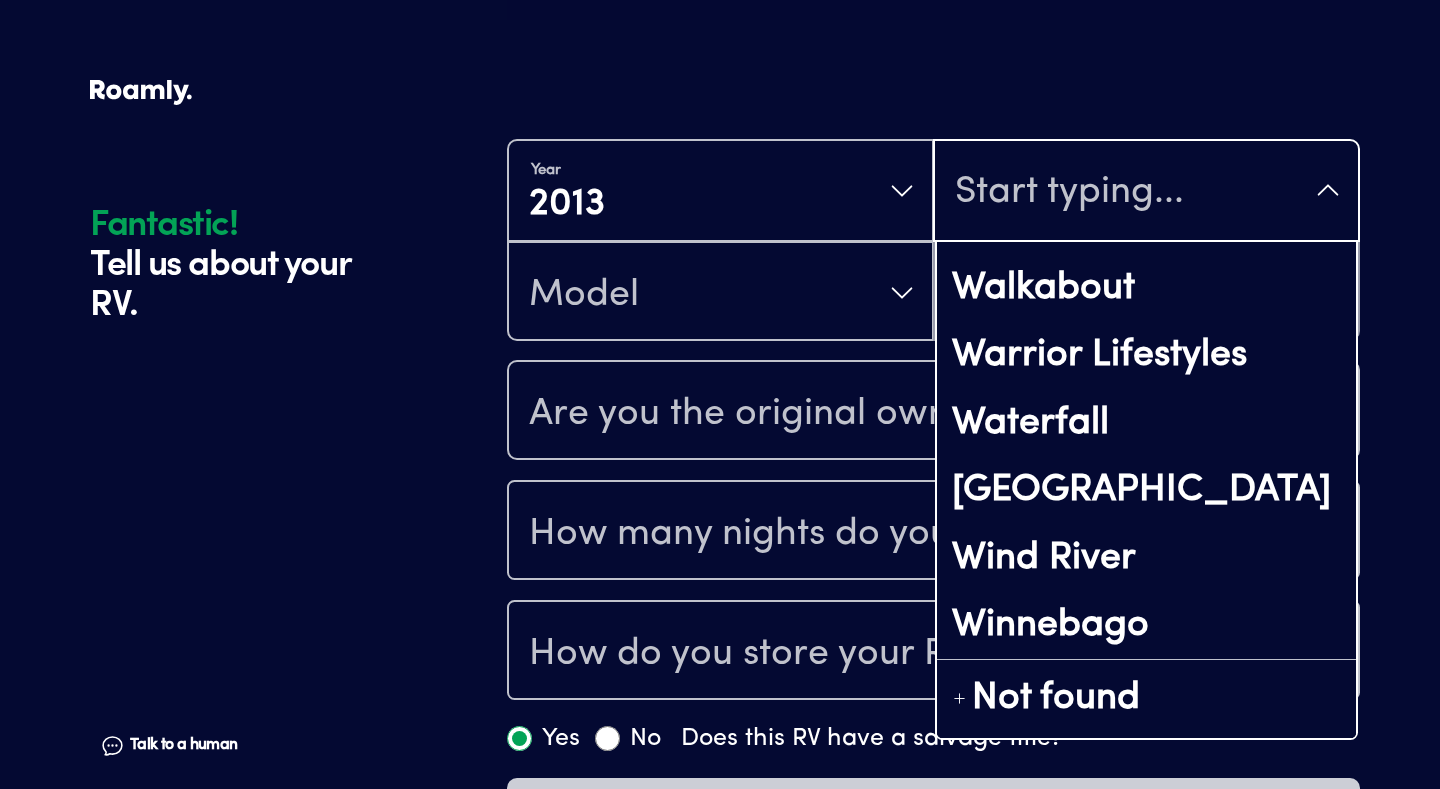 scroll, scrollTop: 15228, scrollLeft: 0, axis: vertical 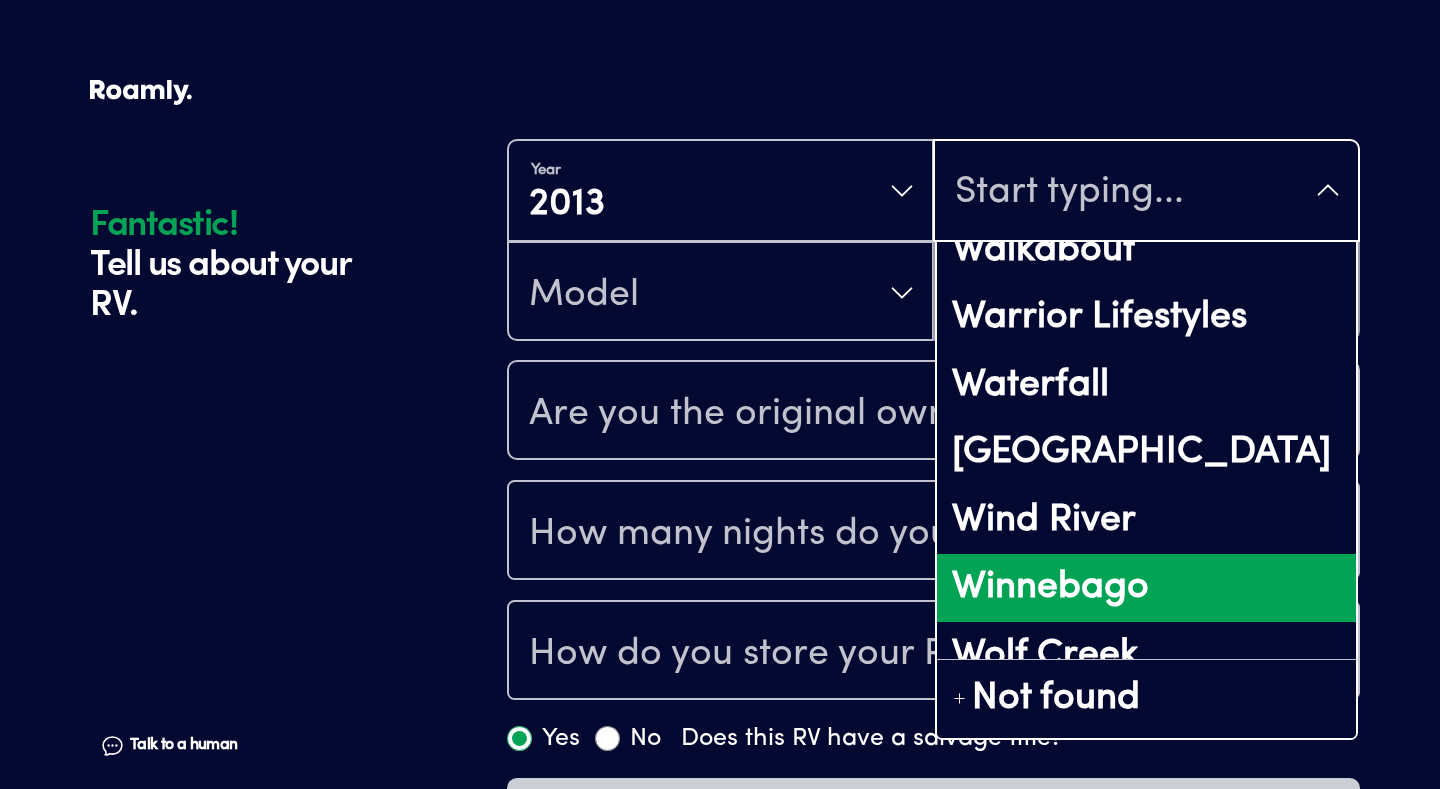 click on "Winnebago" at bounding box center (1146, 588) 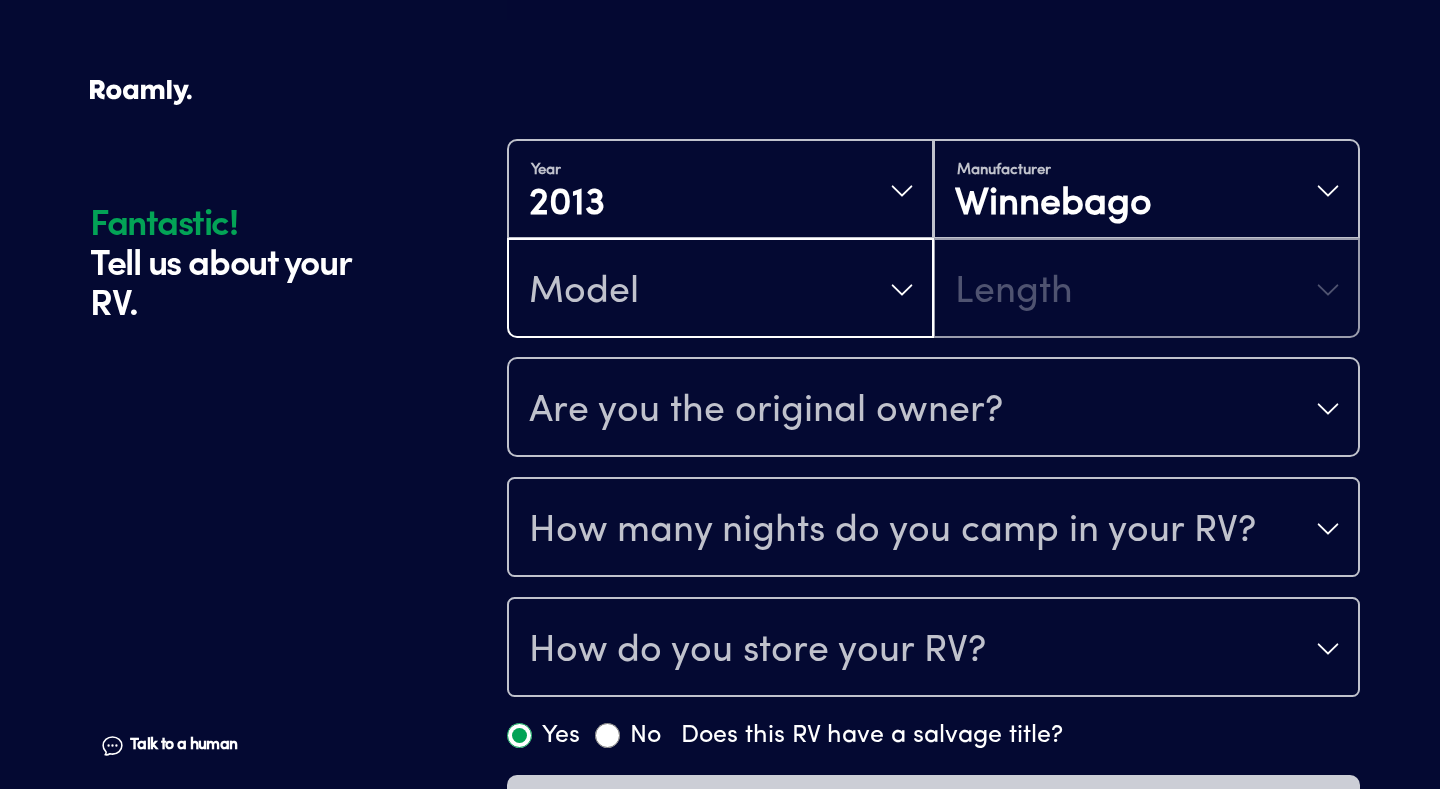 click on "Model" at bounding box center (720, 290) 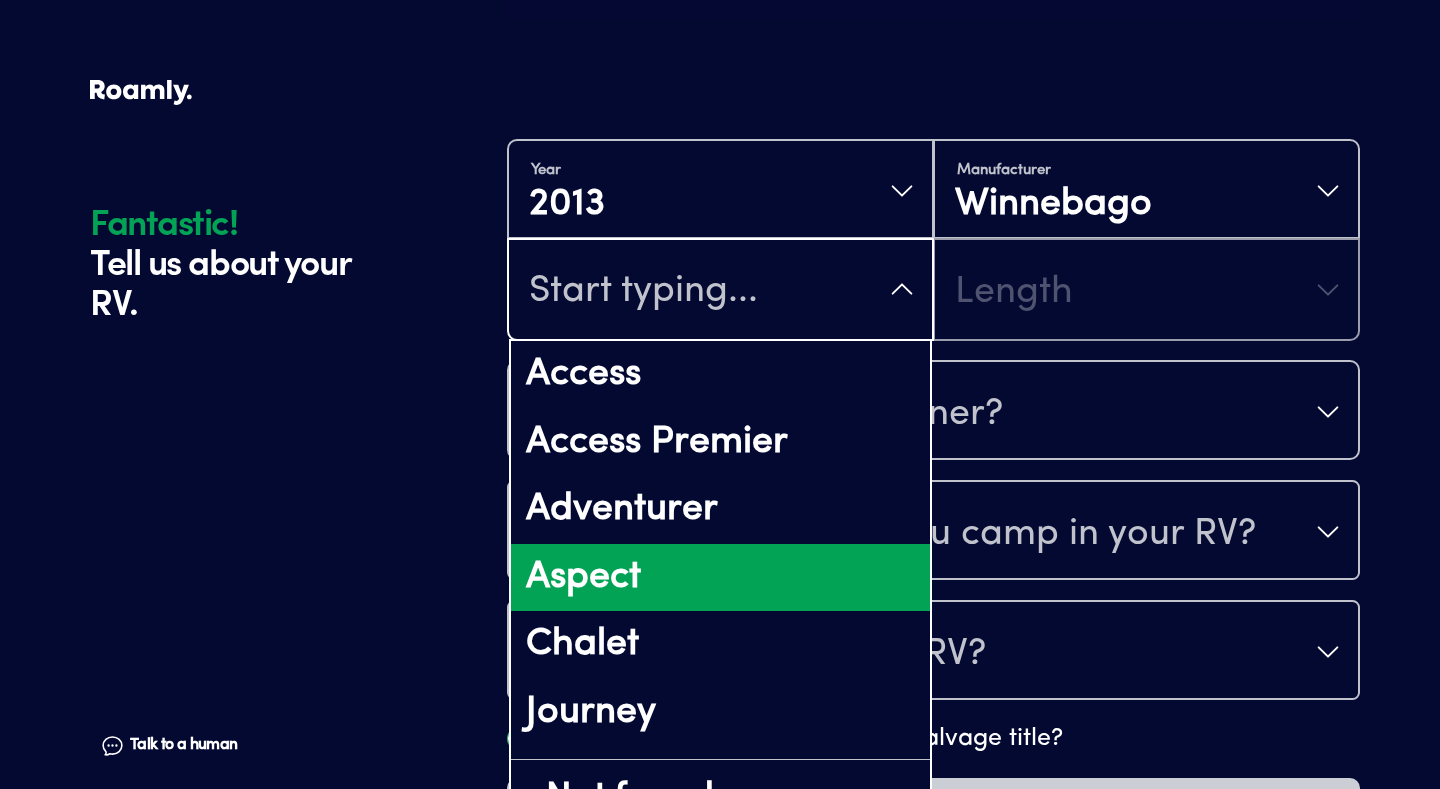 click on "Aspect" at bounding box center (720, 578) 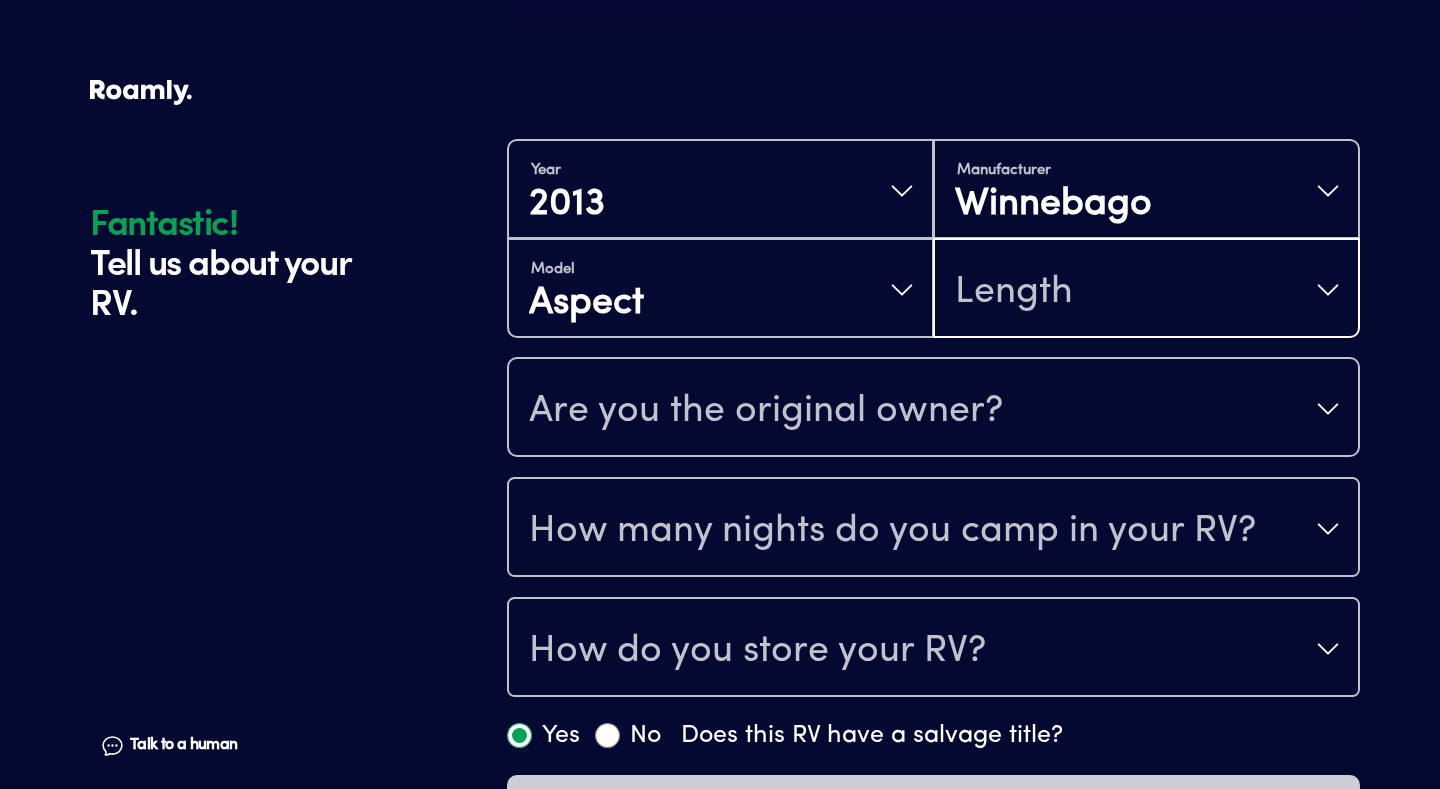click on "Length" at bounding box center (1146, 290) 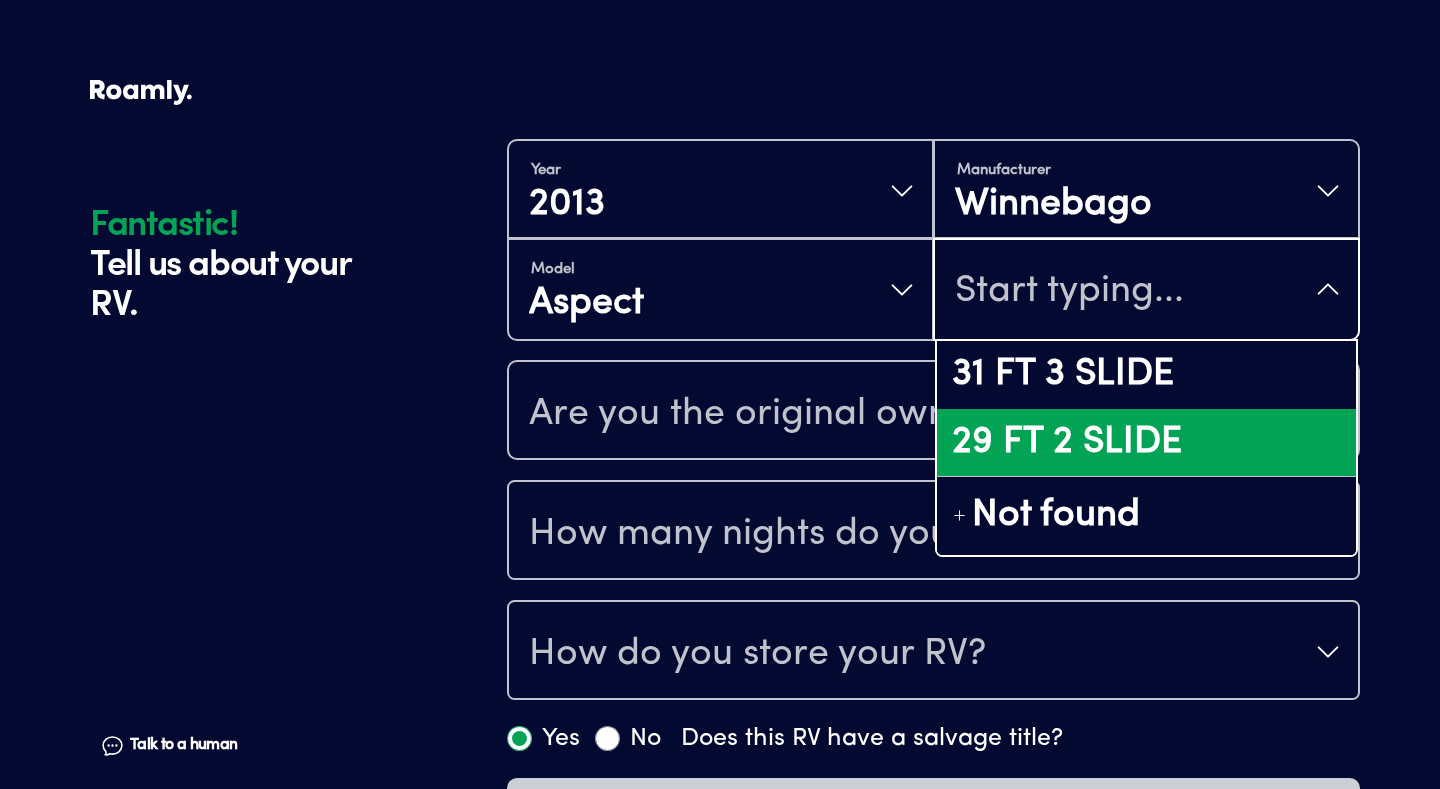 click on "29 FT 2 SLIDE" at bounding box center [1146, 443] 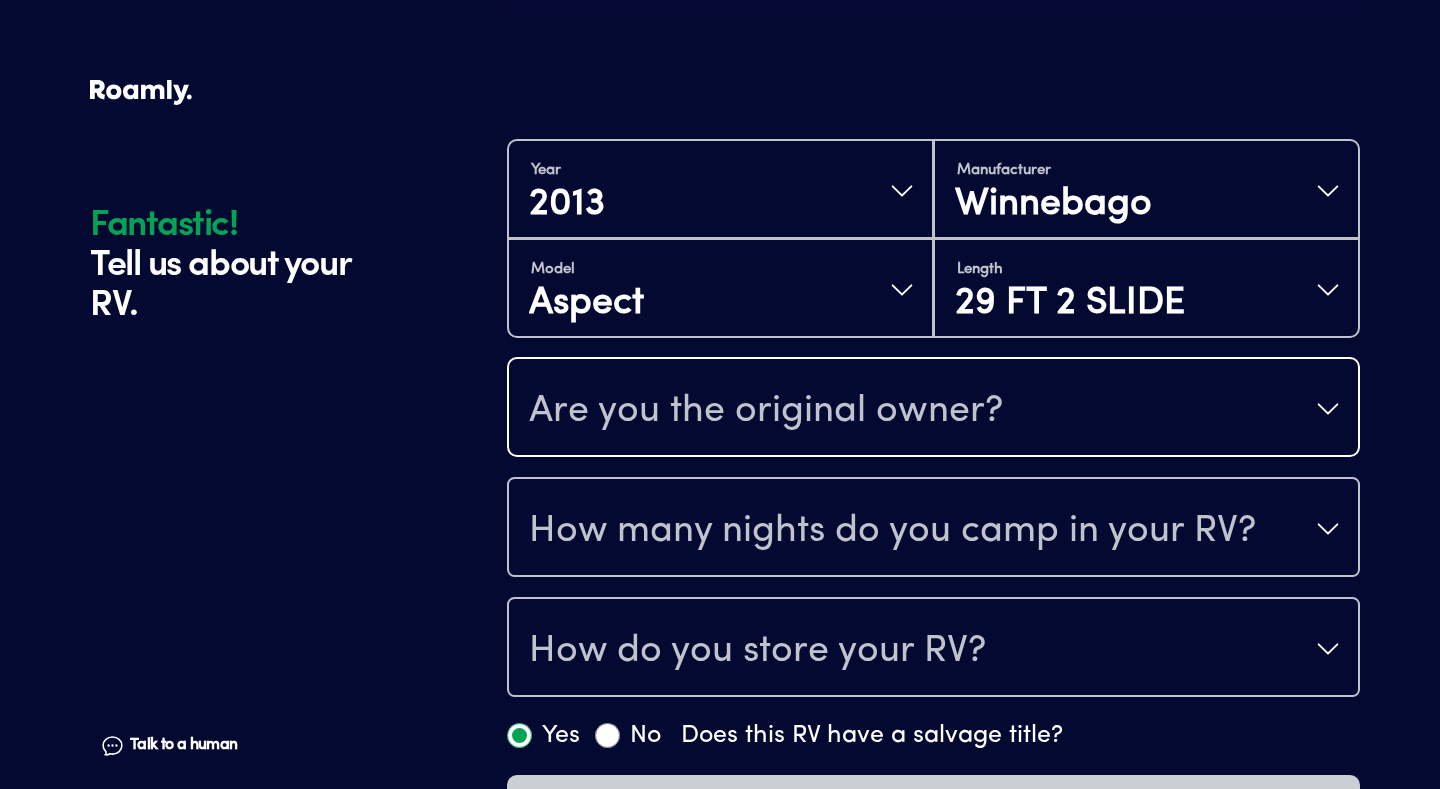 click on "Are you the original owner?" at bounding box center [933, 409] 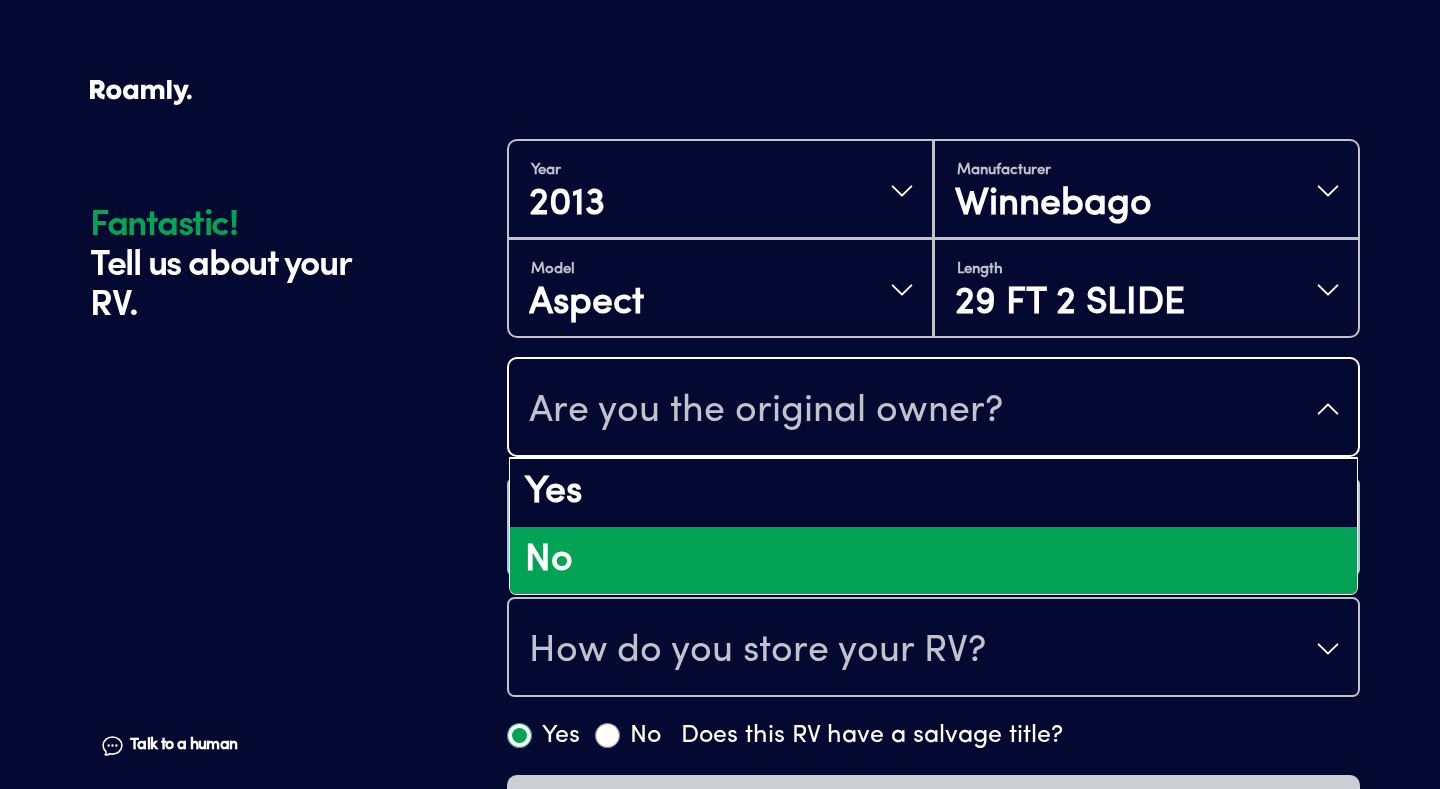 click on "No" at bounding box center (933, 561) 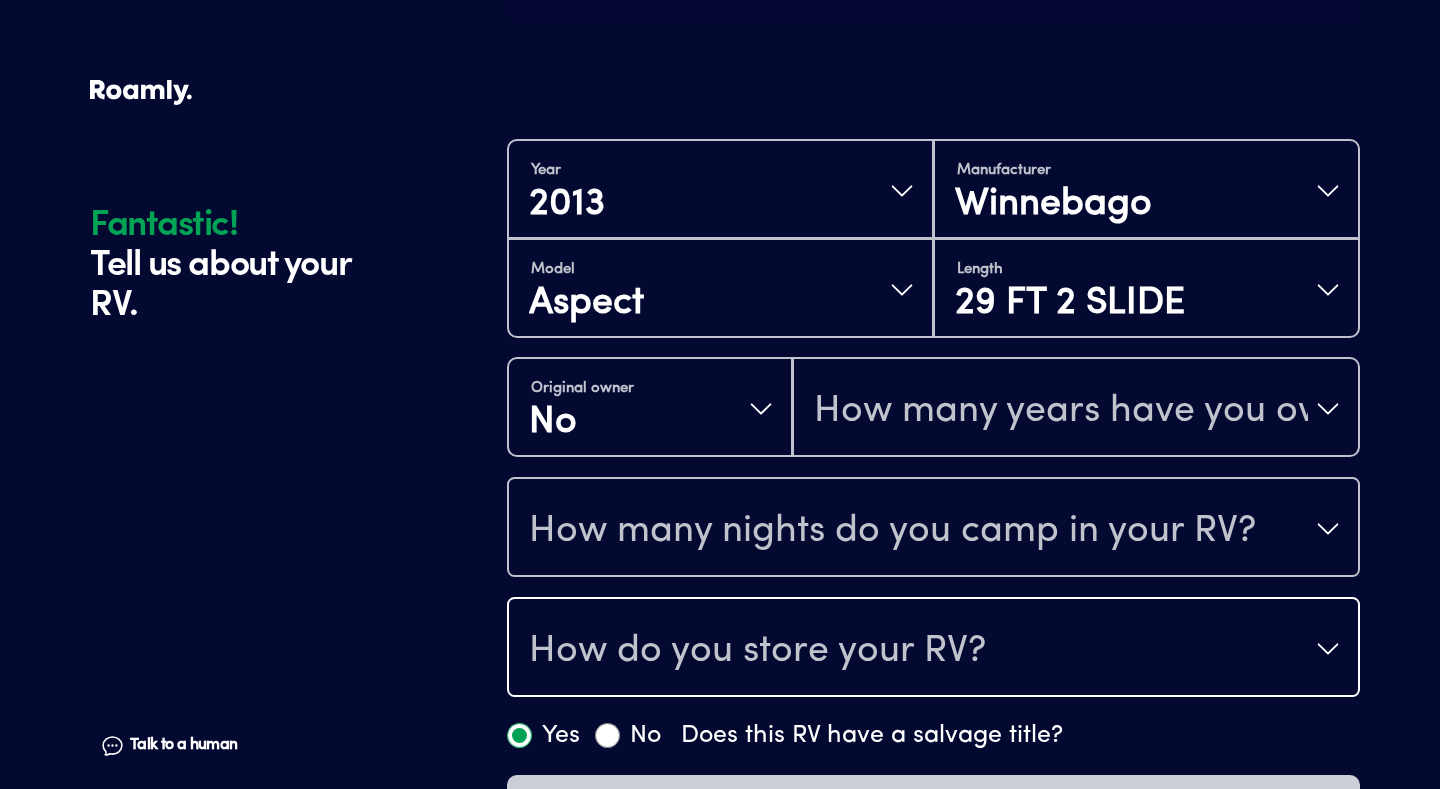 click on "How do you store your RV?" at bounding box center (933, 649) 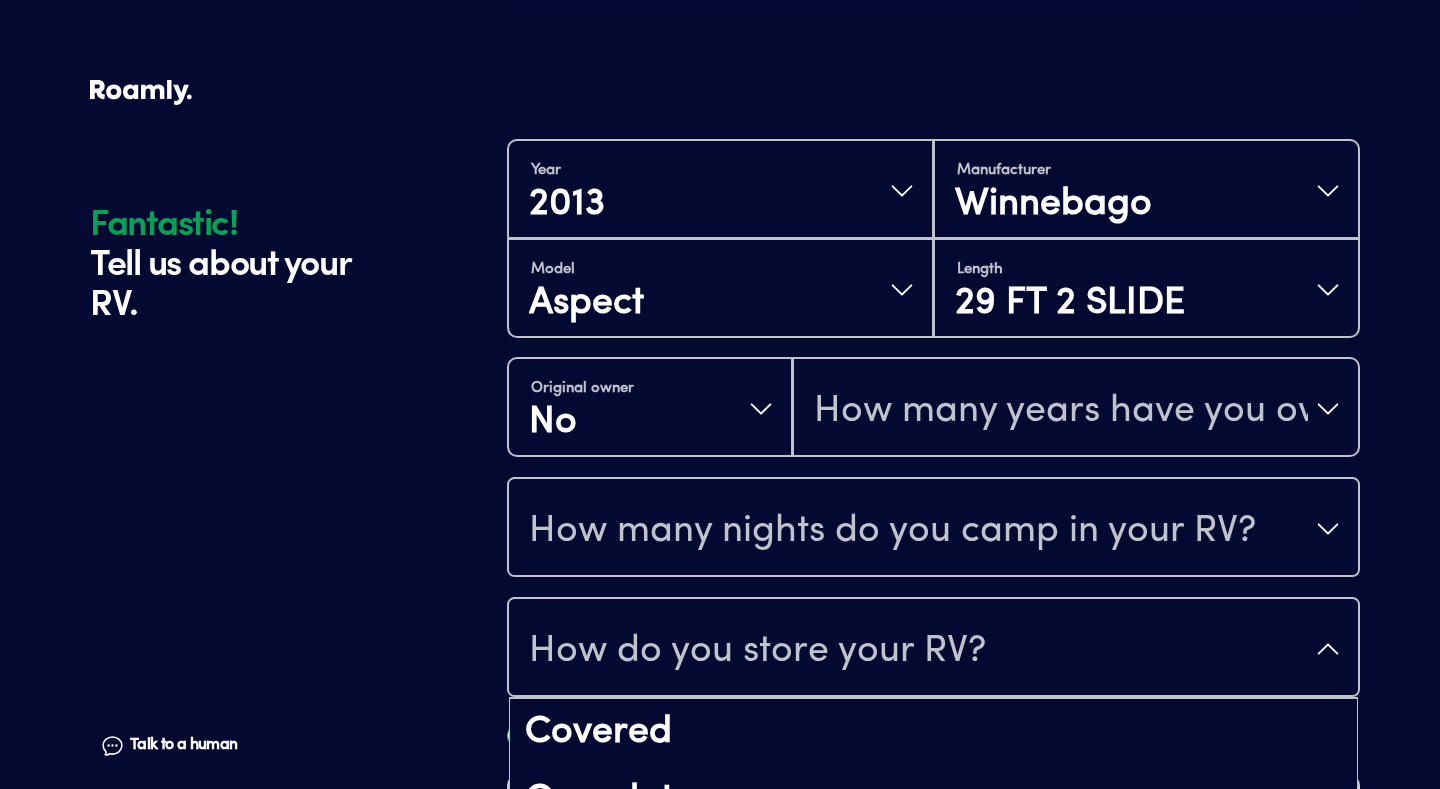 scroll, scrollTop: 26, scrollLeft: 0, axis: vertical 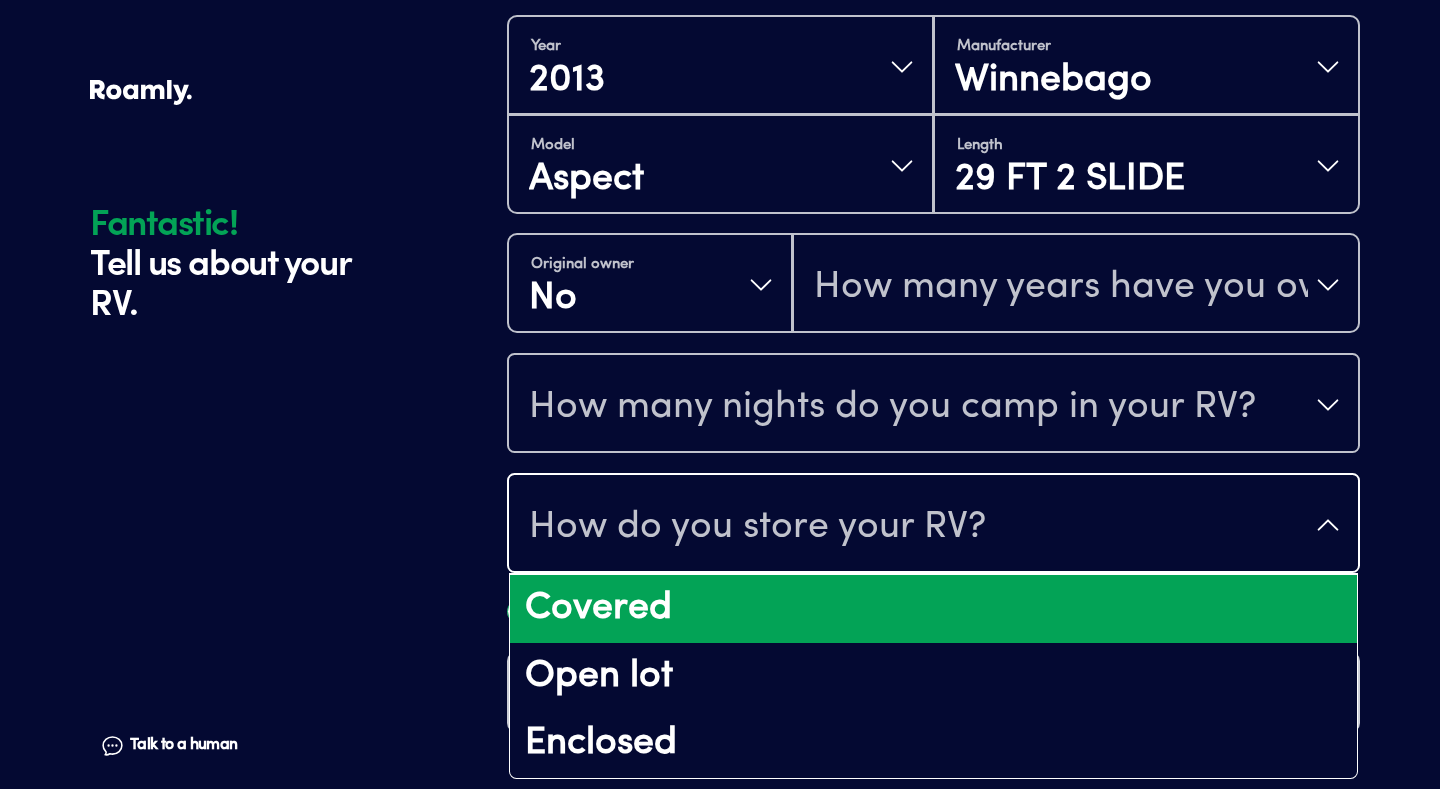 click on "Covered" at bounding box center (933, 609) 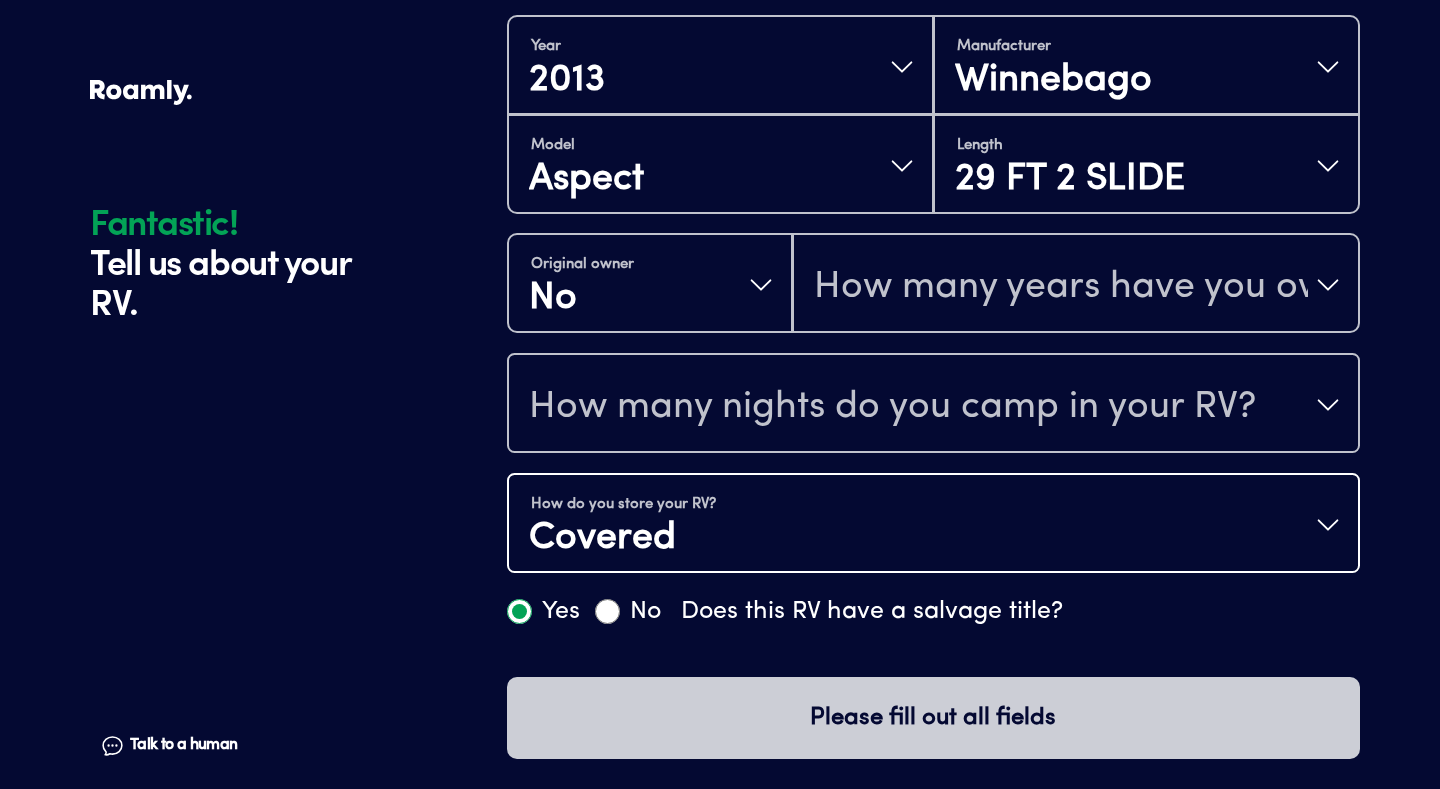 scroll, scrollTop: 0, scrollLeft: 0, axis: both 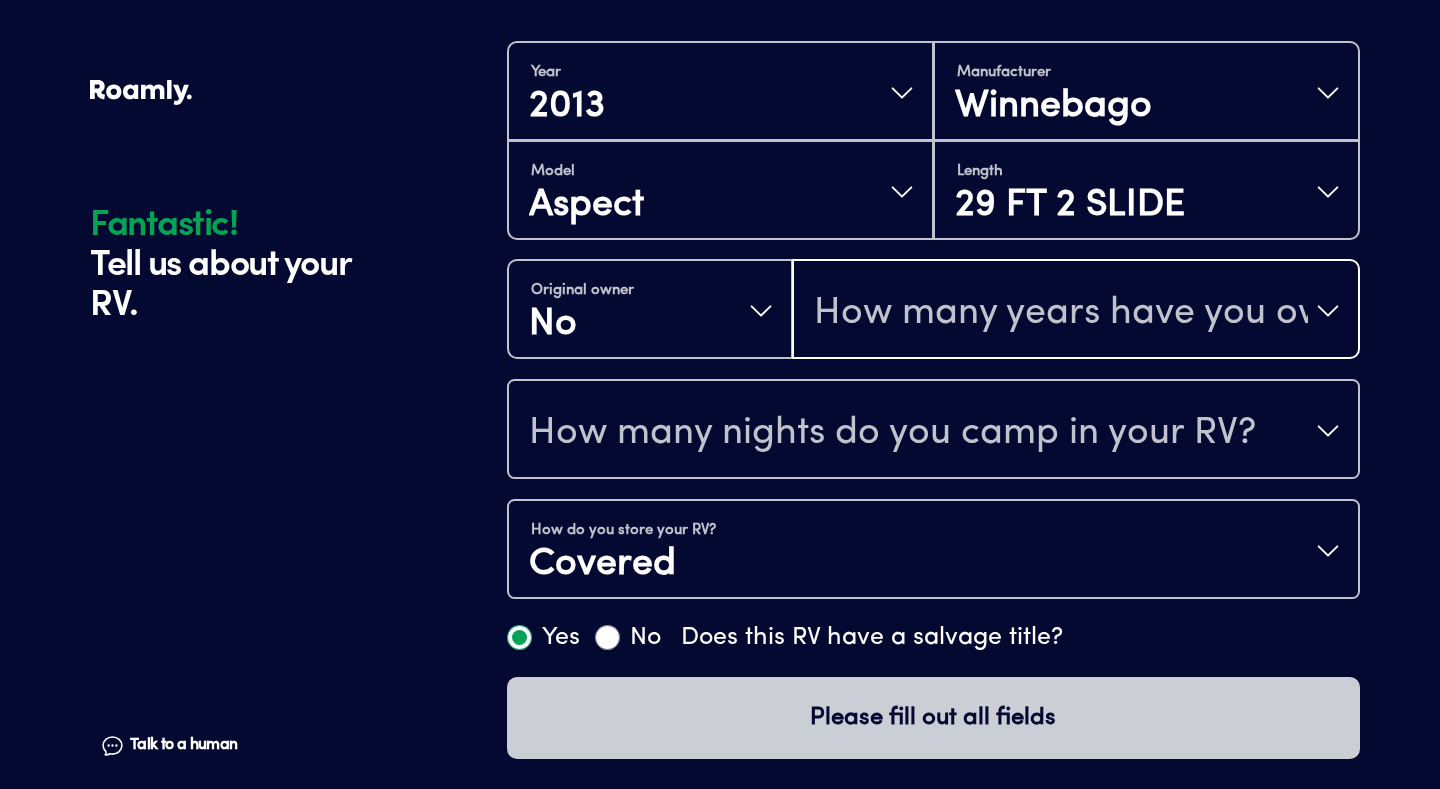 click on "How many years have you owned it?" at bounding box center [1076, 311] 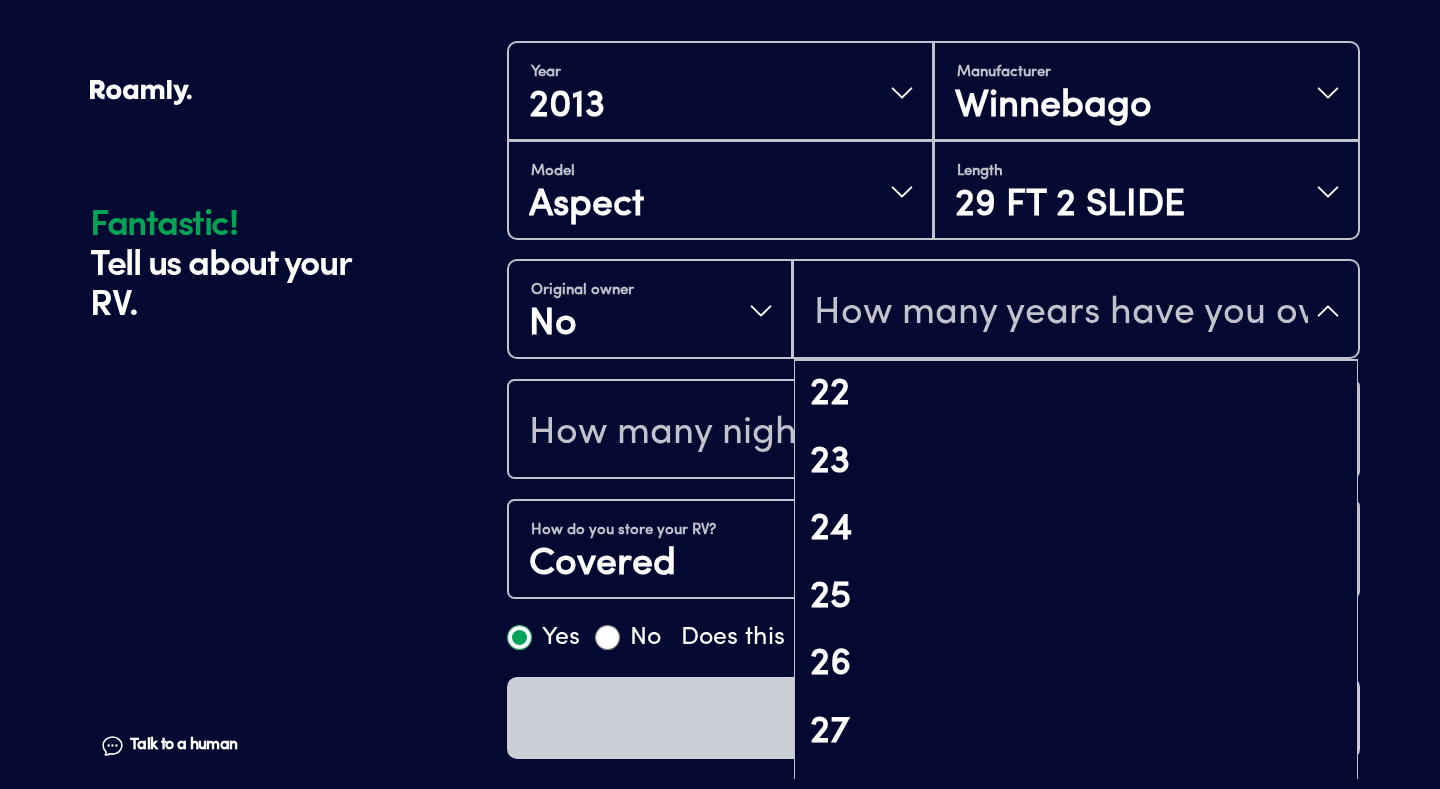 scroll, scrollTop: 1492, scrollLeft: 0, axis: vertical 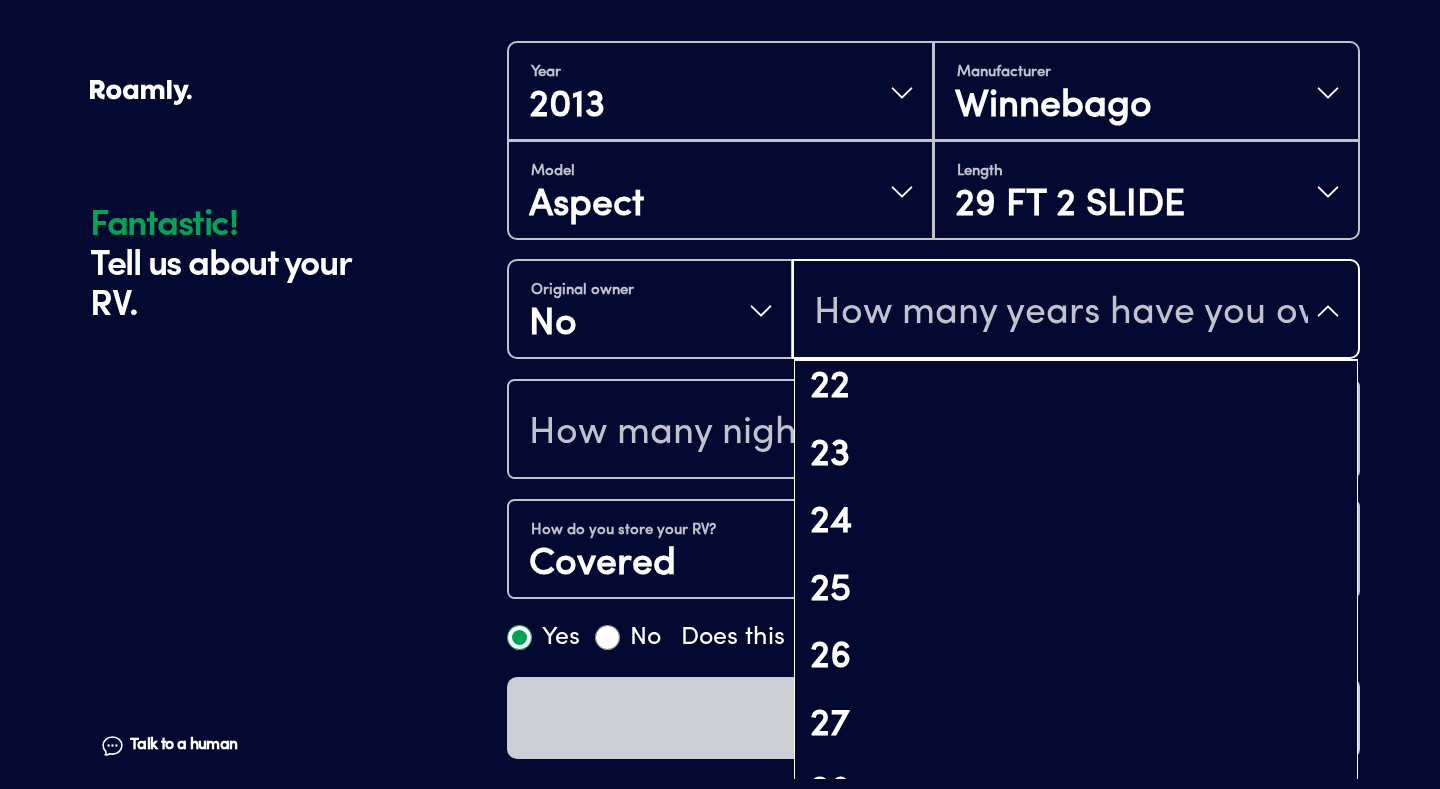 click on "How many years have you owned it?" at bounding box center (1076, 311) 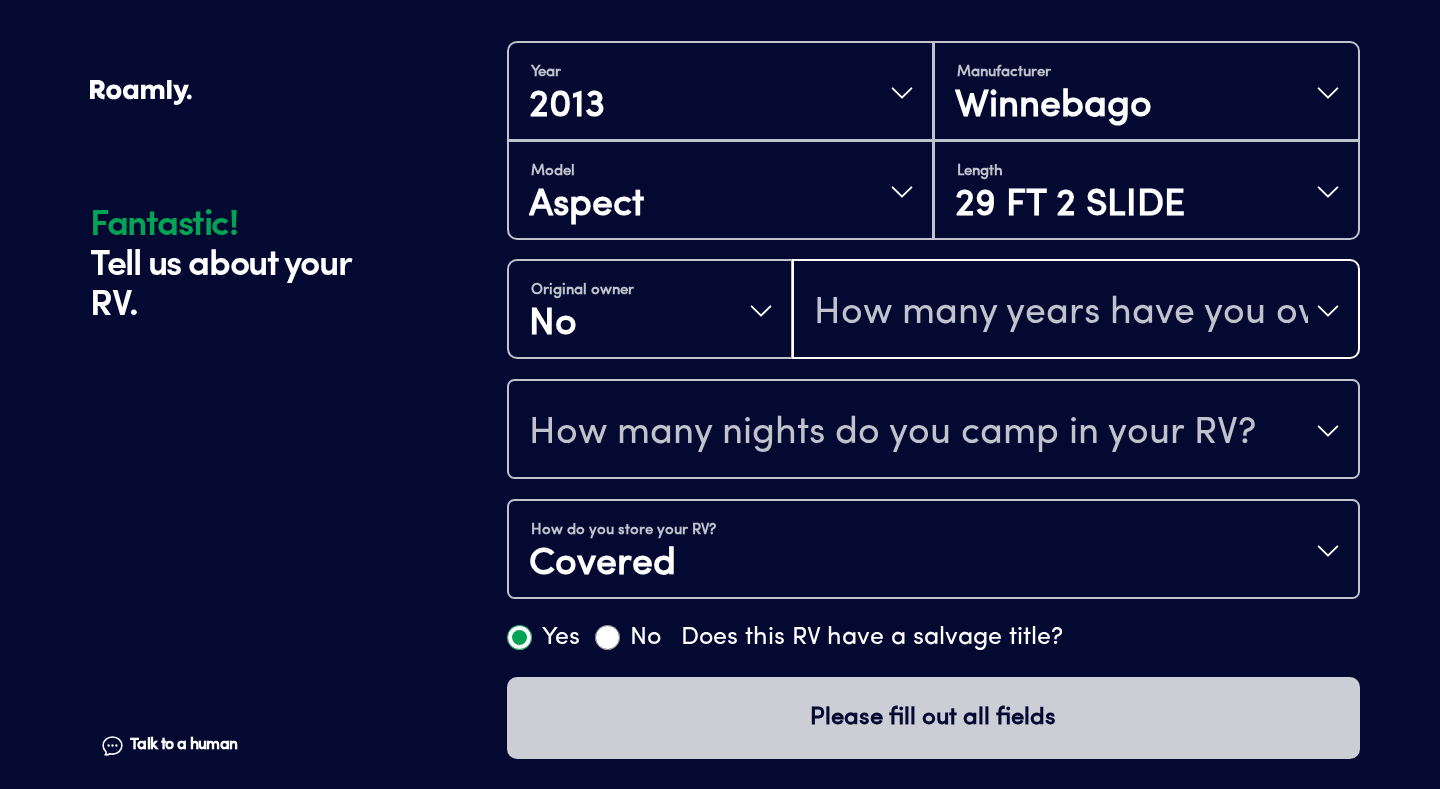 click on "How many years have you owned it?" at bounding box center [1076, 311] 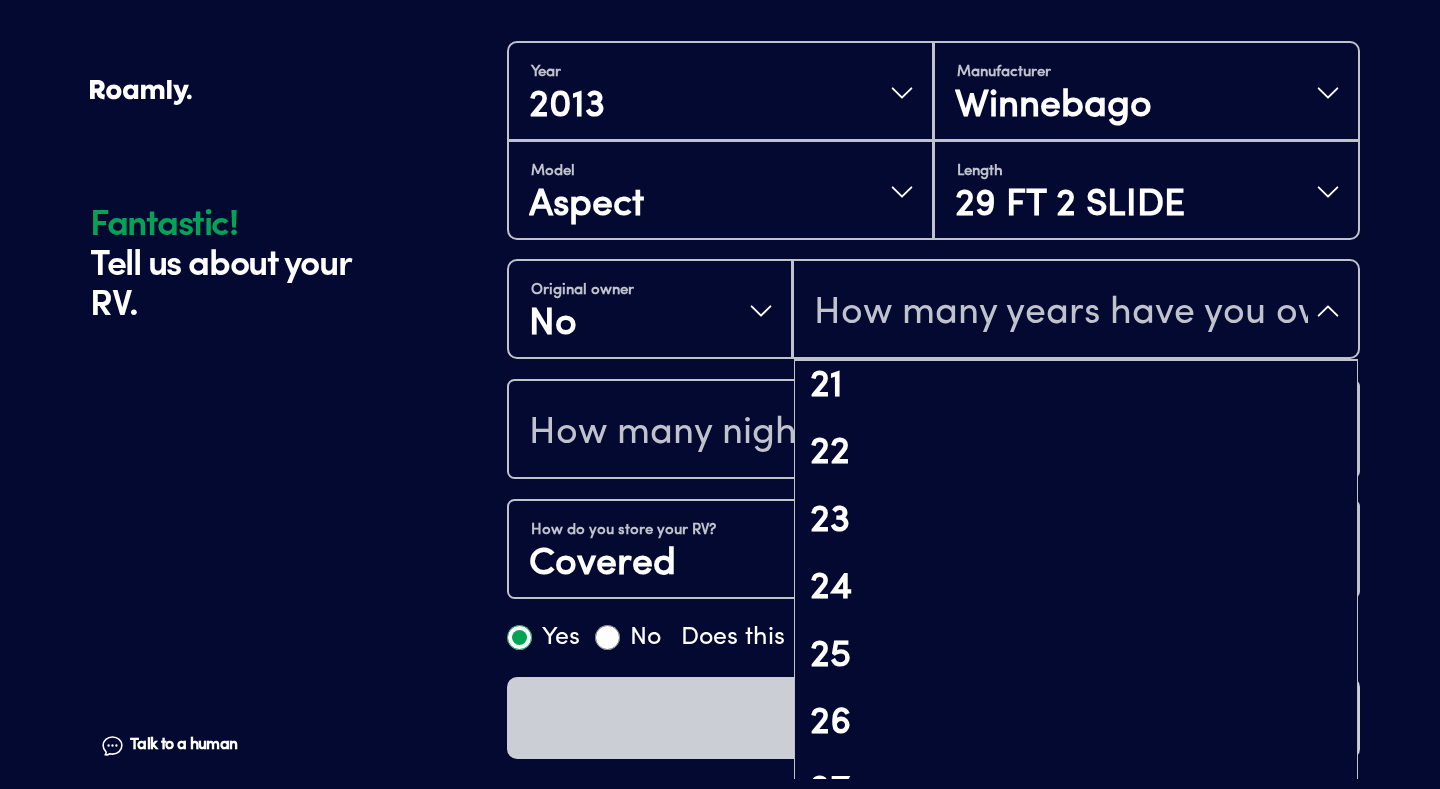 scroll, scrollTop: 1448, scrollLeft: 0, axis: vertical 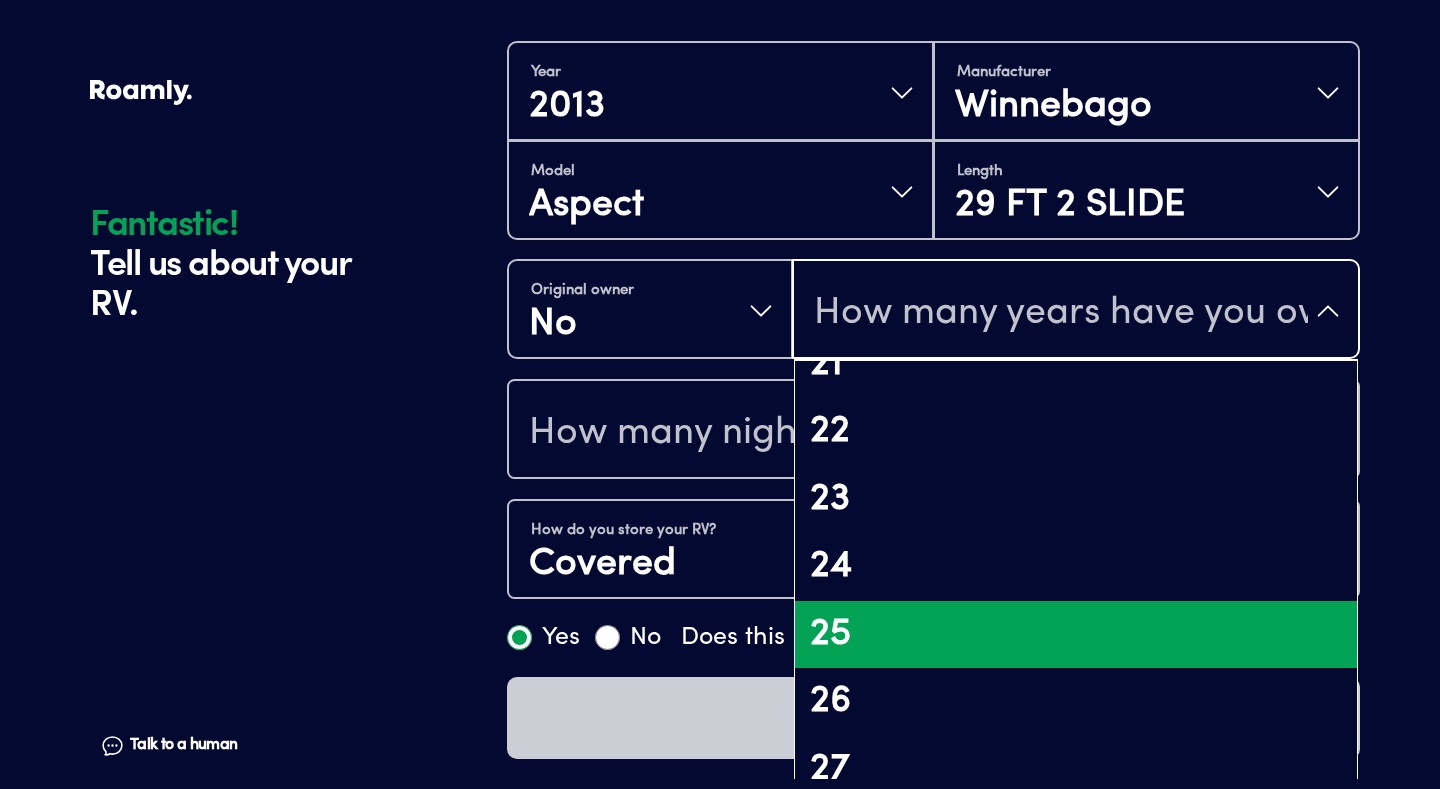 click on "25" at bounding box center [1076, 635] 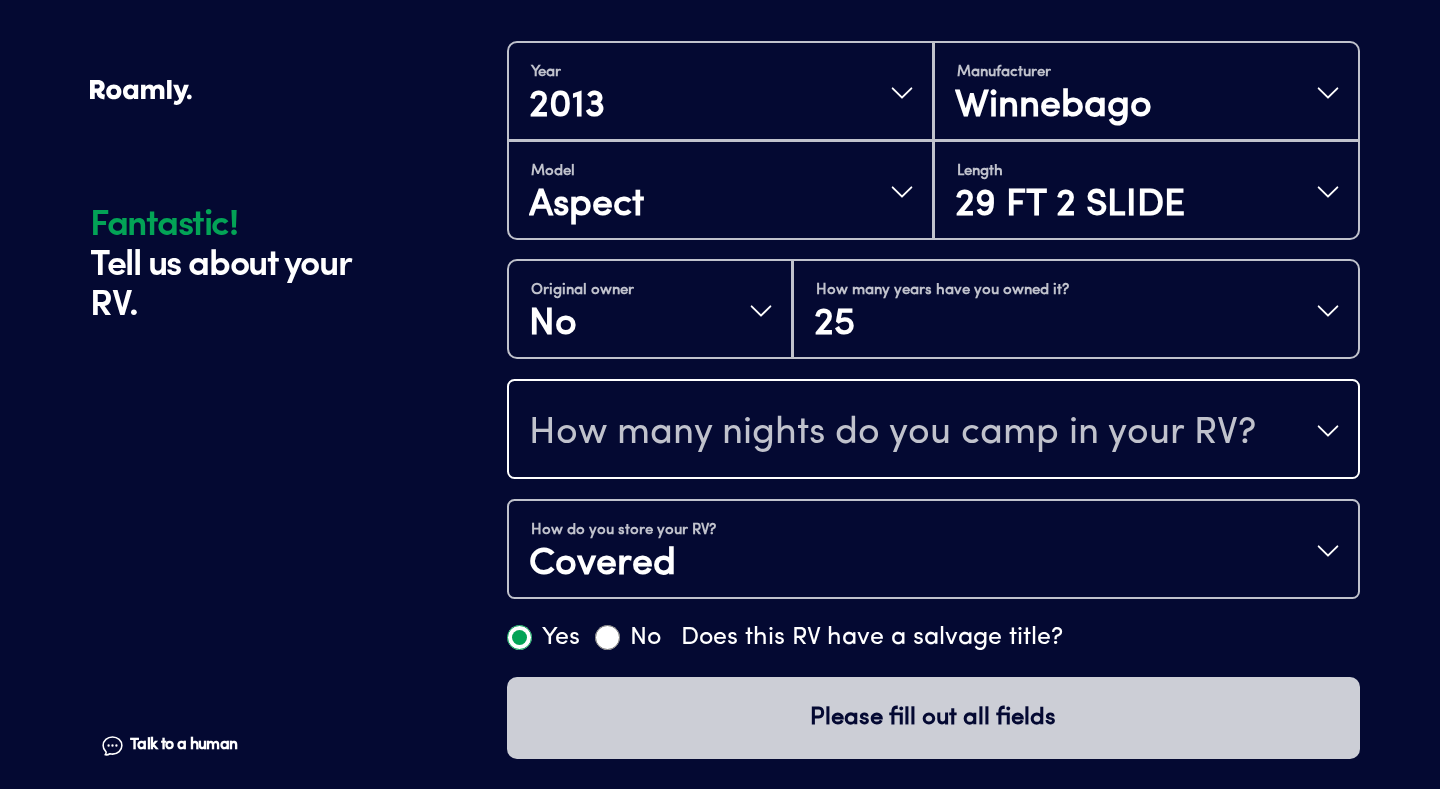 click on "How many nights do you camp in your RV?" at bounding box center [933, 431] 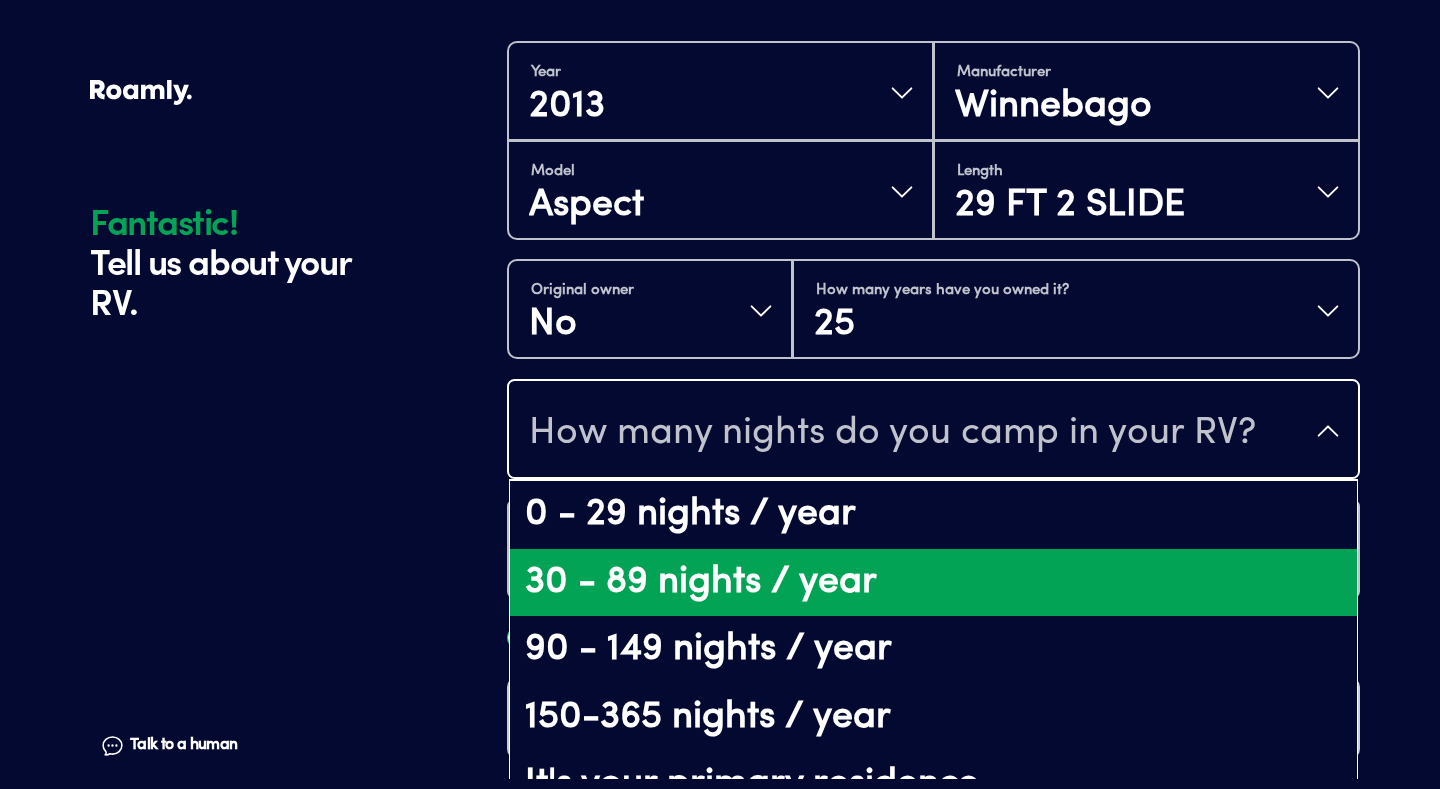 click on "30 - 89 nights / year" at bounding box center [933, 583] 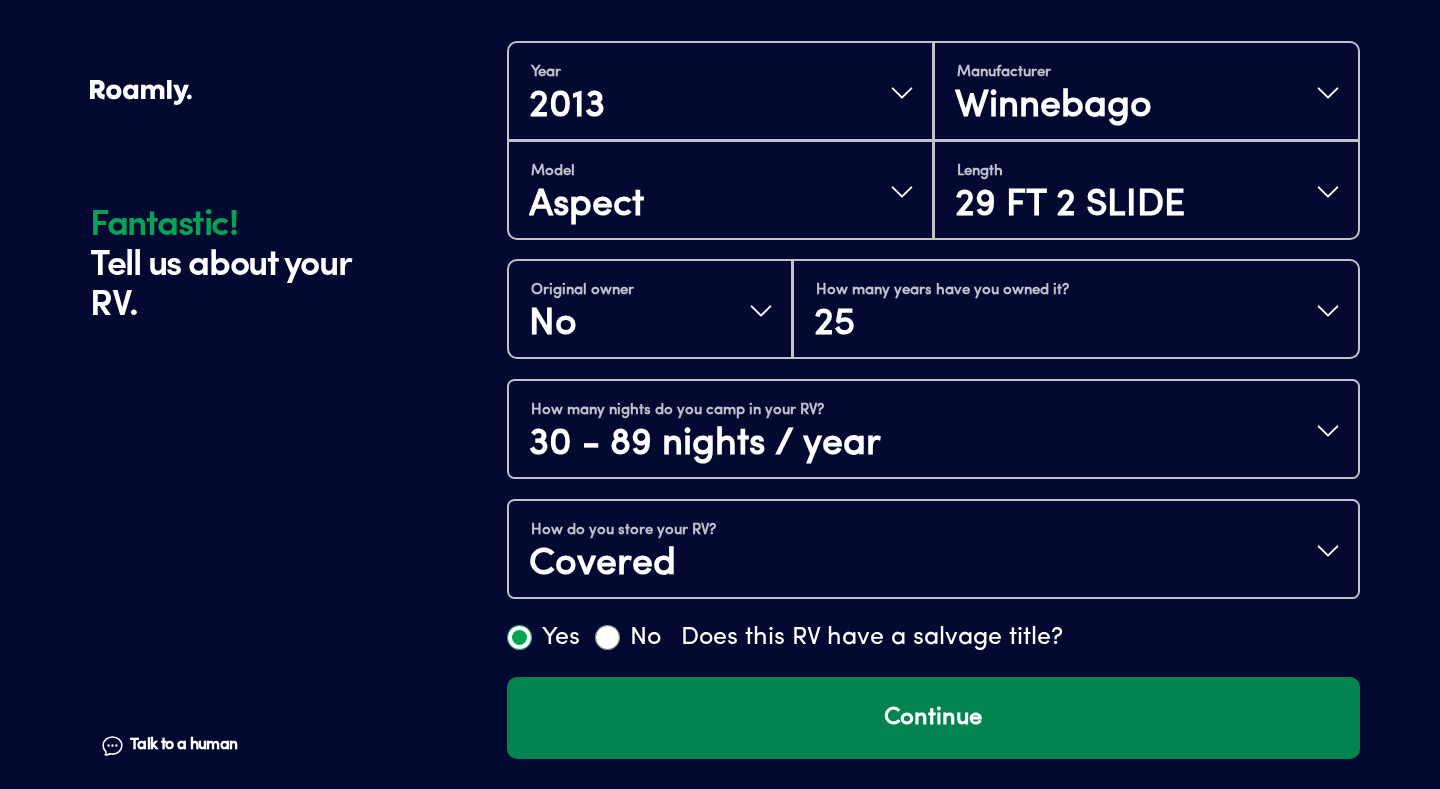 click on "Continue" at bounding box center [933, 718] 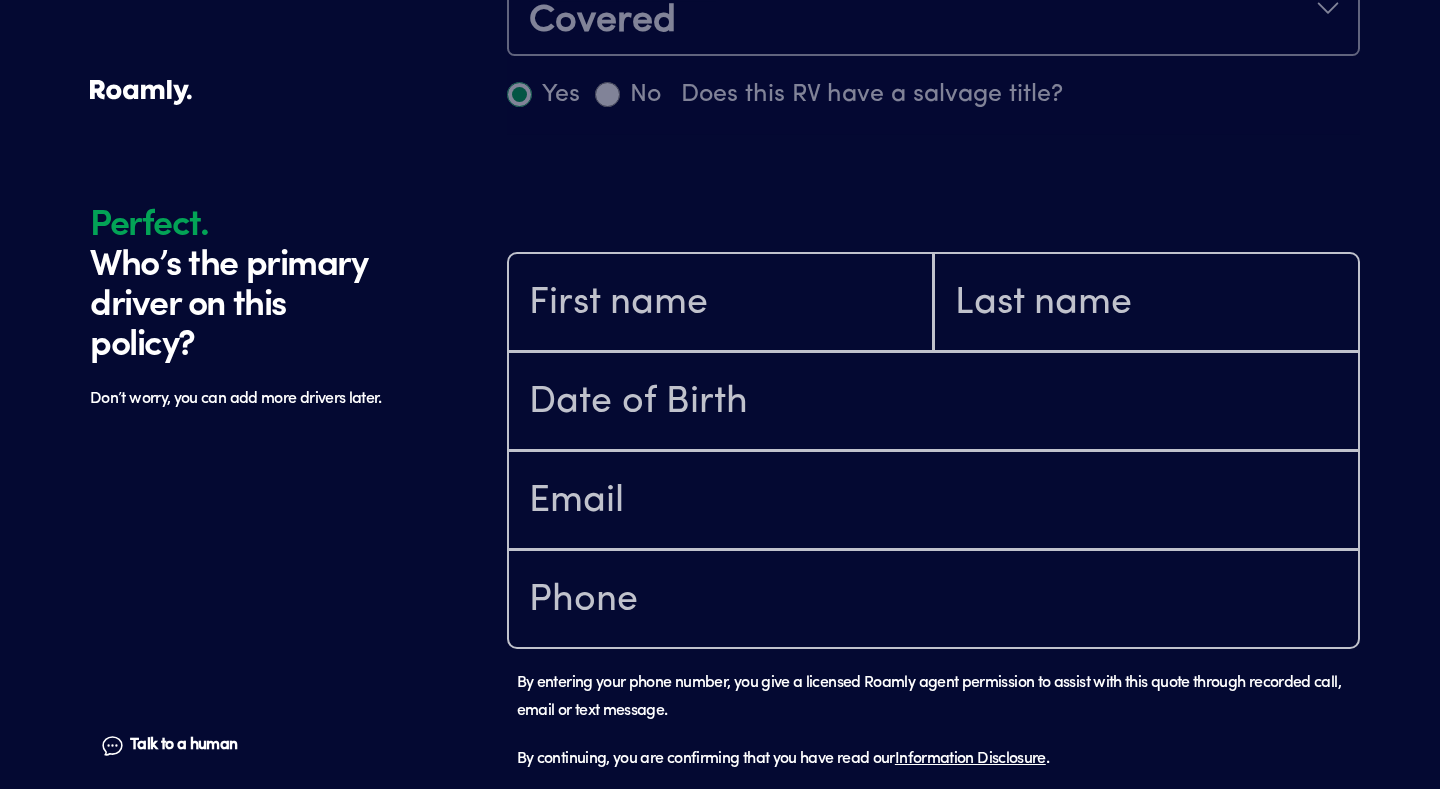 scroll, scrollTop: 1184, scrollLeft: 0, axis: vertical 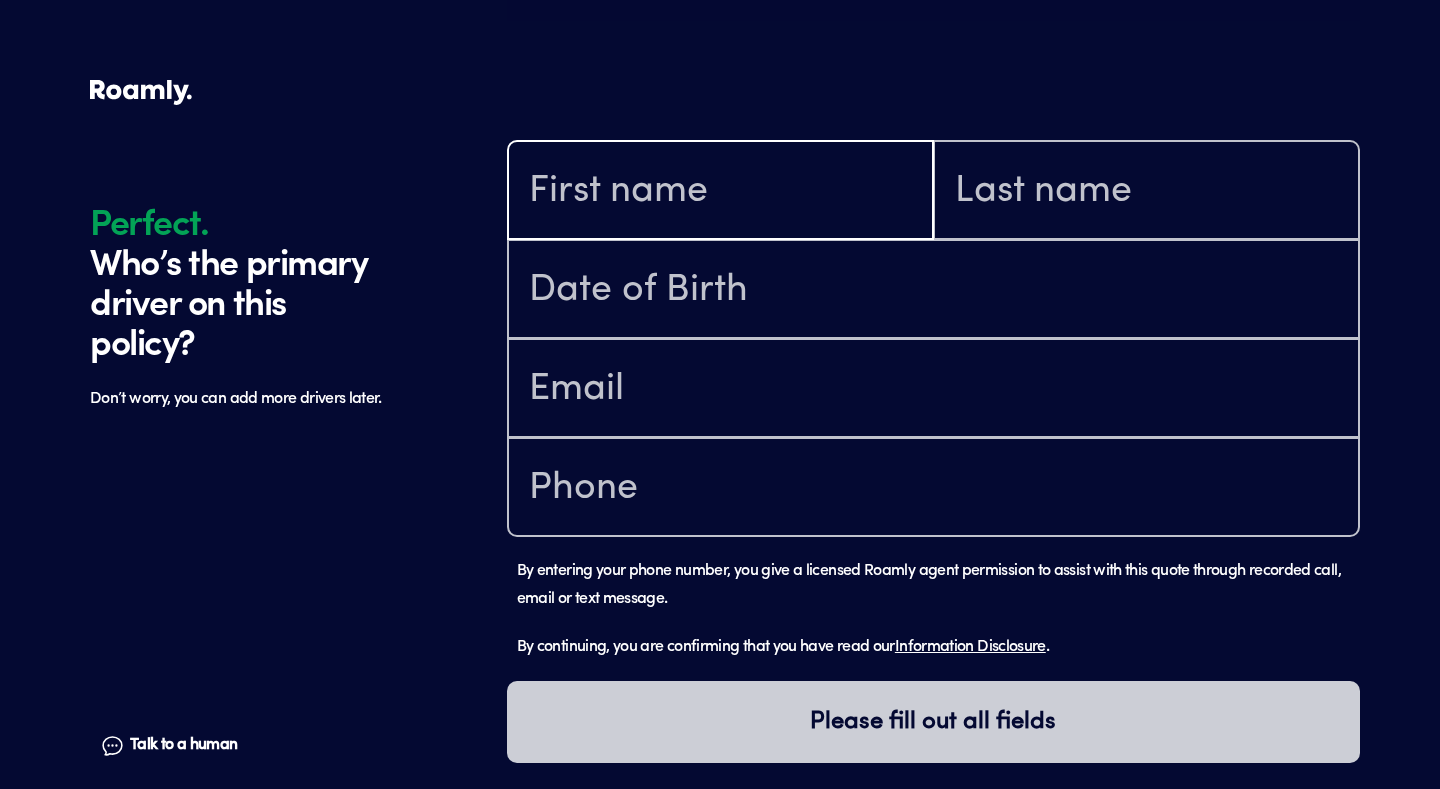 click at bounding box center [720, 192] 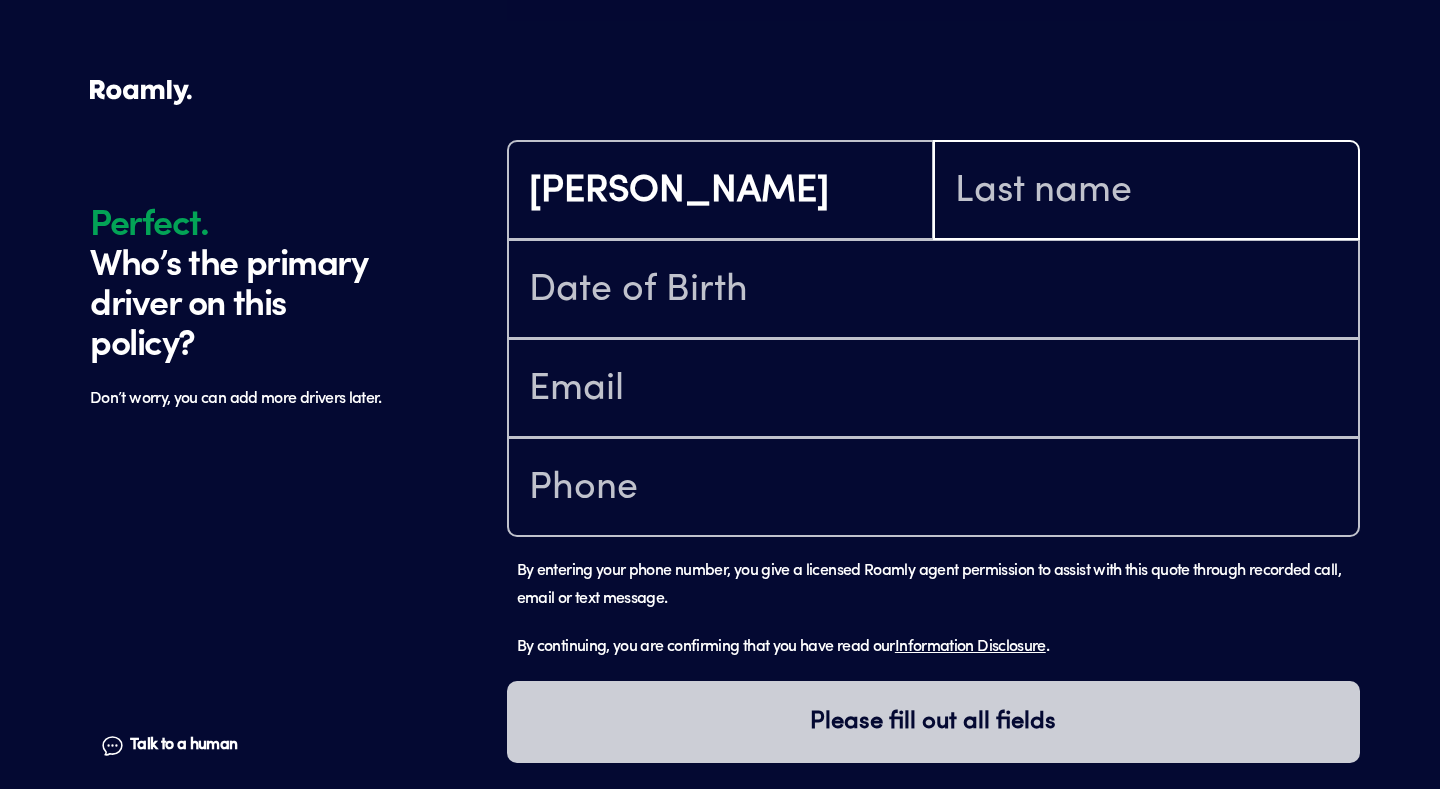 type on "[PERSON_NAME]" 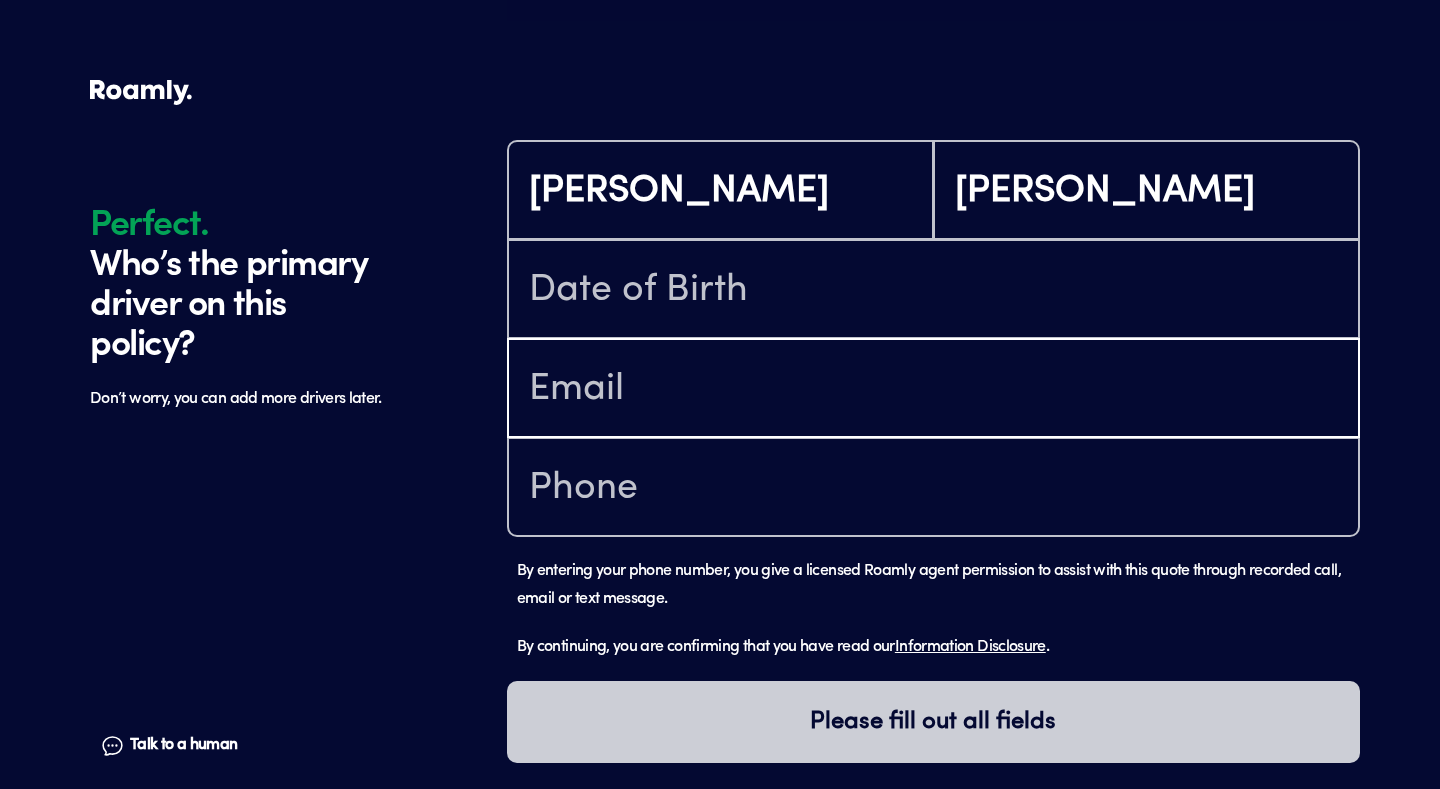 type on "[EMAIL_ADDRESS][DOMAIN_NAME]" 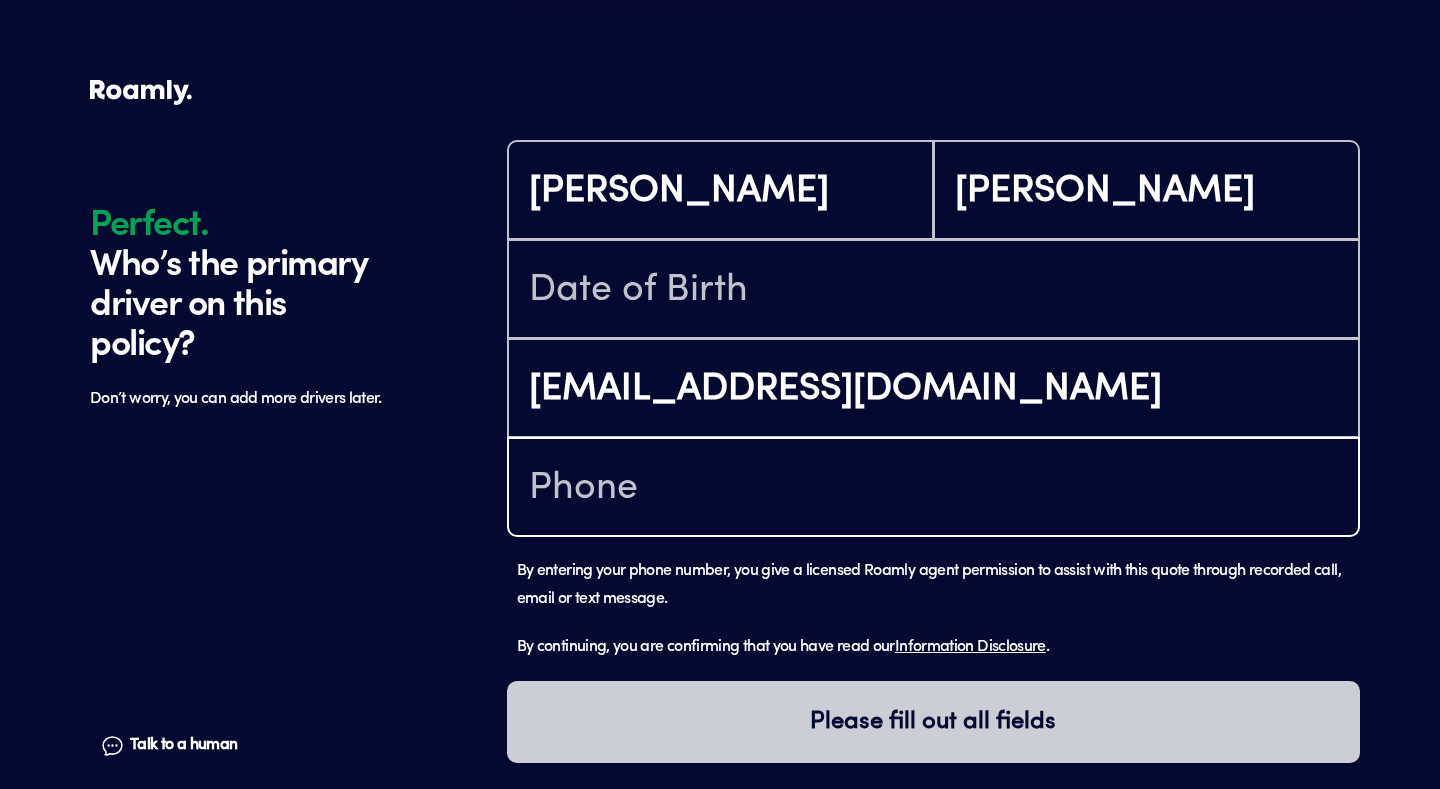type on "[PHONE_NUMBER]" 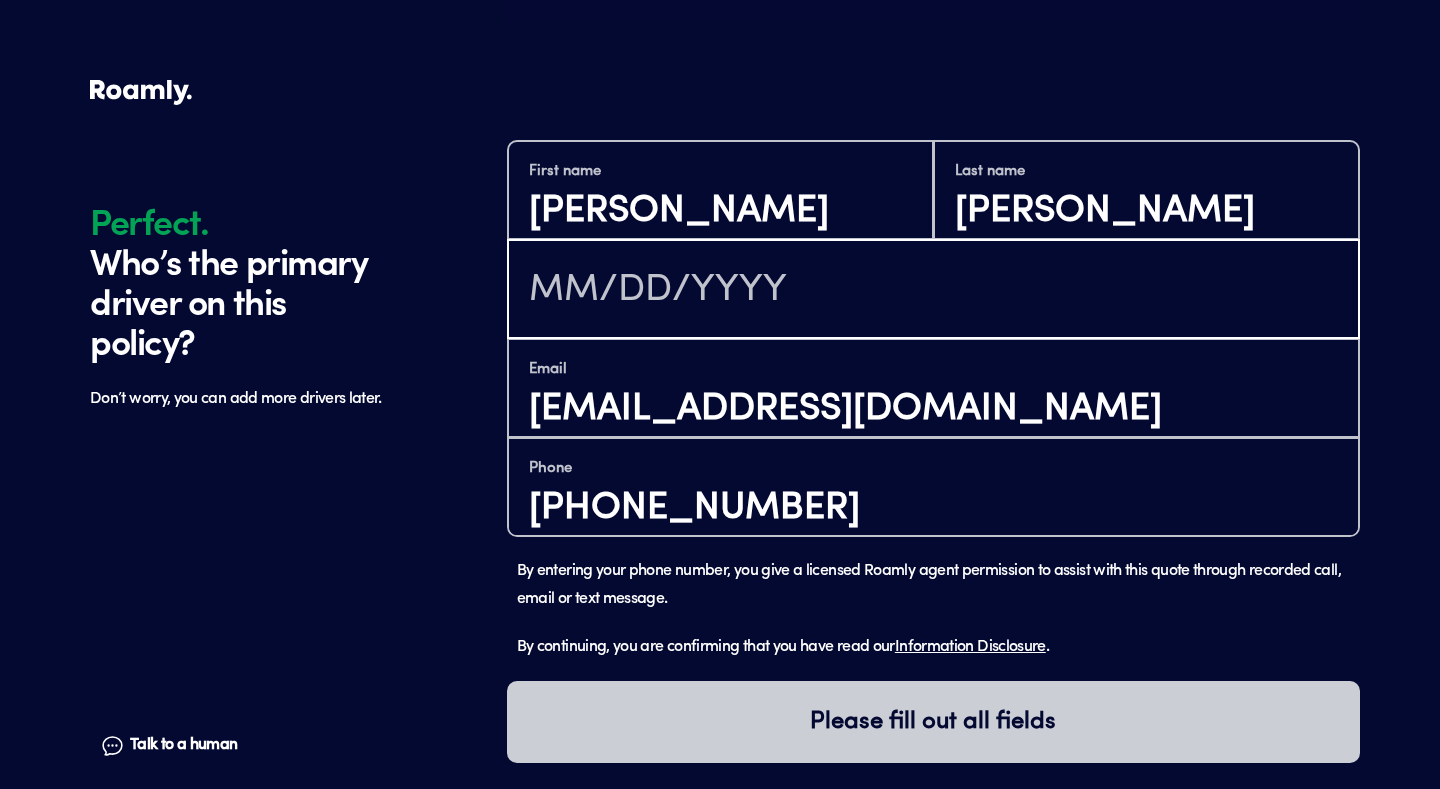 click at bounding box center (933, 291) 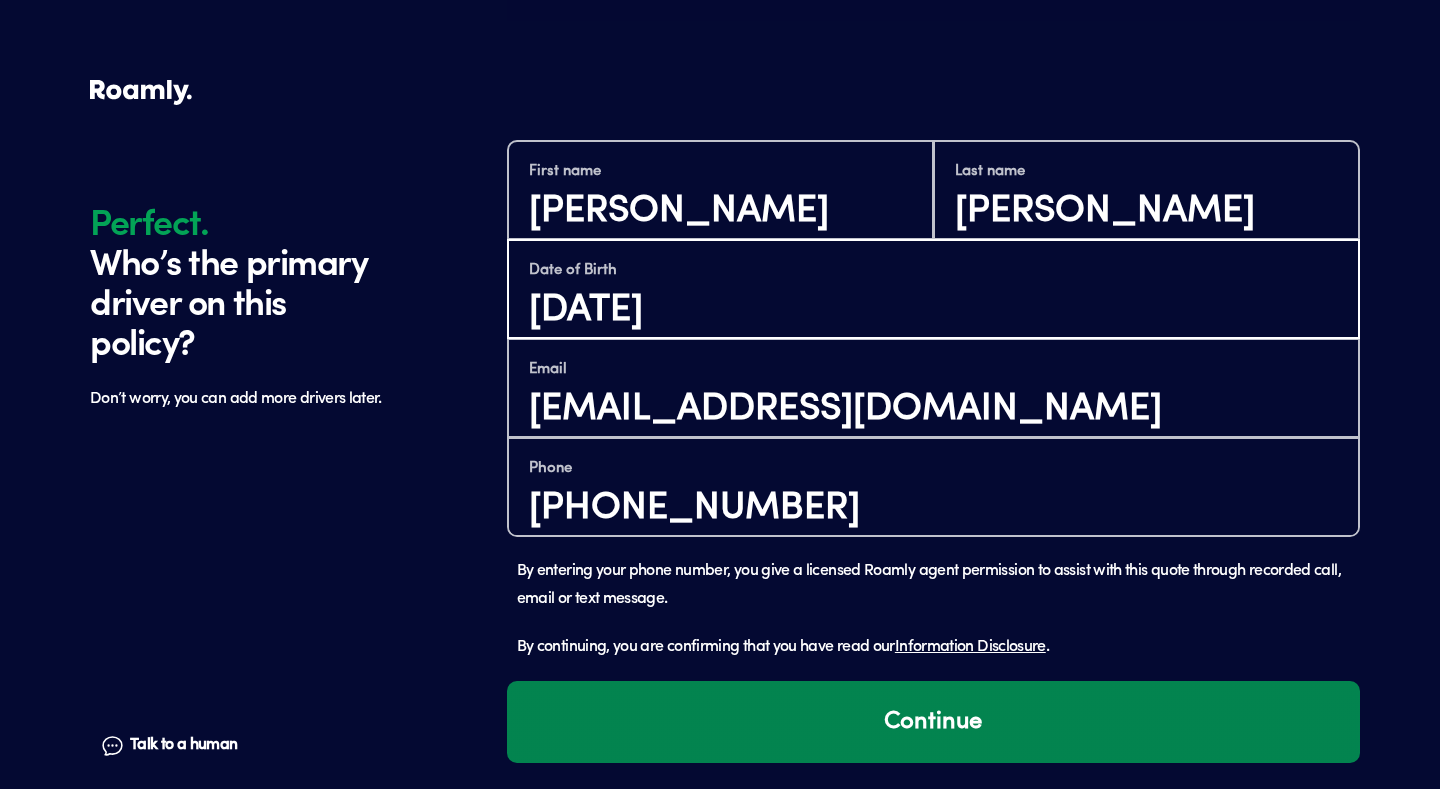 type on "[DATE]" 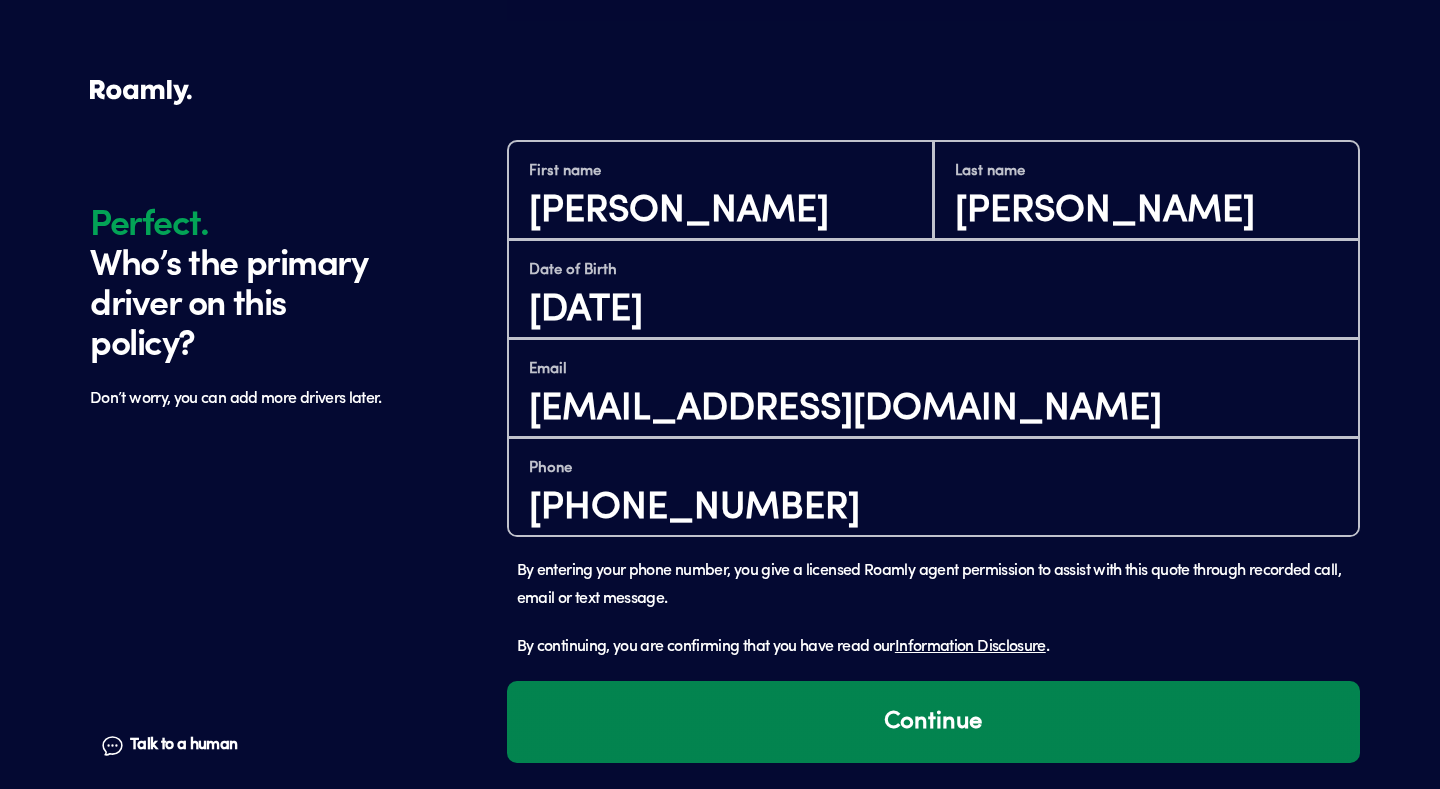 click on "Continue" at bounding box center (933, 722) 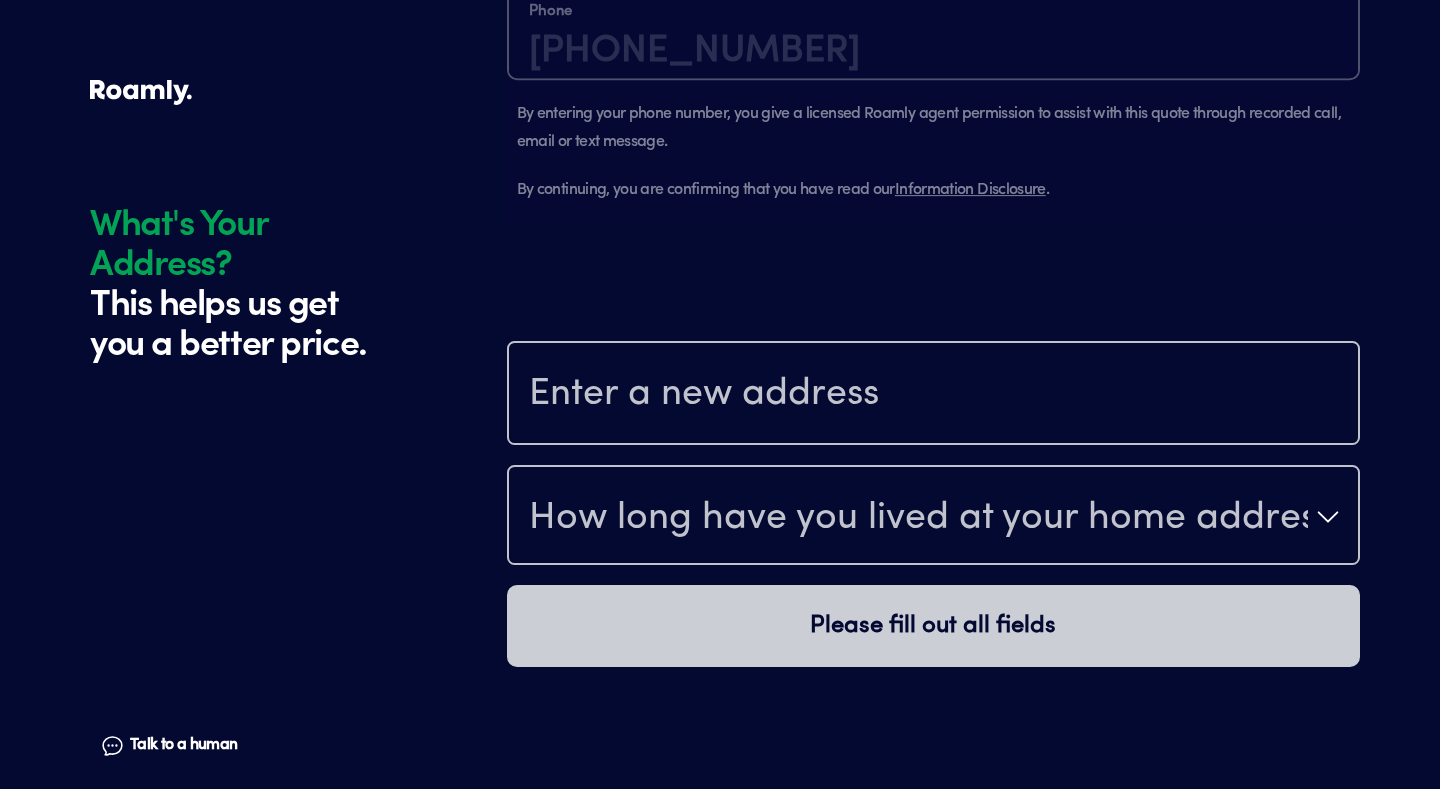 scroll, scrollTop: 1857, scrollLeft: 0, axis: vertical 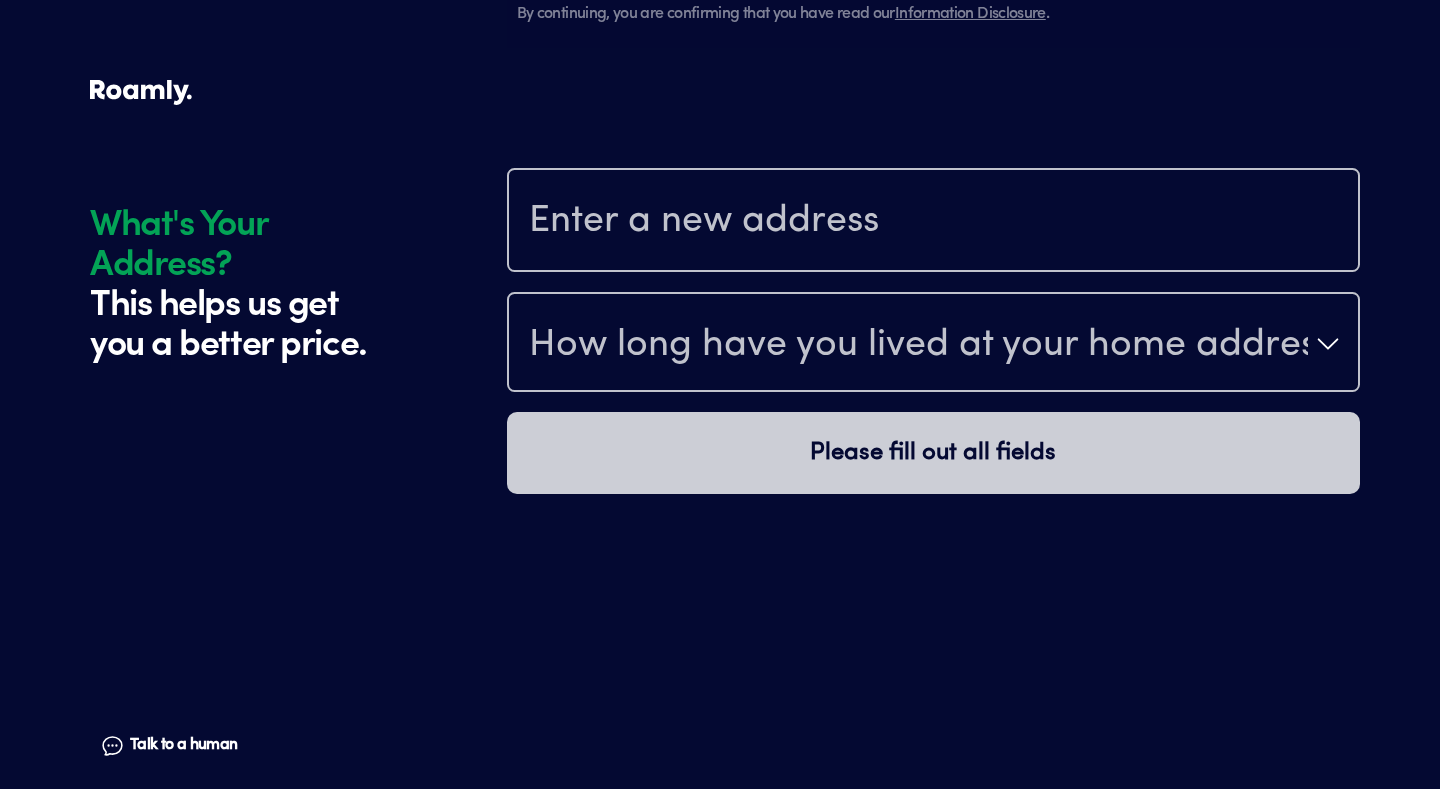 click at bounding box center (933, 222) 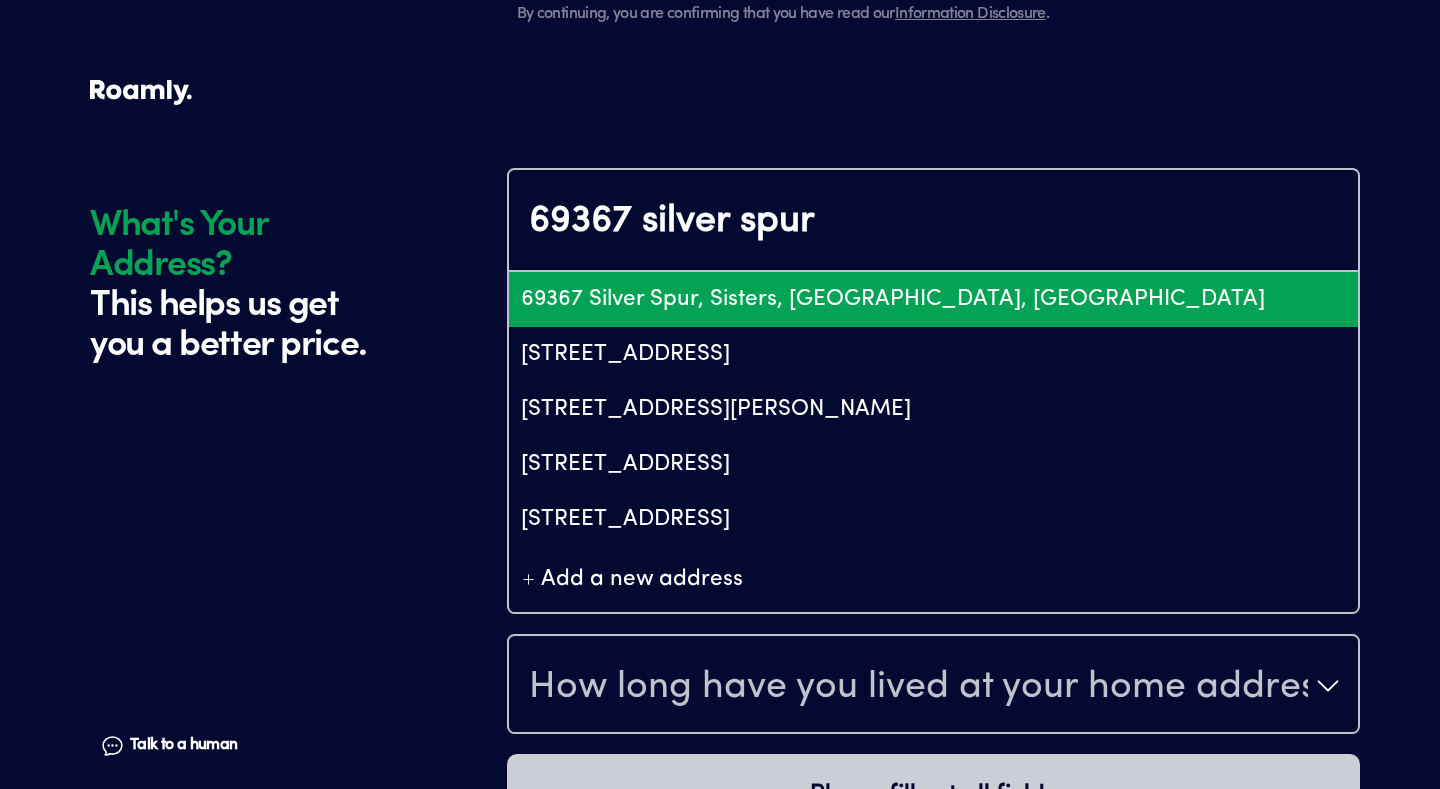 click on "69367 Silver Spur, Sisters, [GEOGRAPHIC_DATA], [GEOGRAPHIC_DATA]" at bounding box center [933, 299] 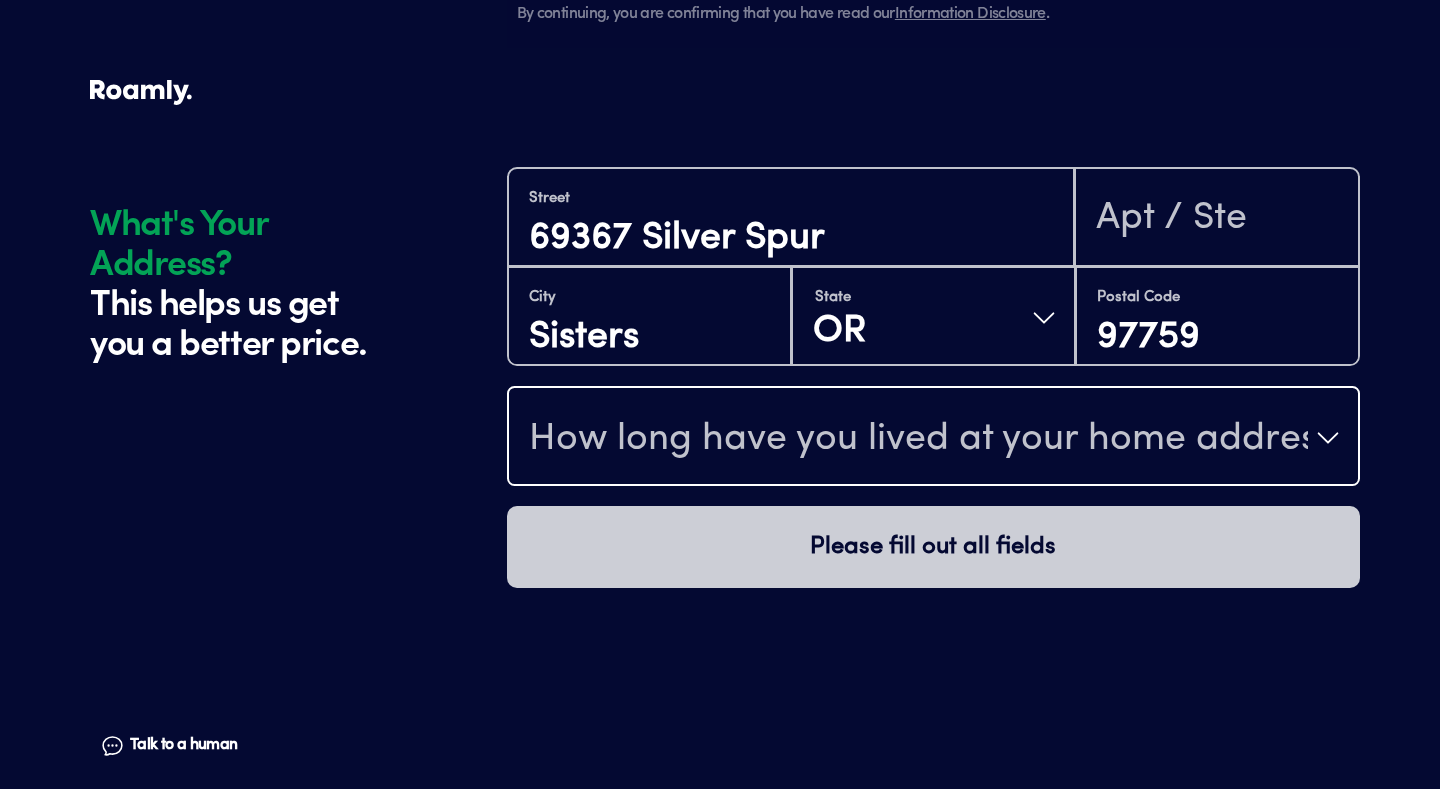 click on "How long have you lived at your home address?" at bounding box center (933, 438) 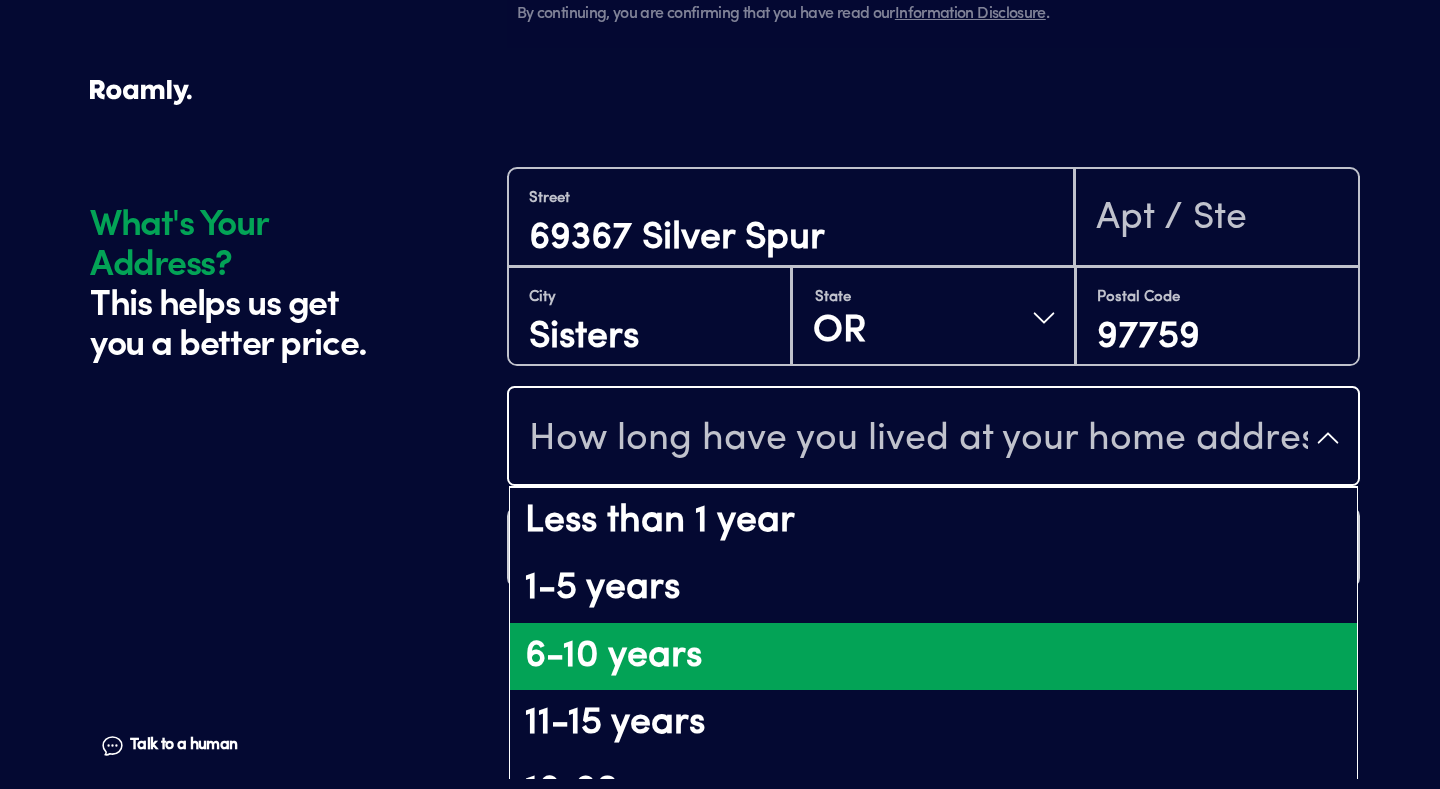 click on "6-10 years" at bounding box center [933, 657] 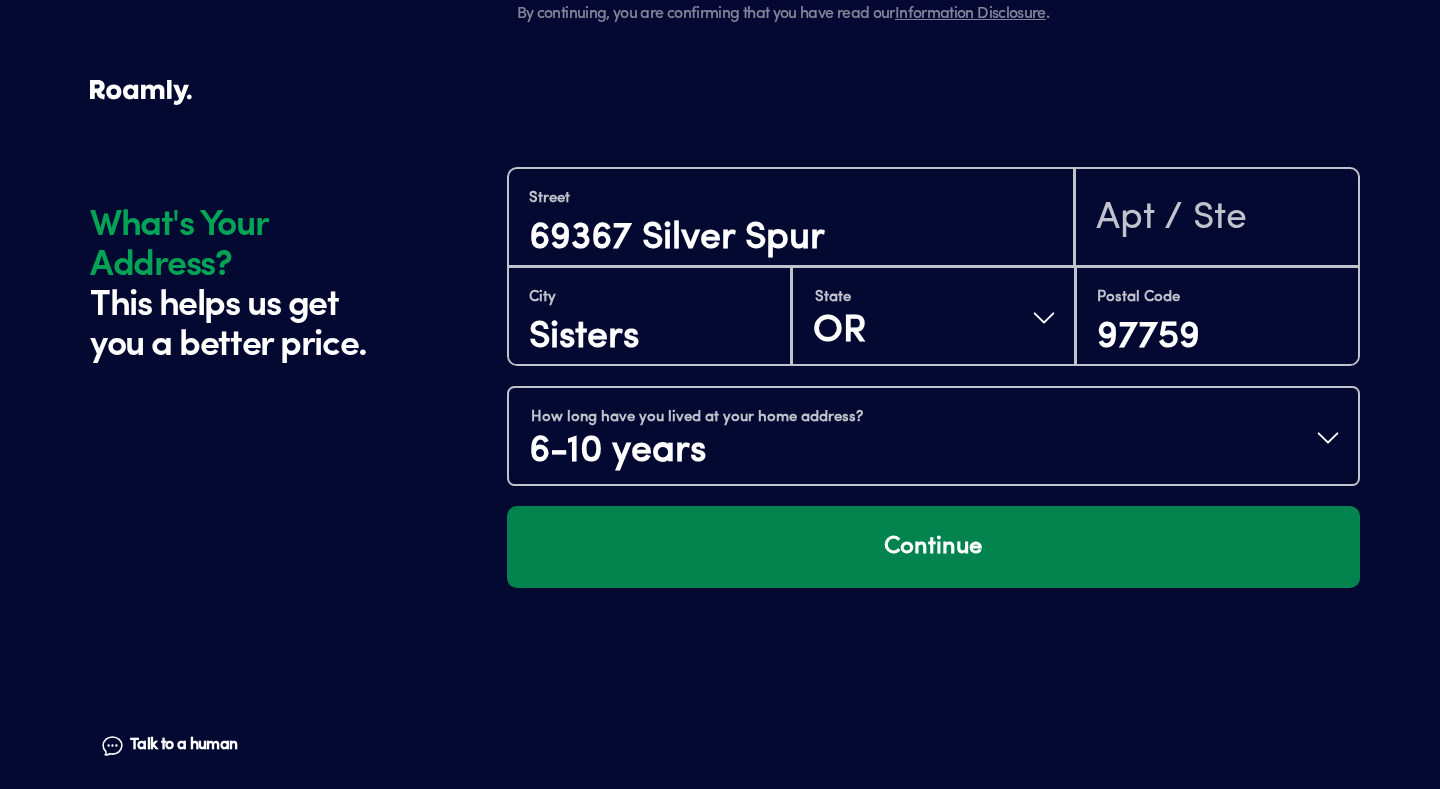 click on "Continue" at bounding box center [933, 547] 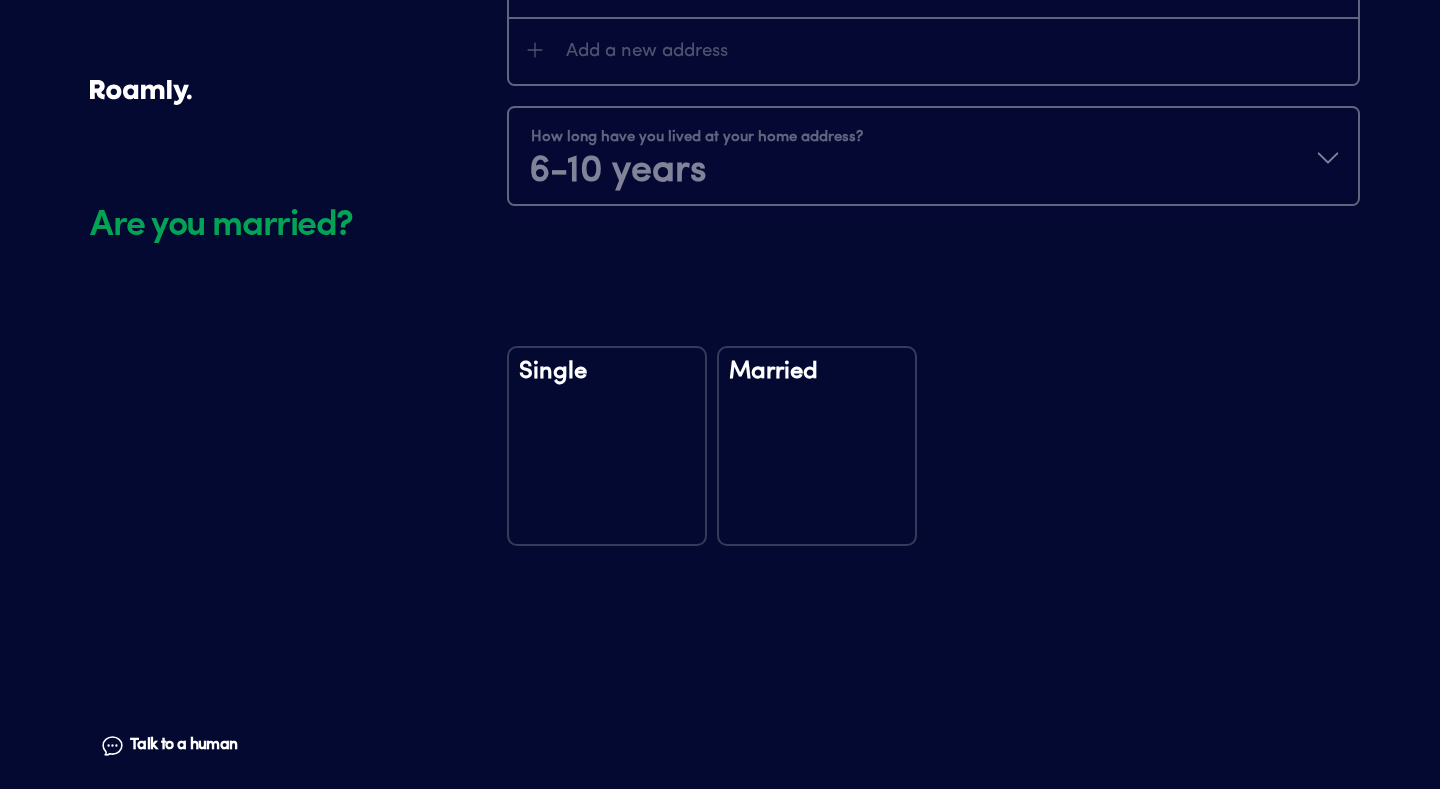 scroll, scrollTop: 2152, scrollLeft: 0, axis: vertical 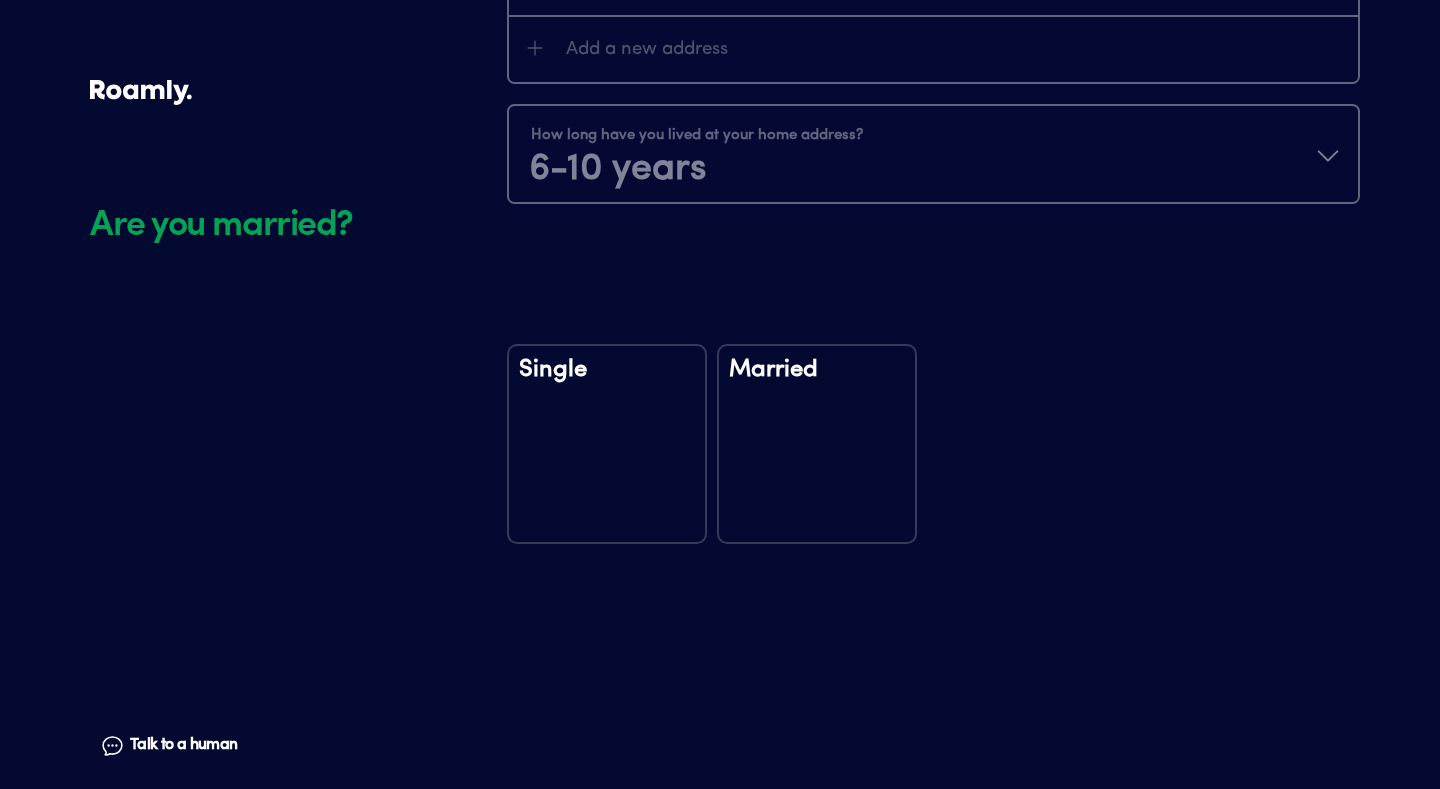 click on "Married" at bounding box center (817, 444) 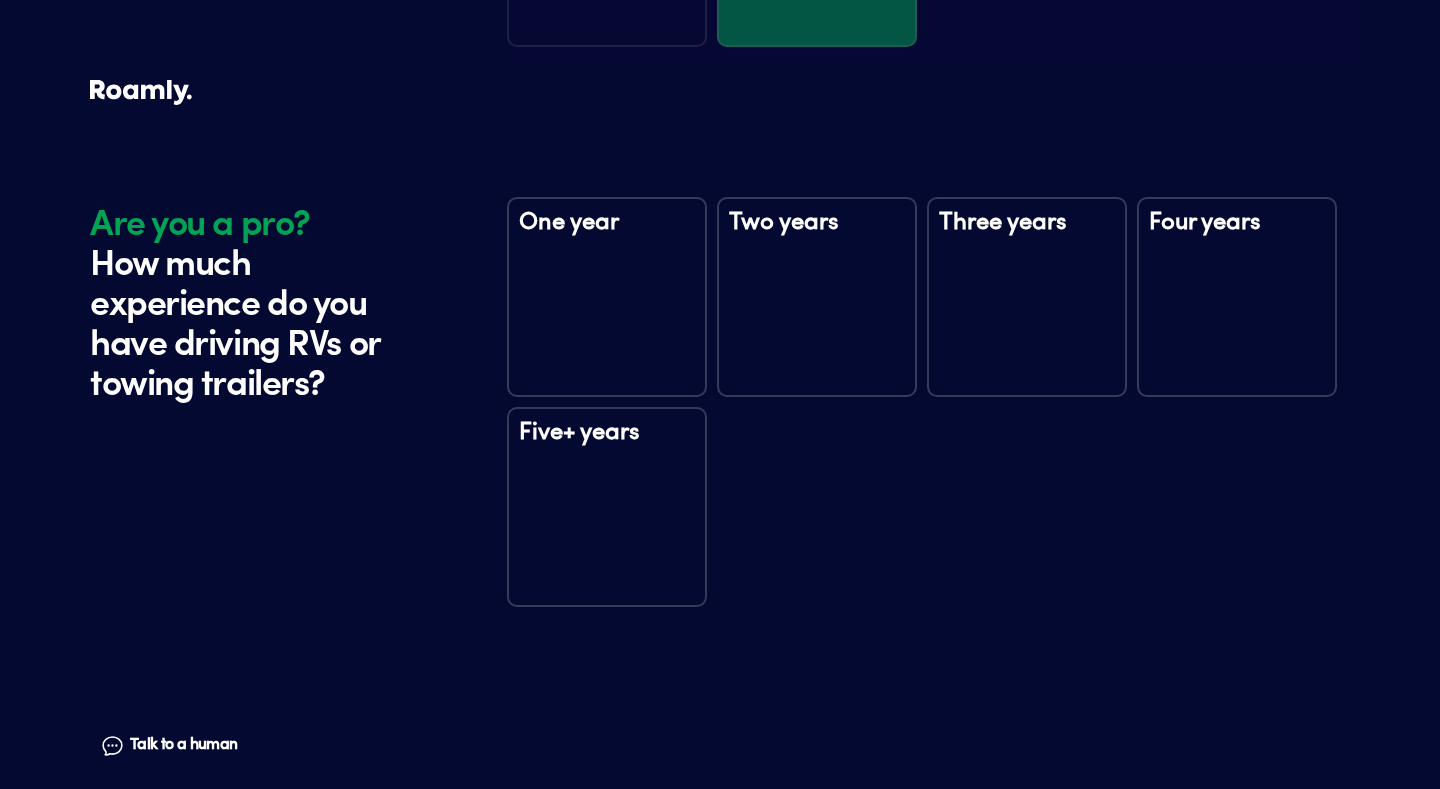 scroll, scrollTop: 2718, scrollLeft: 0, axis: vertical 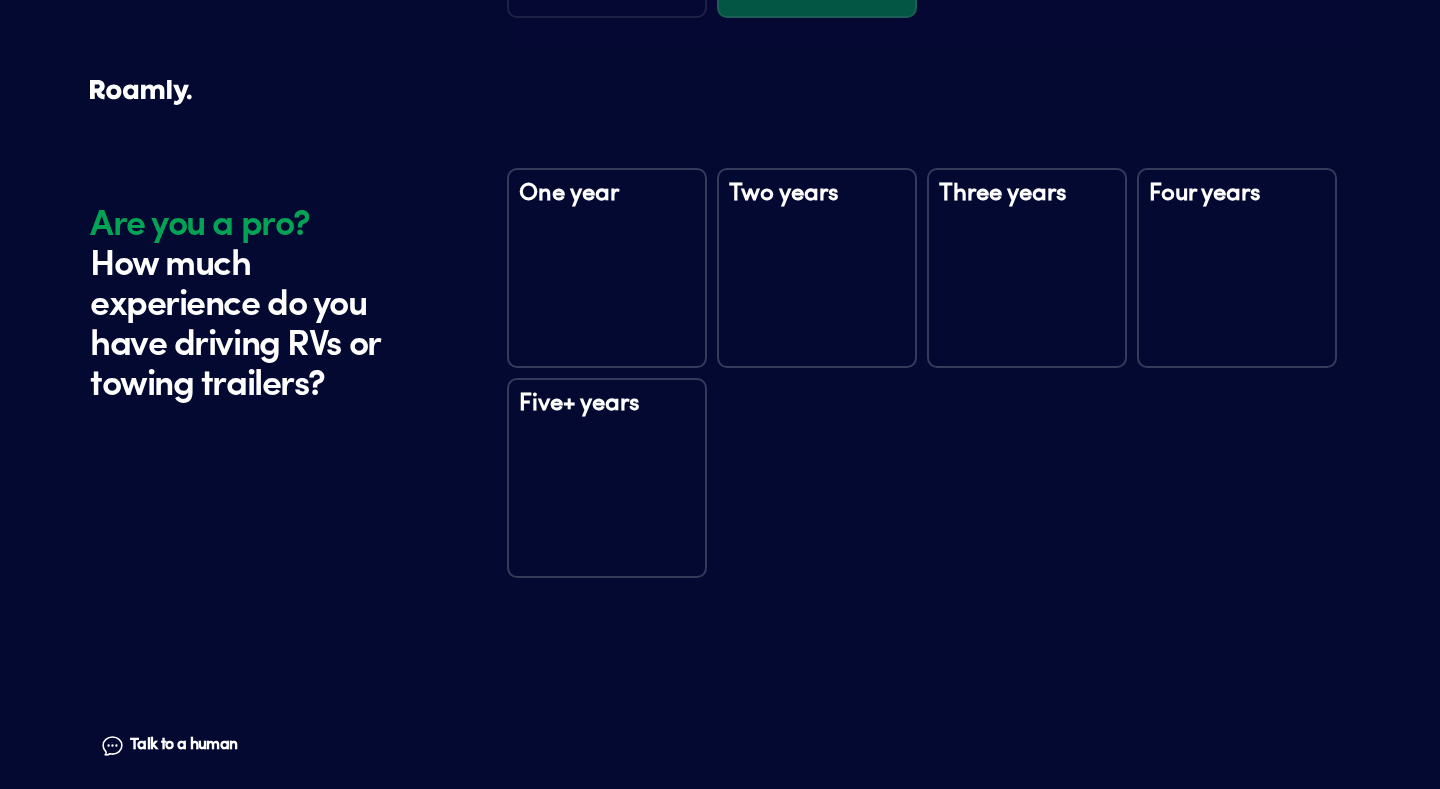 click on "Five+ years" at bounding box center (607, 422) 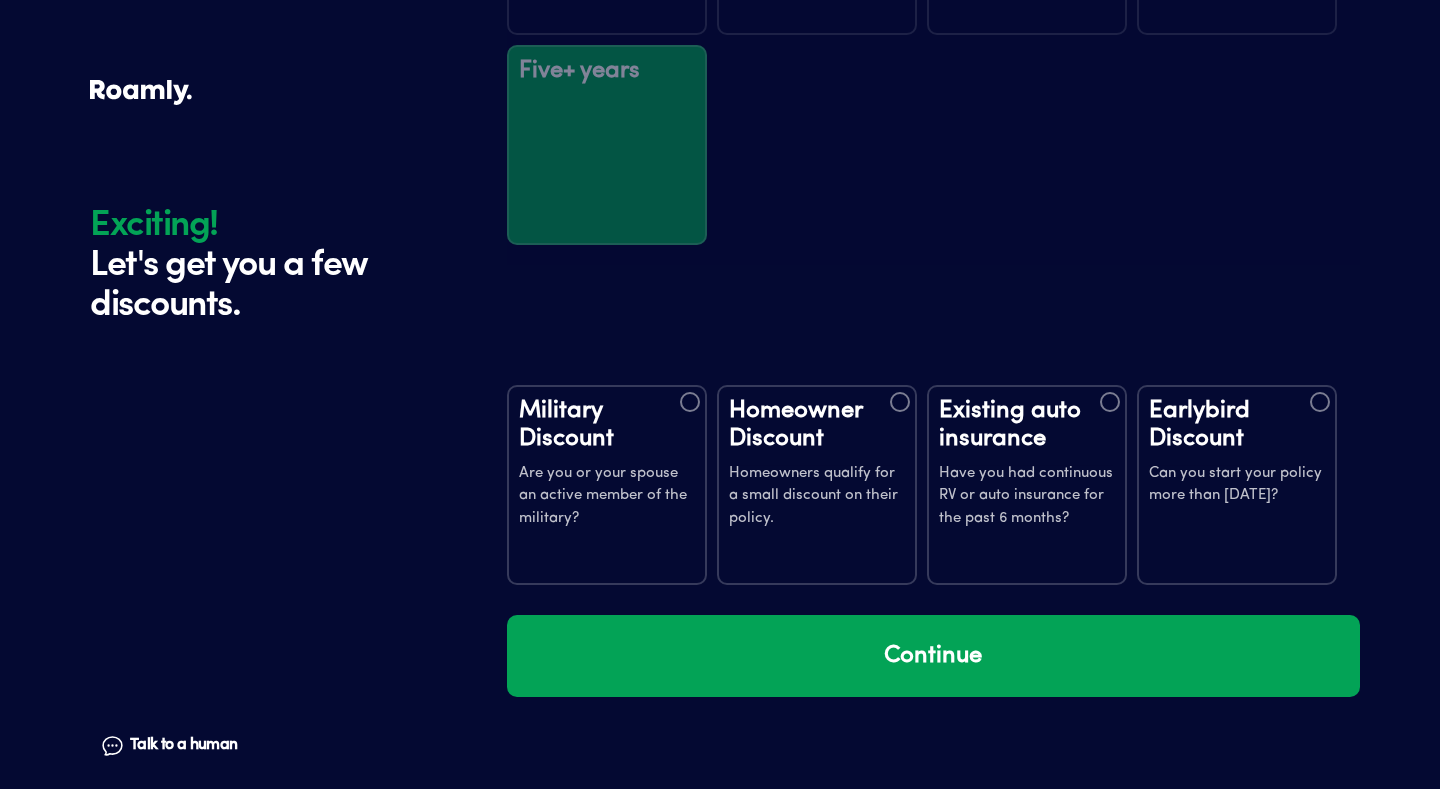 scroll, scrollTop: 3308, scrollLeft: 0, axis: vertical 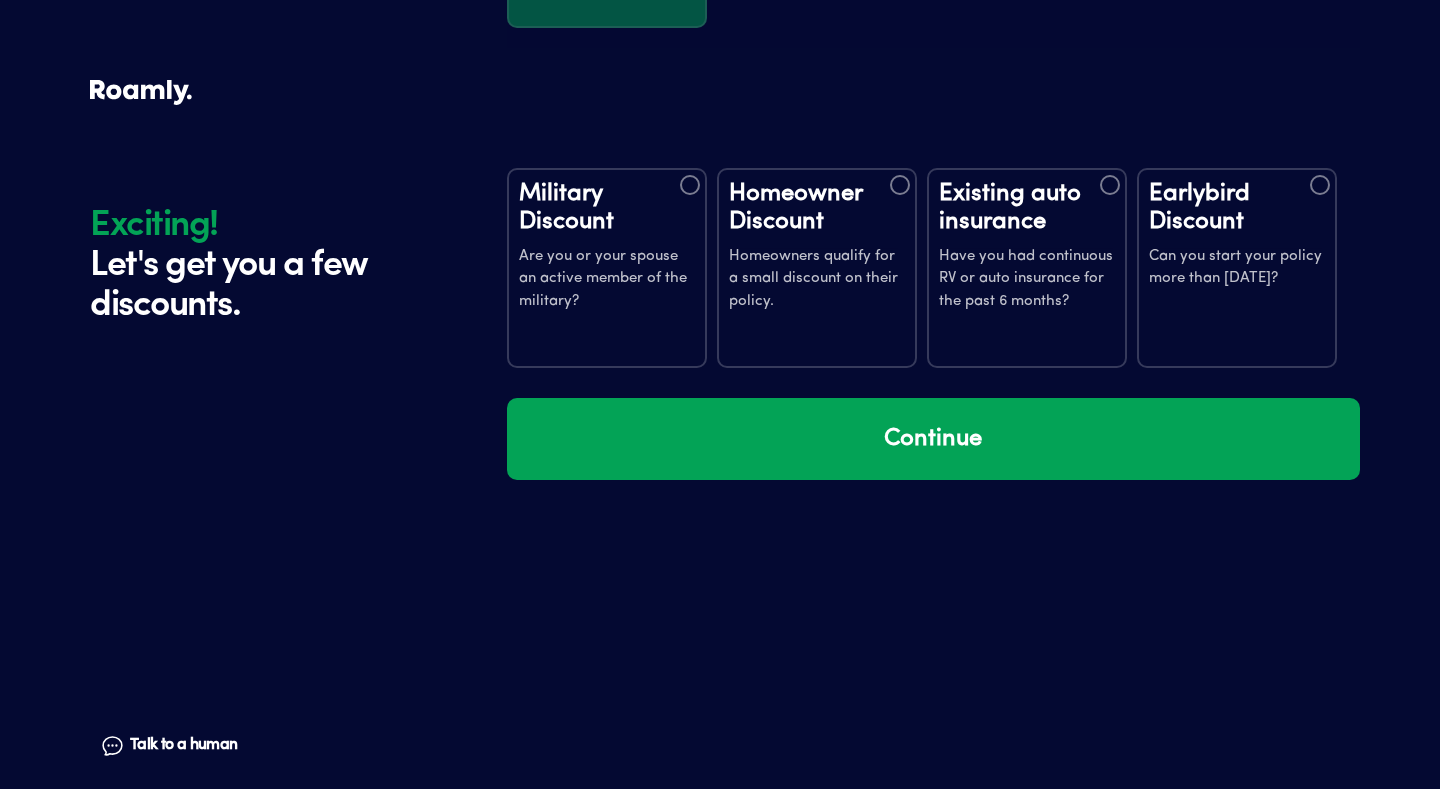 click at bounding box center [1110, 185] 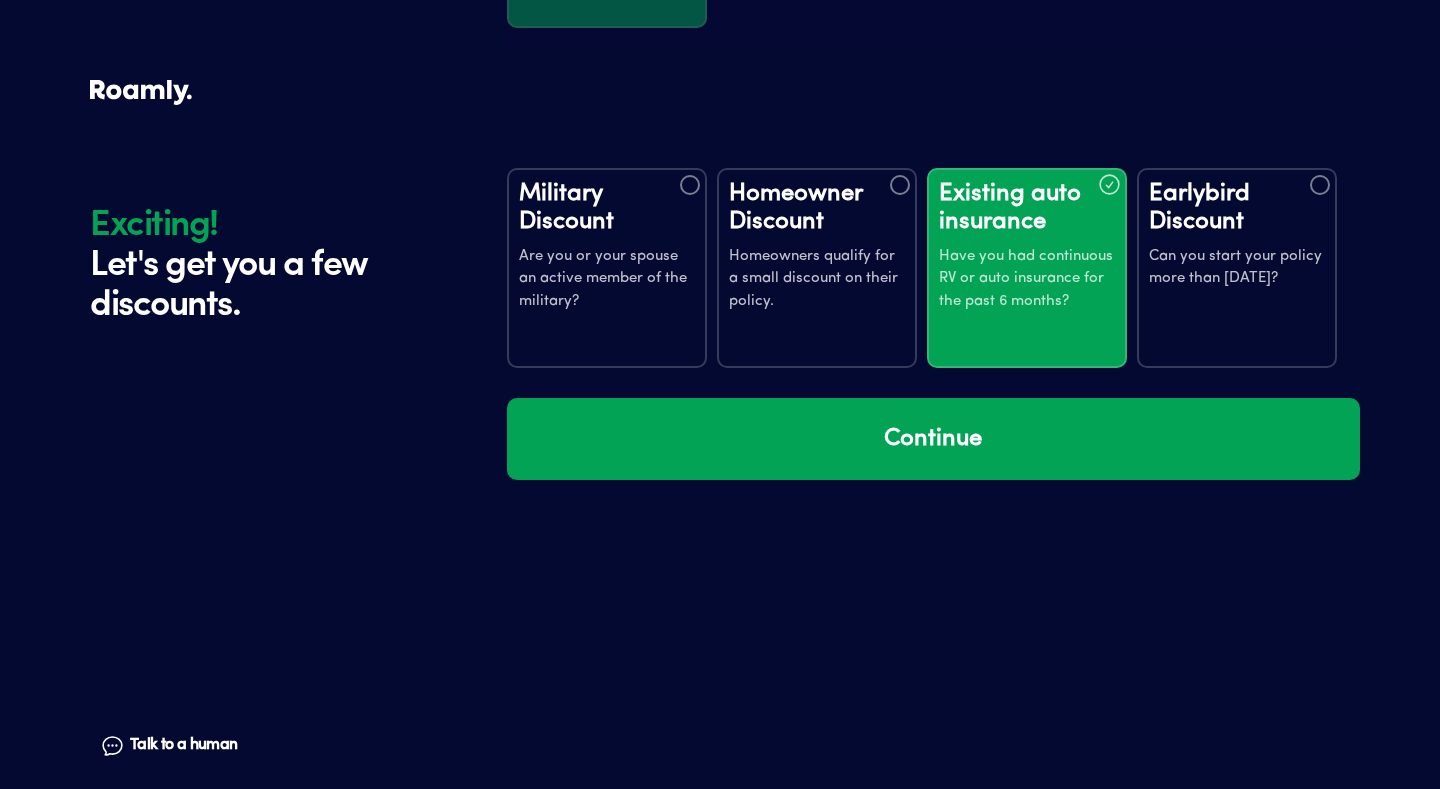 click at bounding box center [1320, 185] 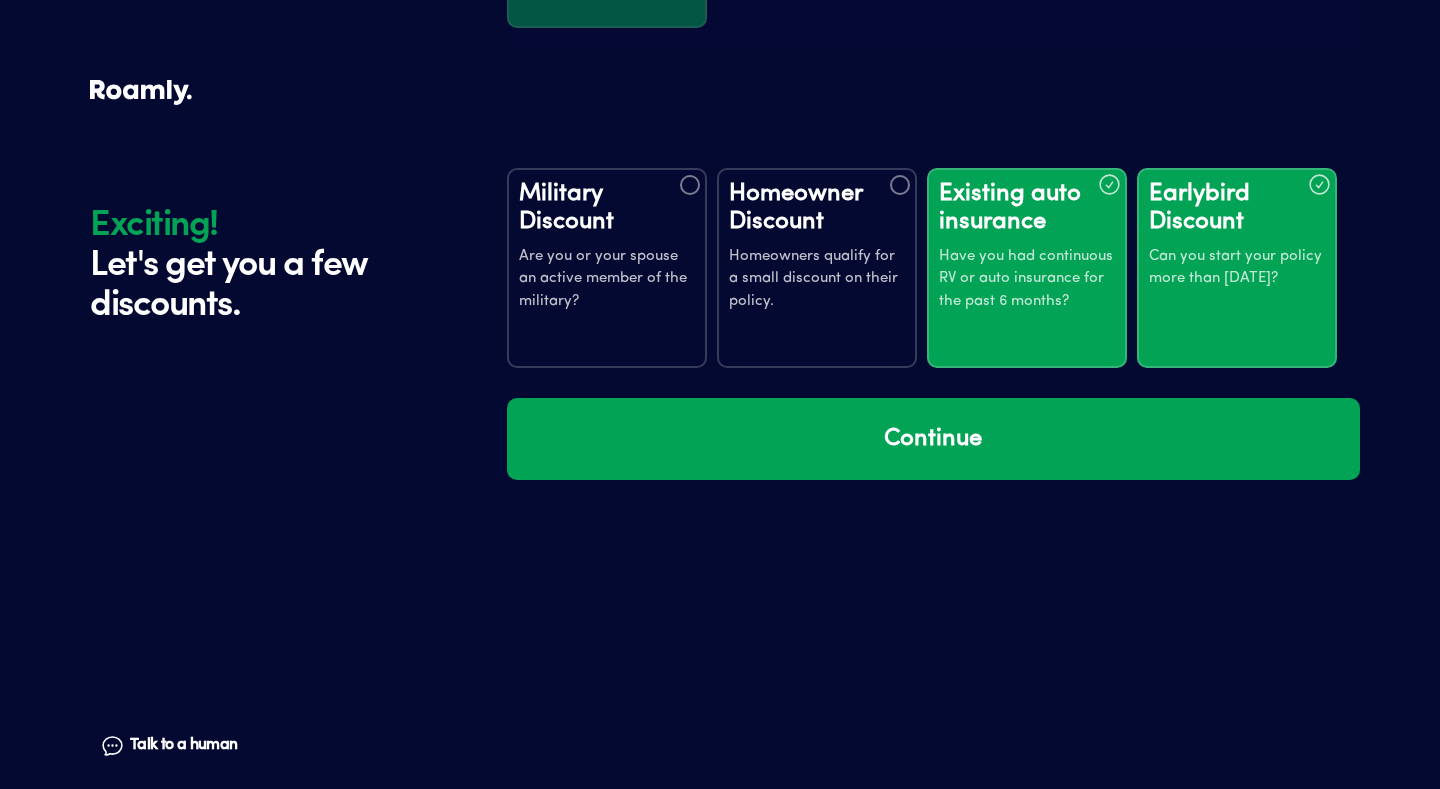 click at bounding box center (900, 185) 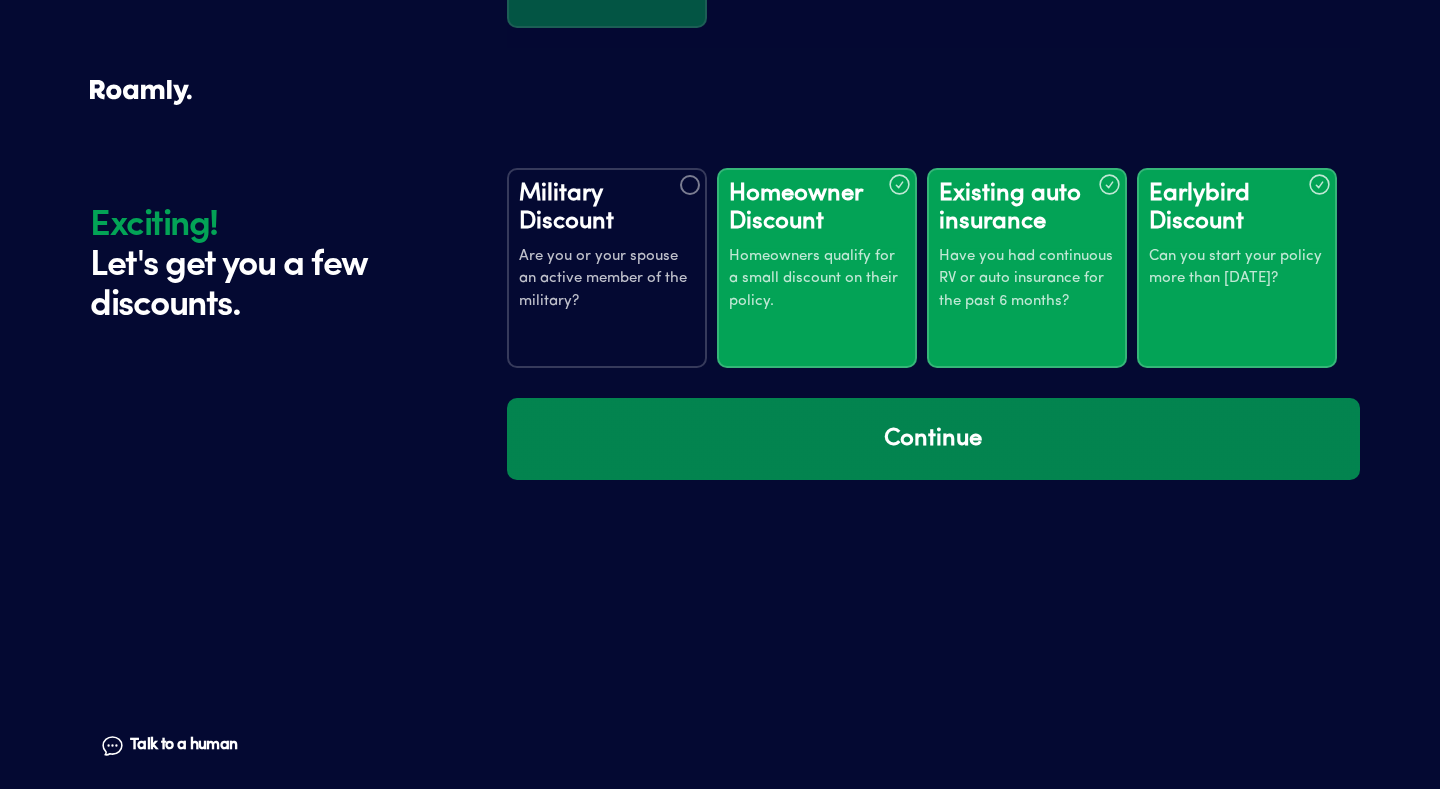 click on "Continue" at bounding box center (933, 439) 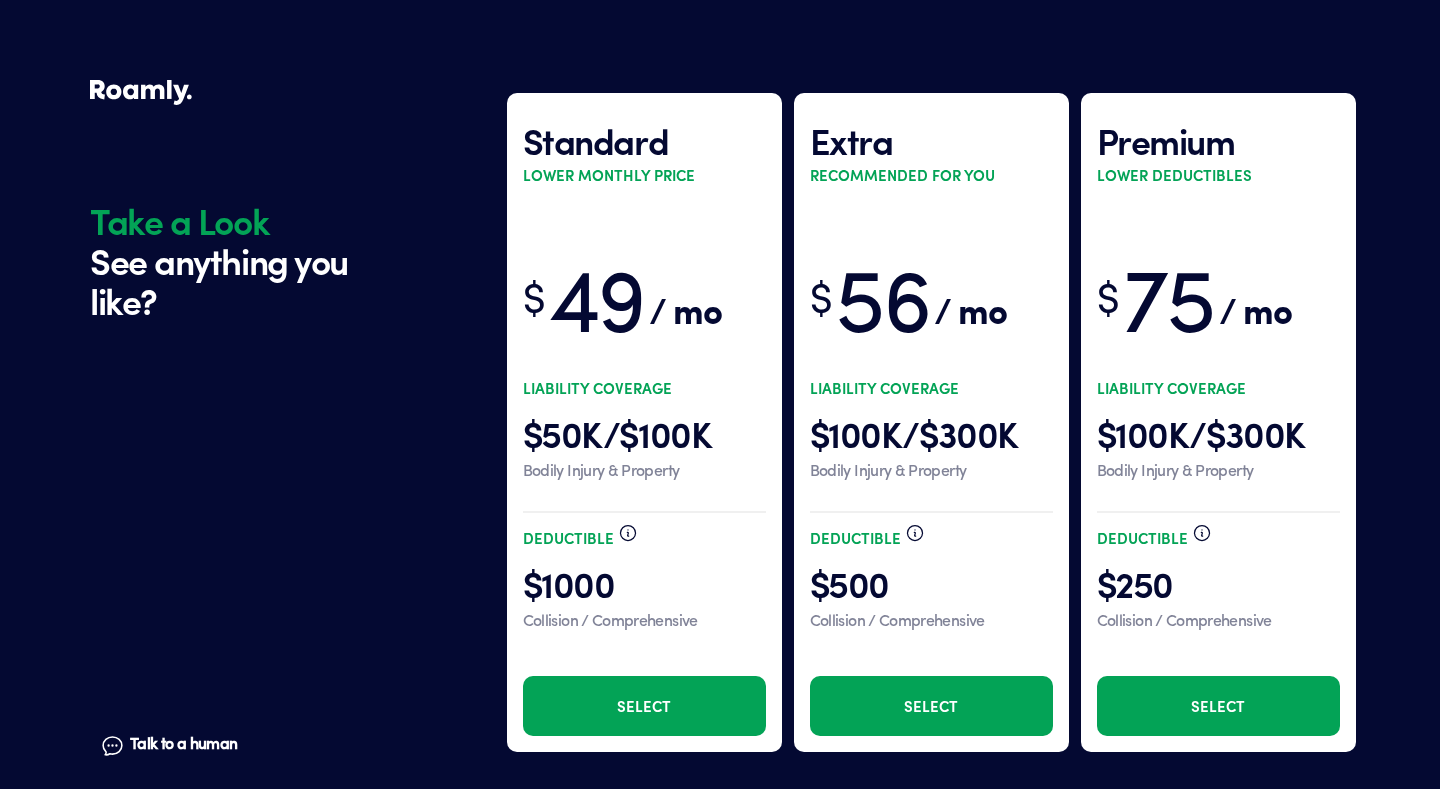 scroll, scrollTop: 3790, scrollLeft: 0, axis: vertical 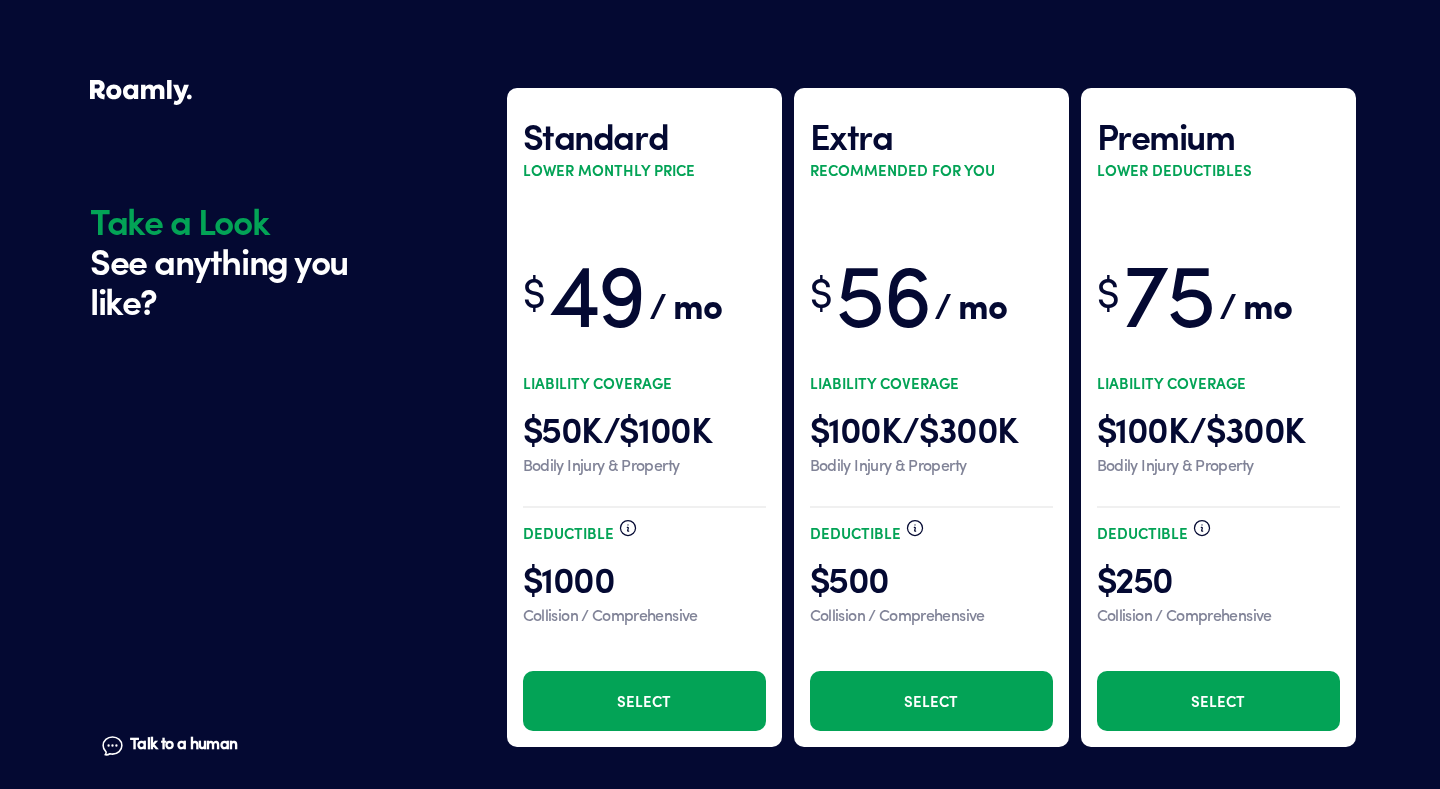 click on "Select" at bounding box center [644, 701] 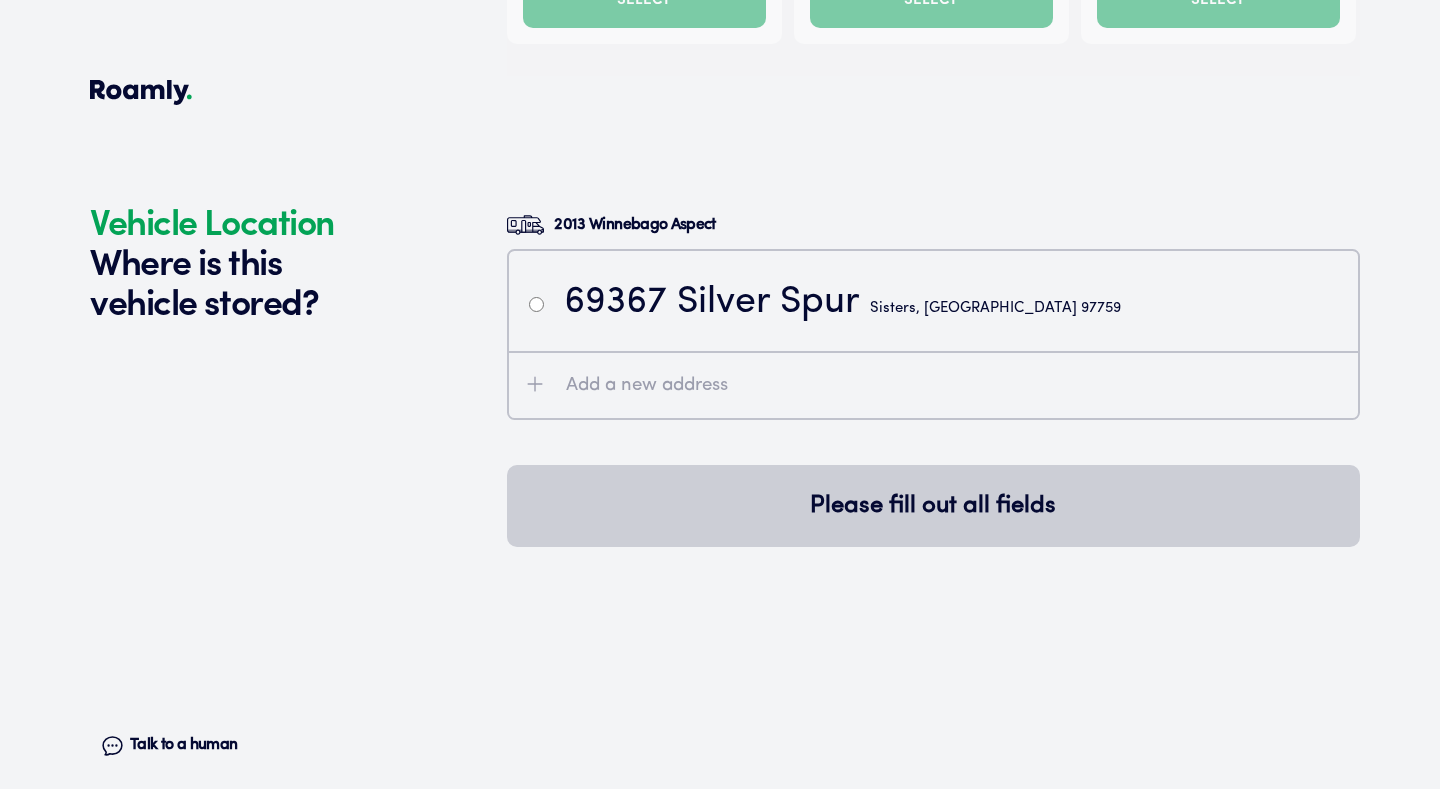 scroll, scrollTop: 4561, scrollLeft: 0, axis: vertical 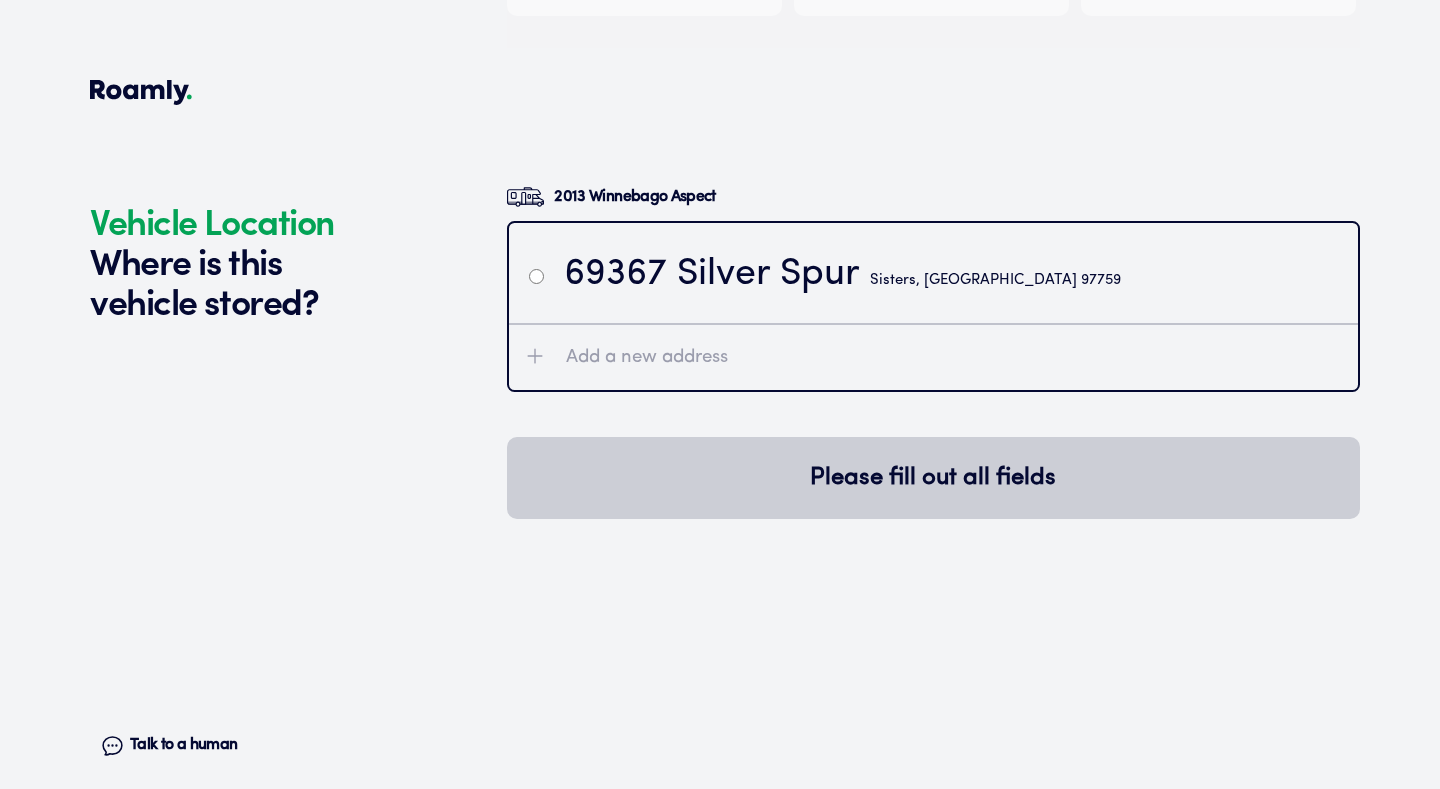 click at bounding box center (536, 276) 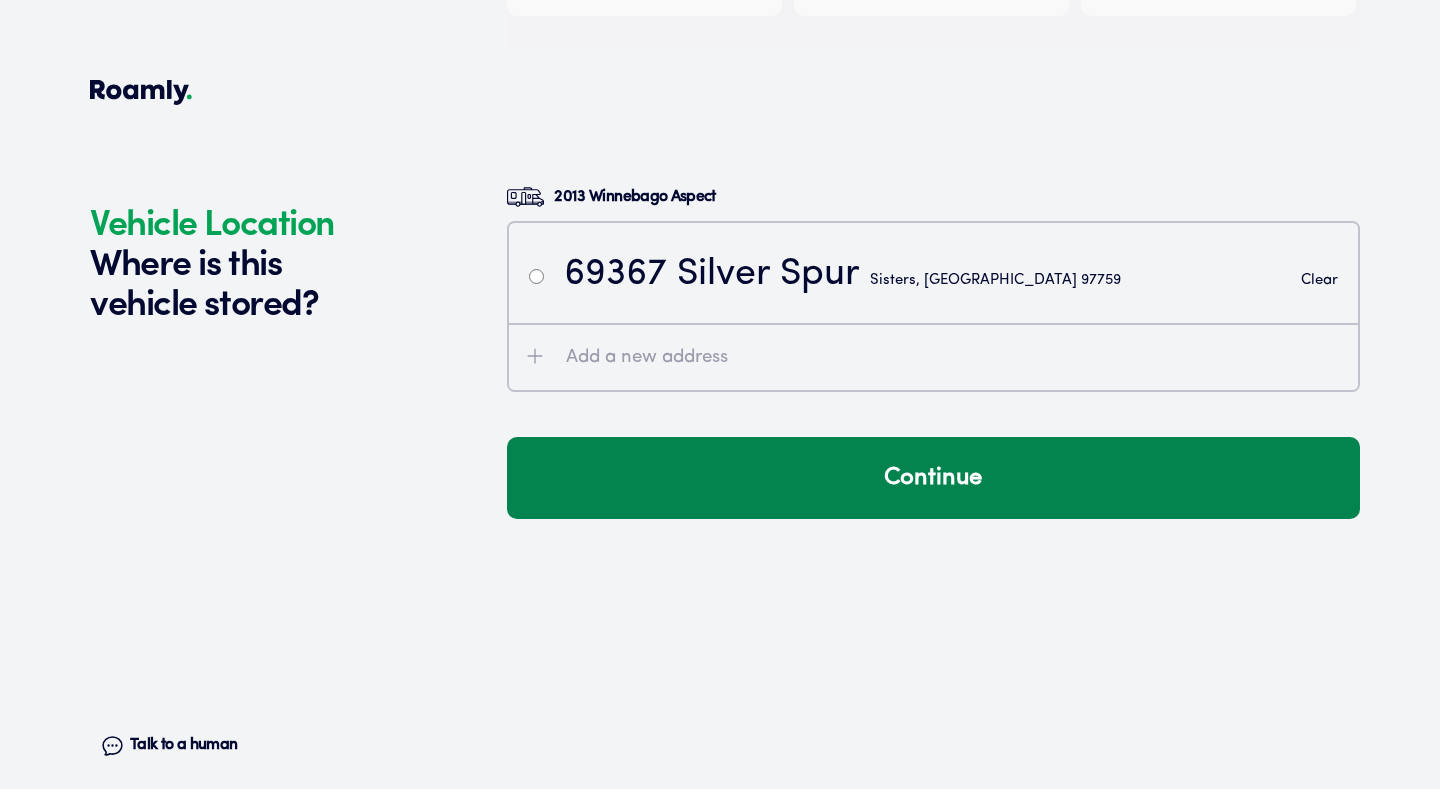click on "Continue" at bounding box center (933, 478) 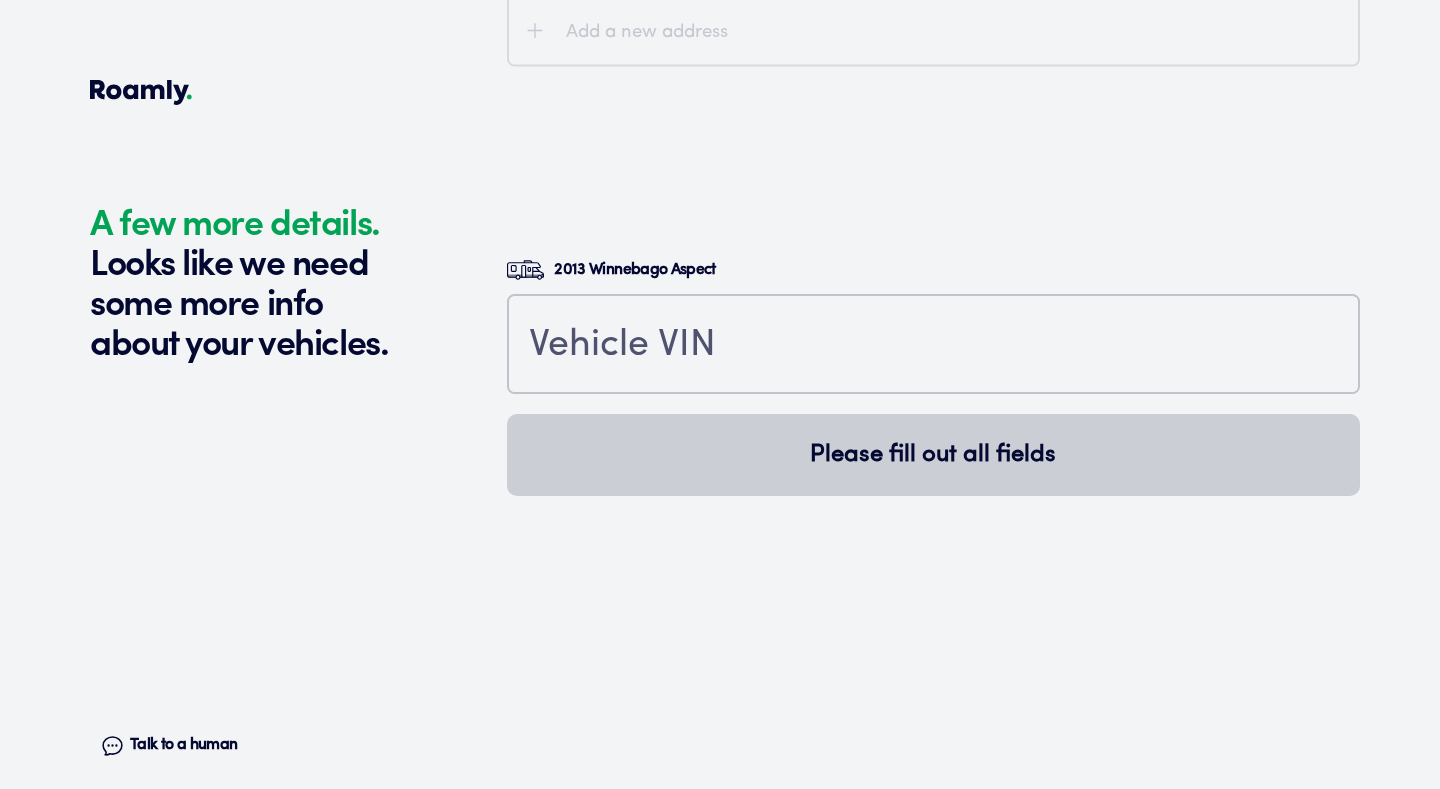 scroll, scrollTop: 5000, scrollLeft: 0, axis: vertical 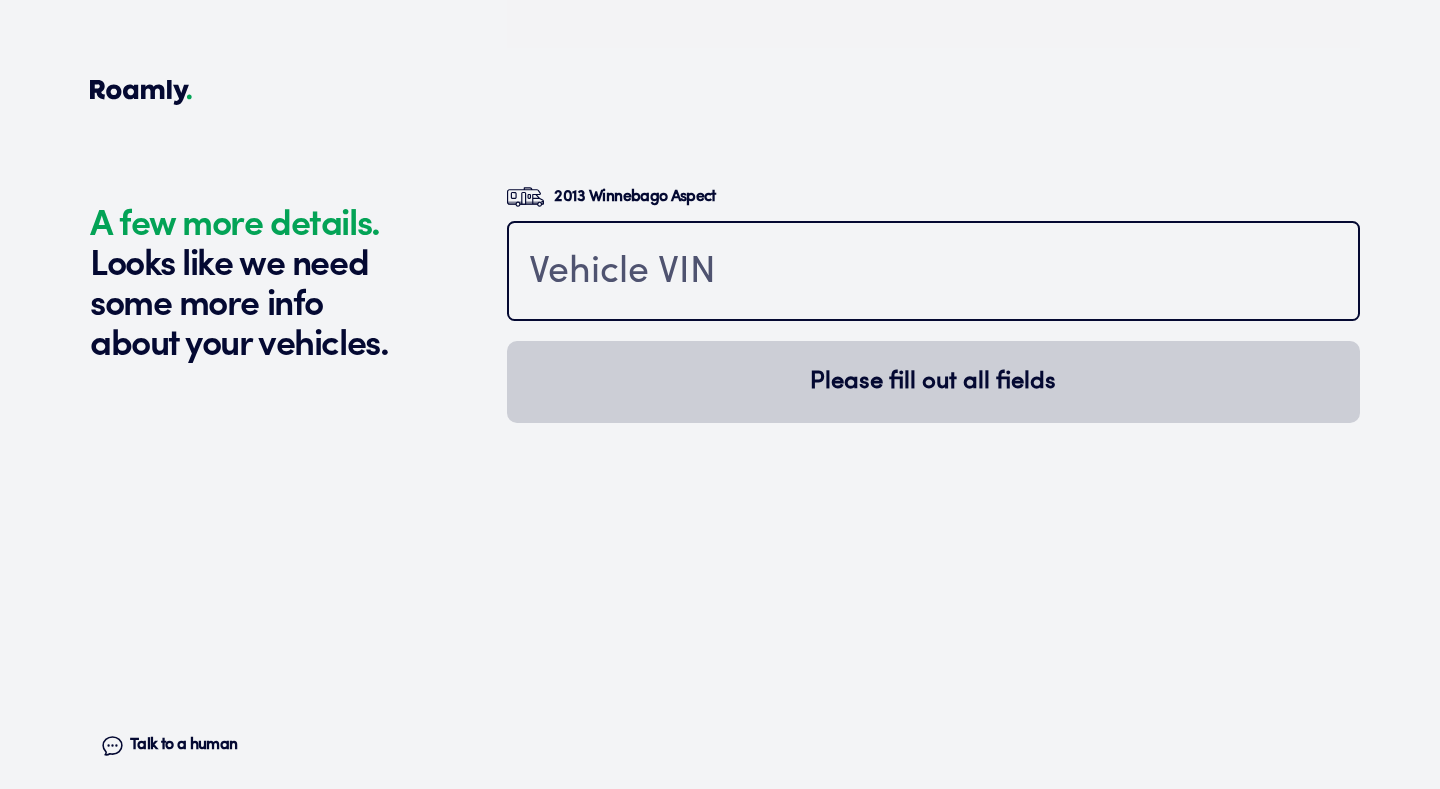 click at bounding box center (933, 273) 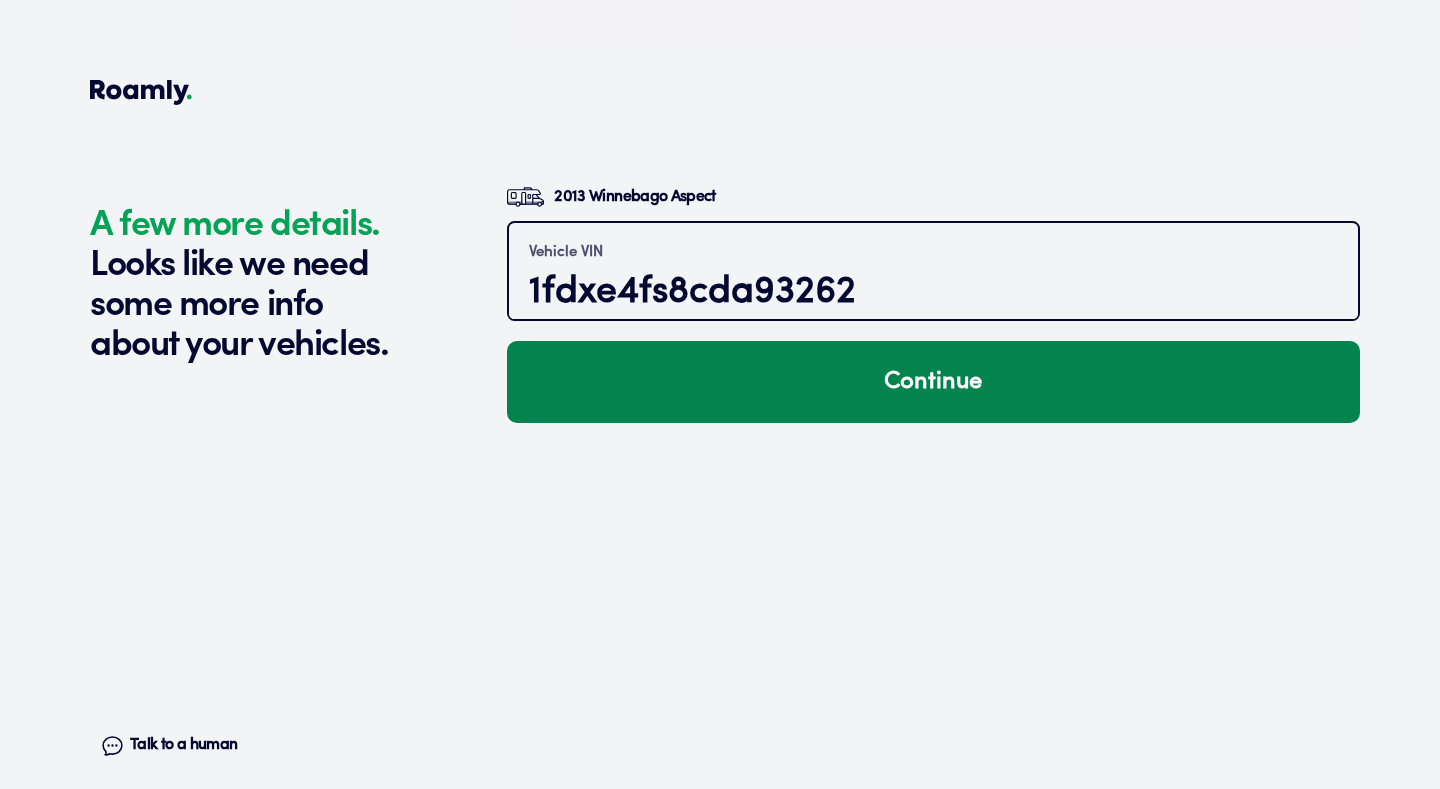type on "1fdxe4fs8cda93262" 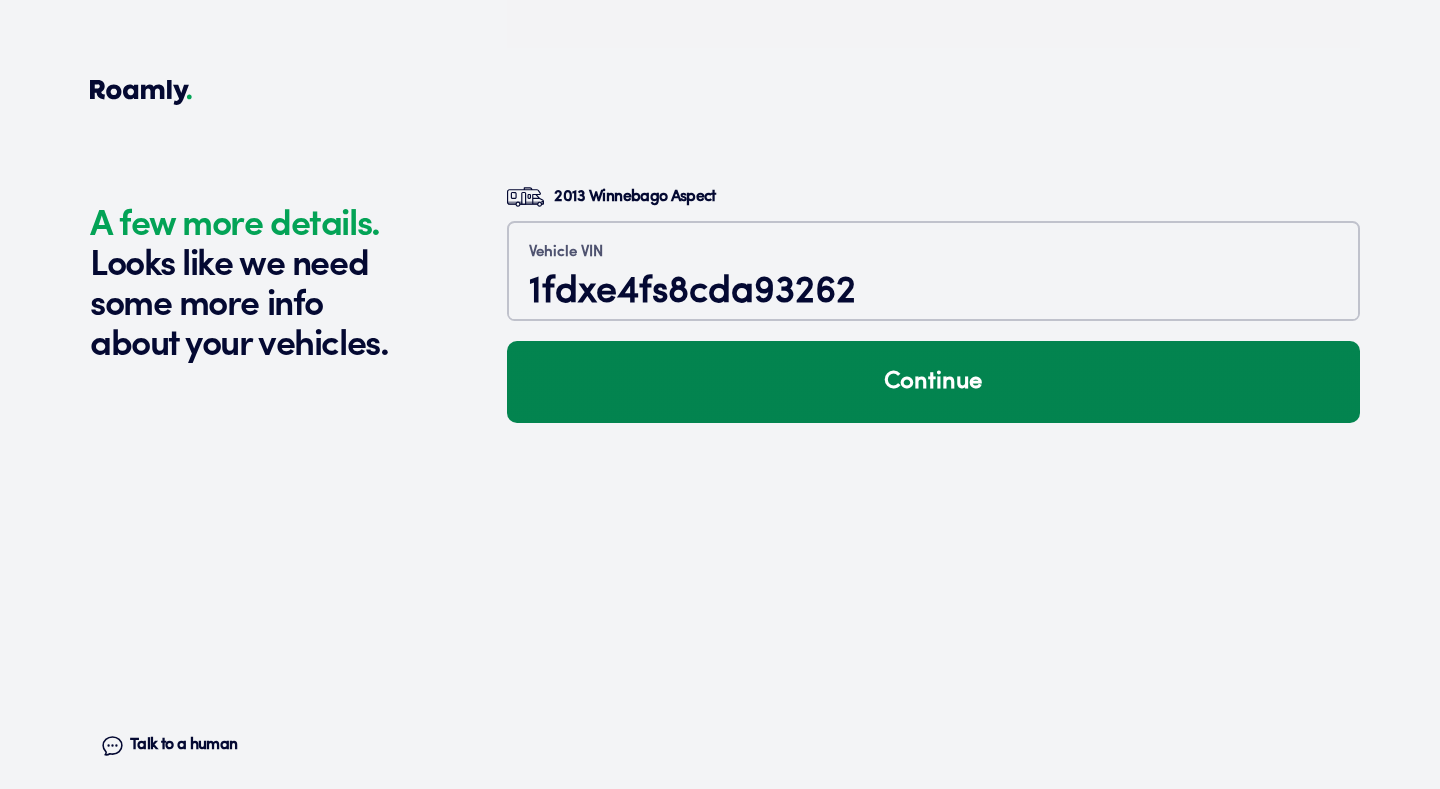 click on "Continue" at bounding box center [933, 382] 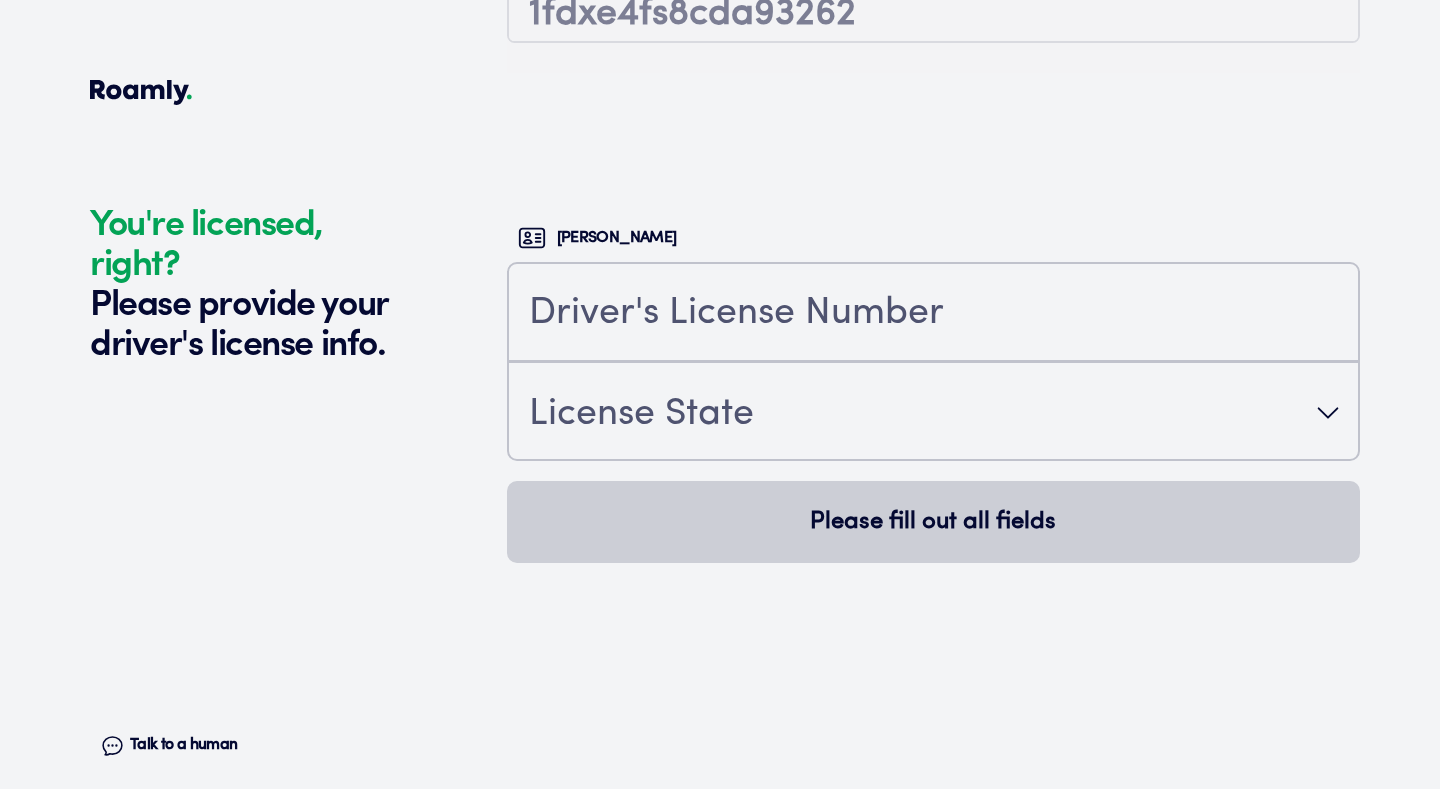 scroll, scrollTop: 5343, scrollLeft: 0, axis: vertical 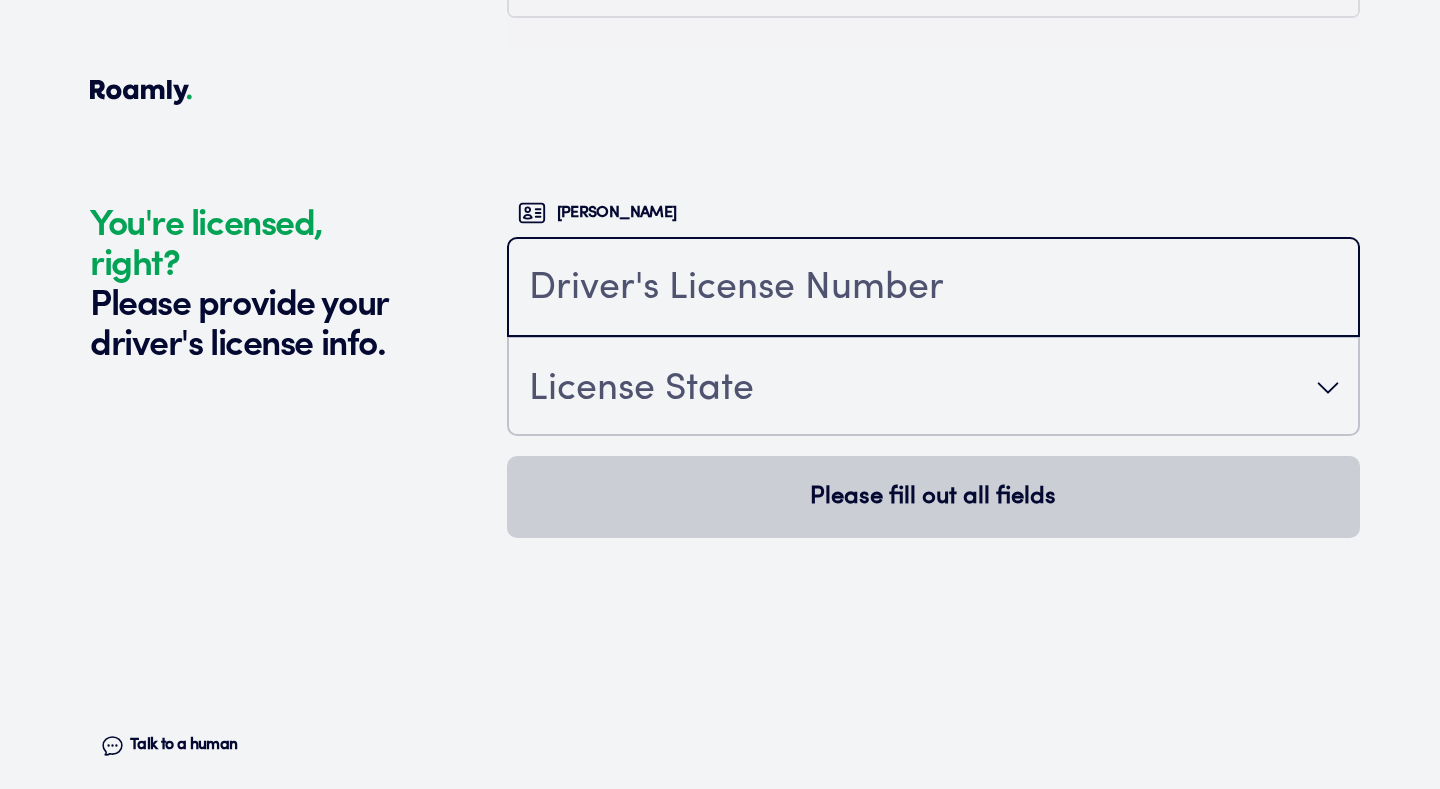 click at bounding box center [933, 289] 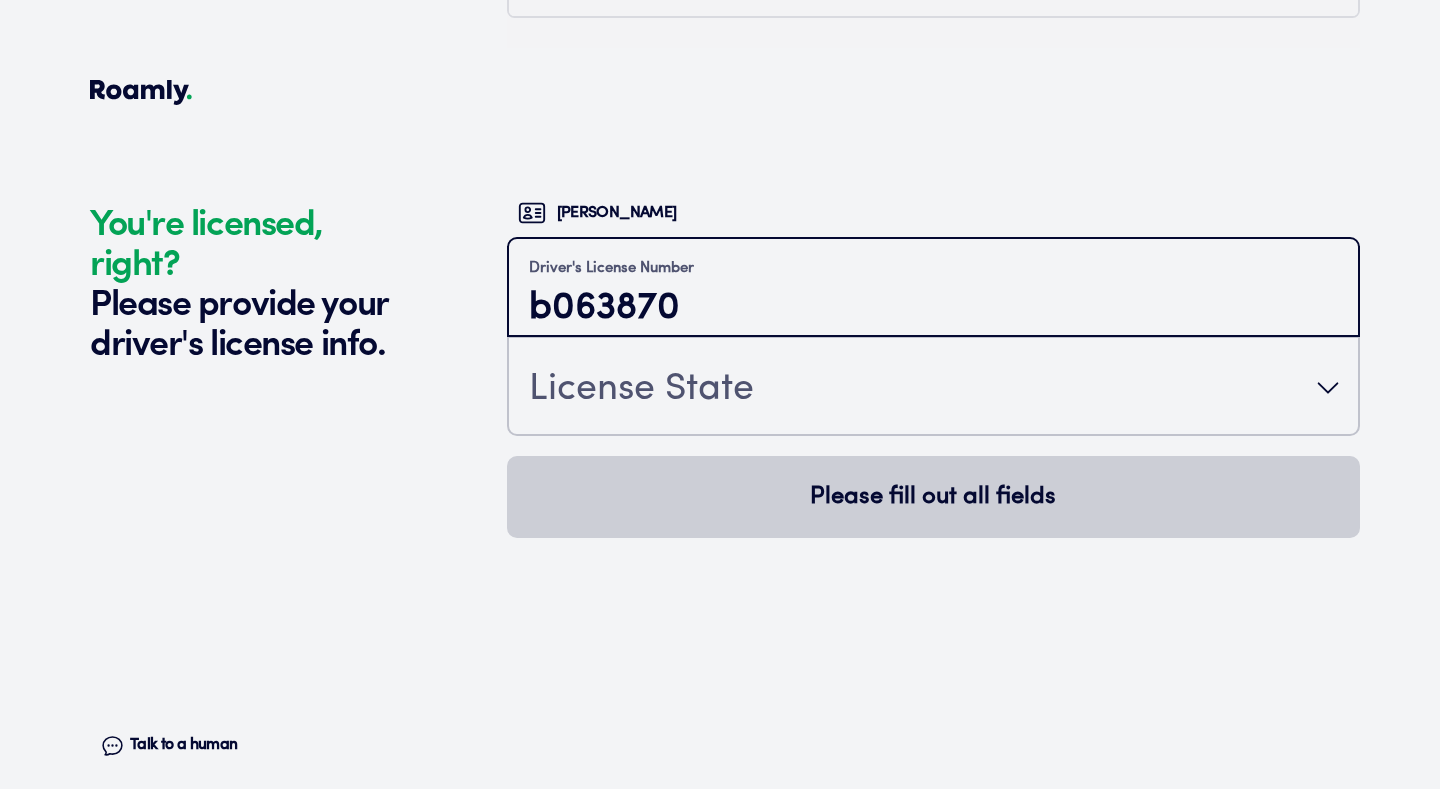 type on "b063870" 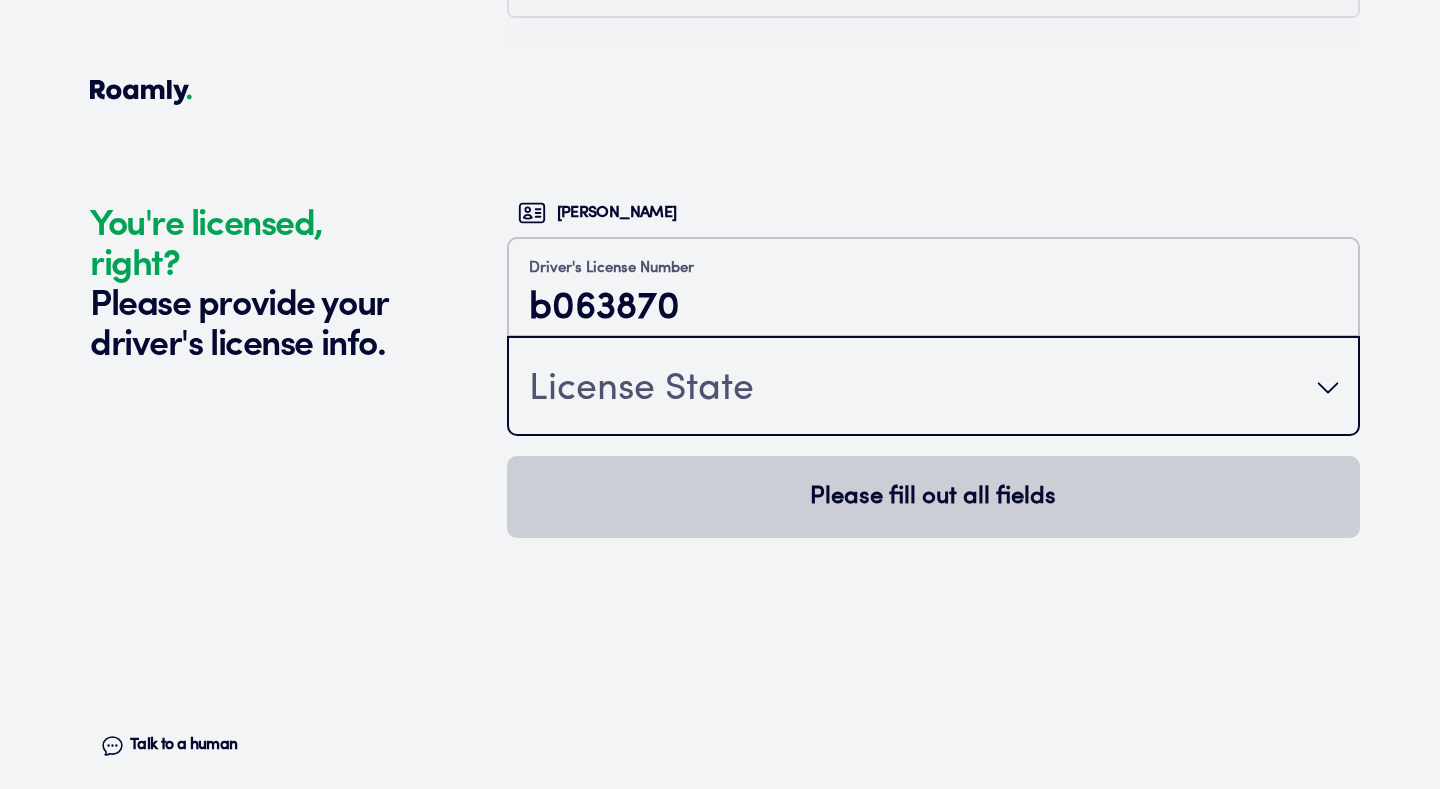 click on "License State" at bounding box center [933, 388] 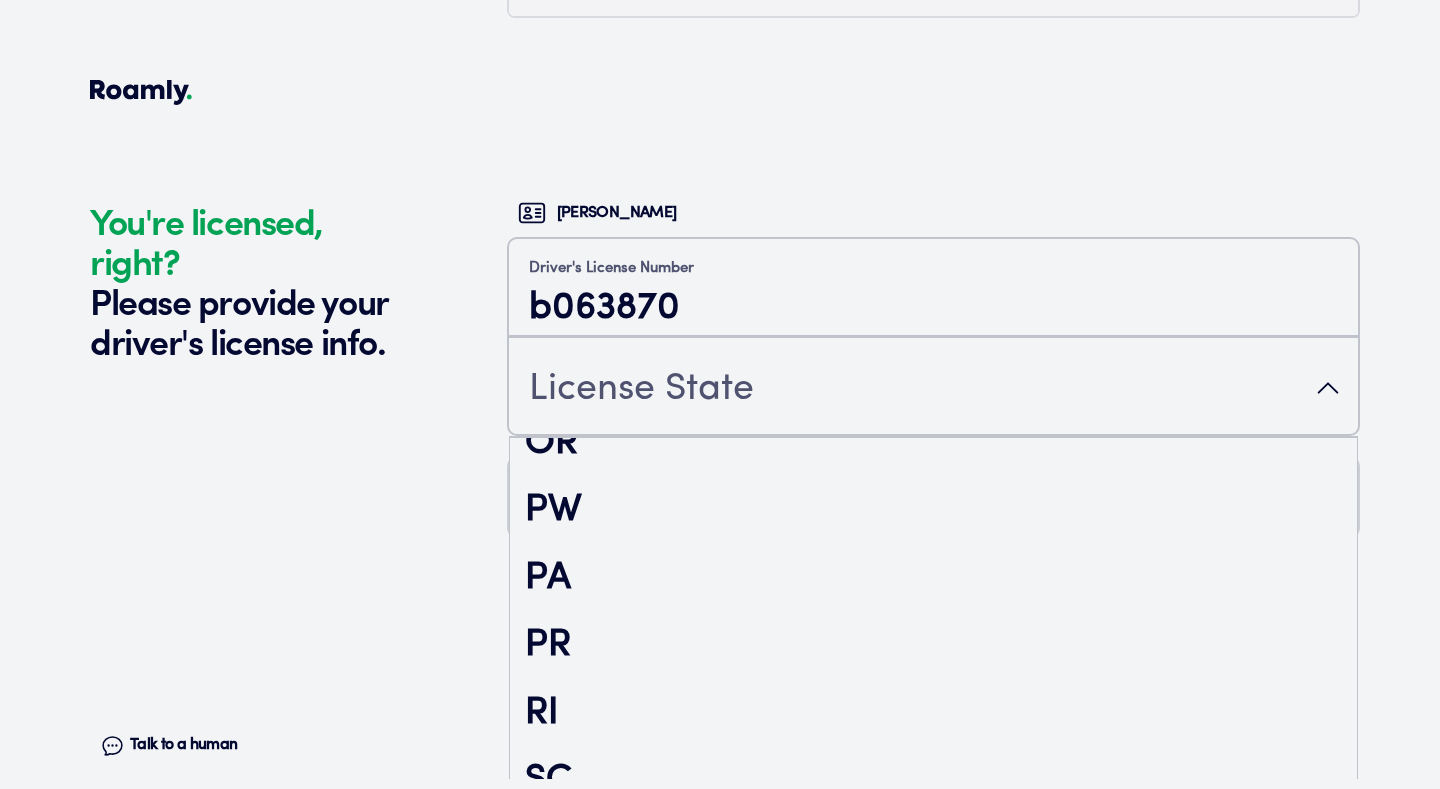 scroll, scrollTop: 2819, scrollLeft: 0, axis: vertical 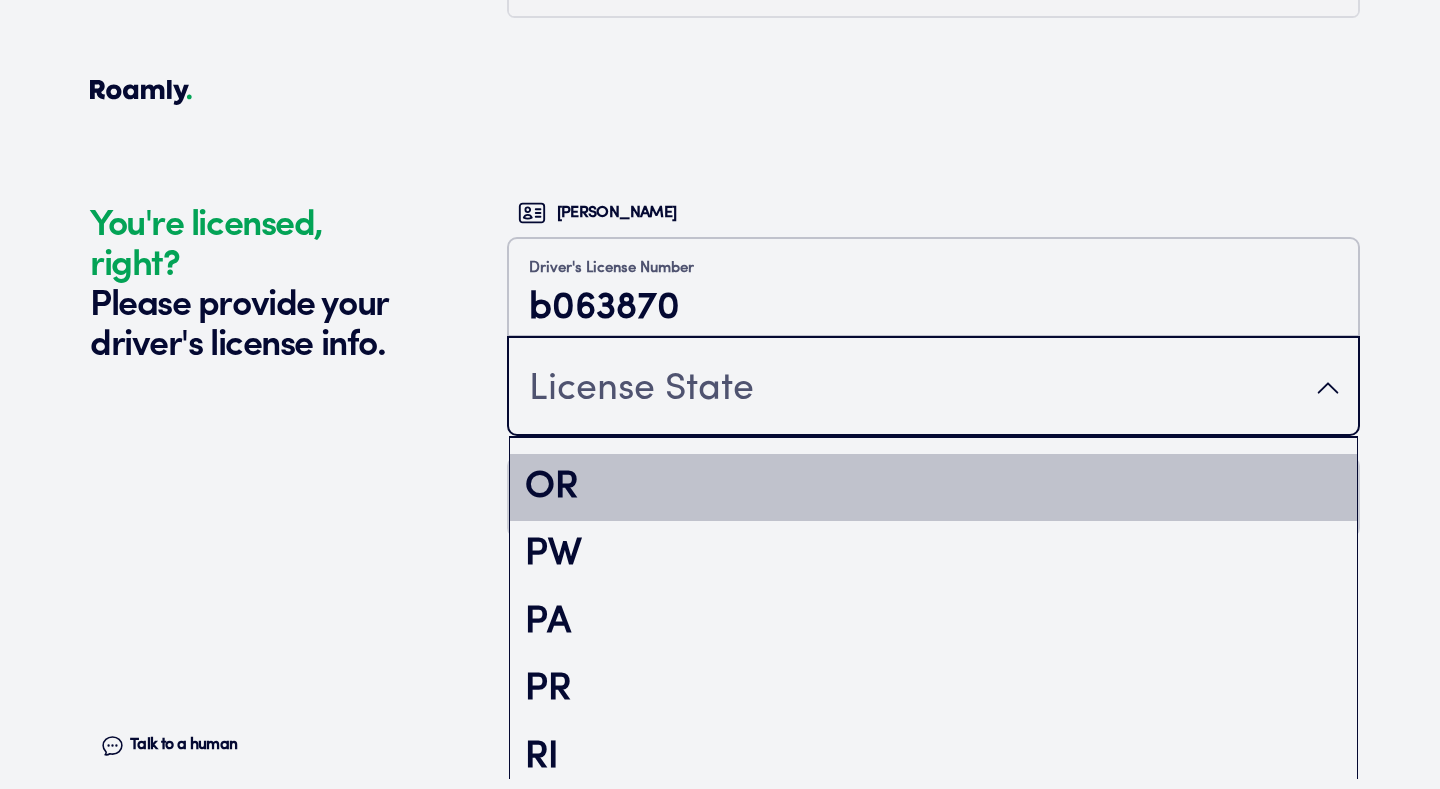 click on "OR" at bounding box center (933, 488) 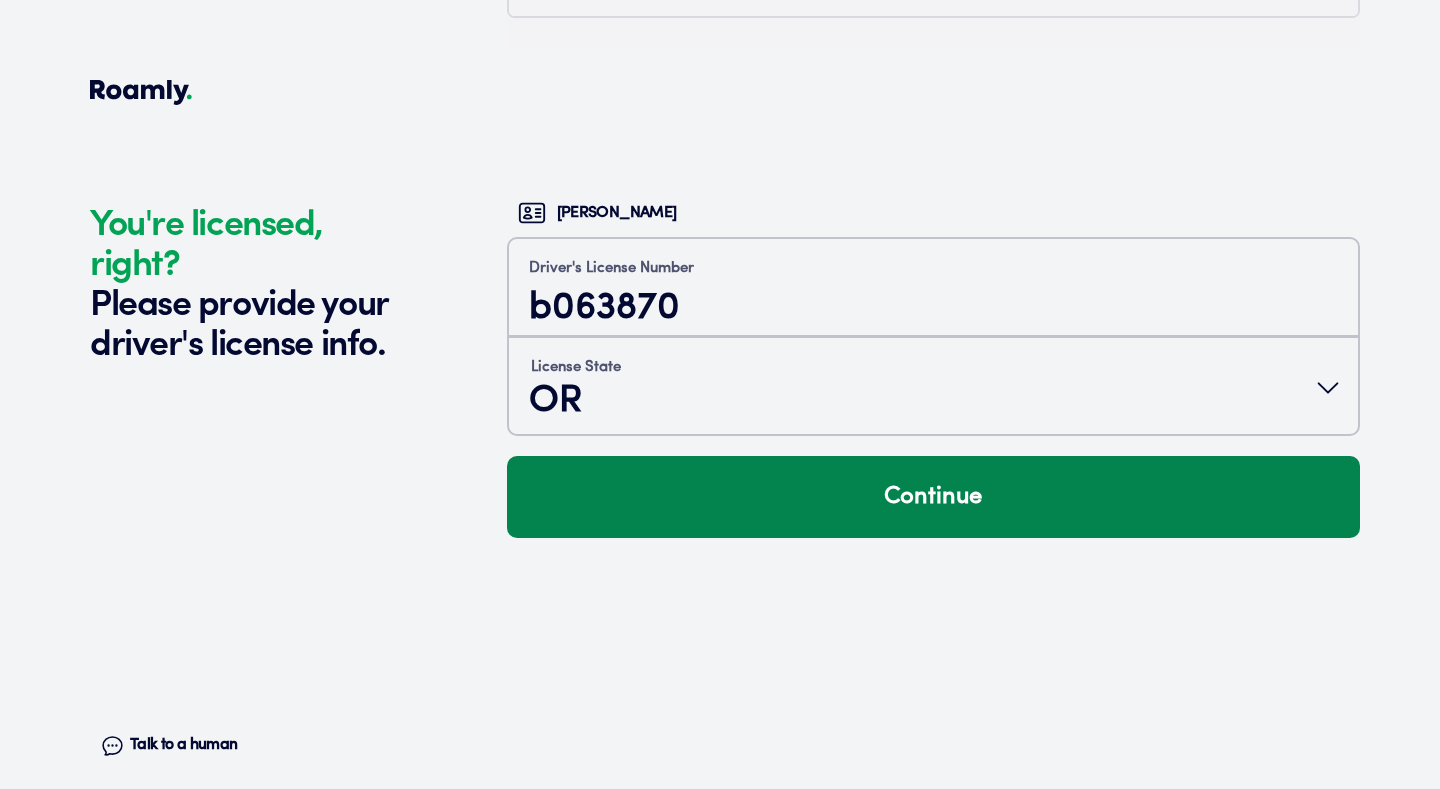click on "Continue" at bounding box center (933, 497) 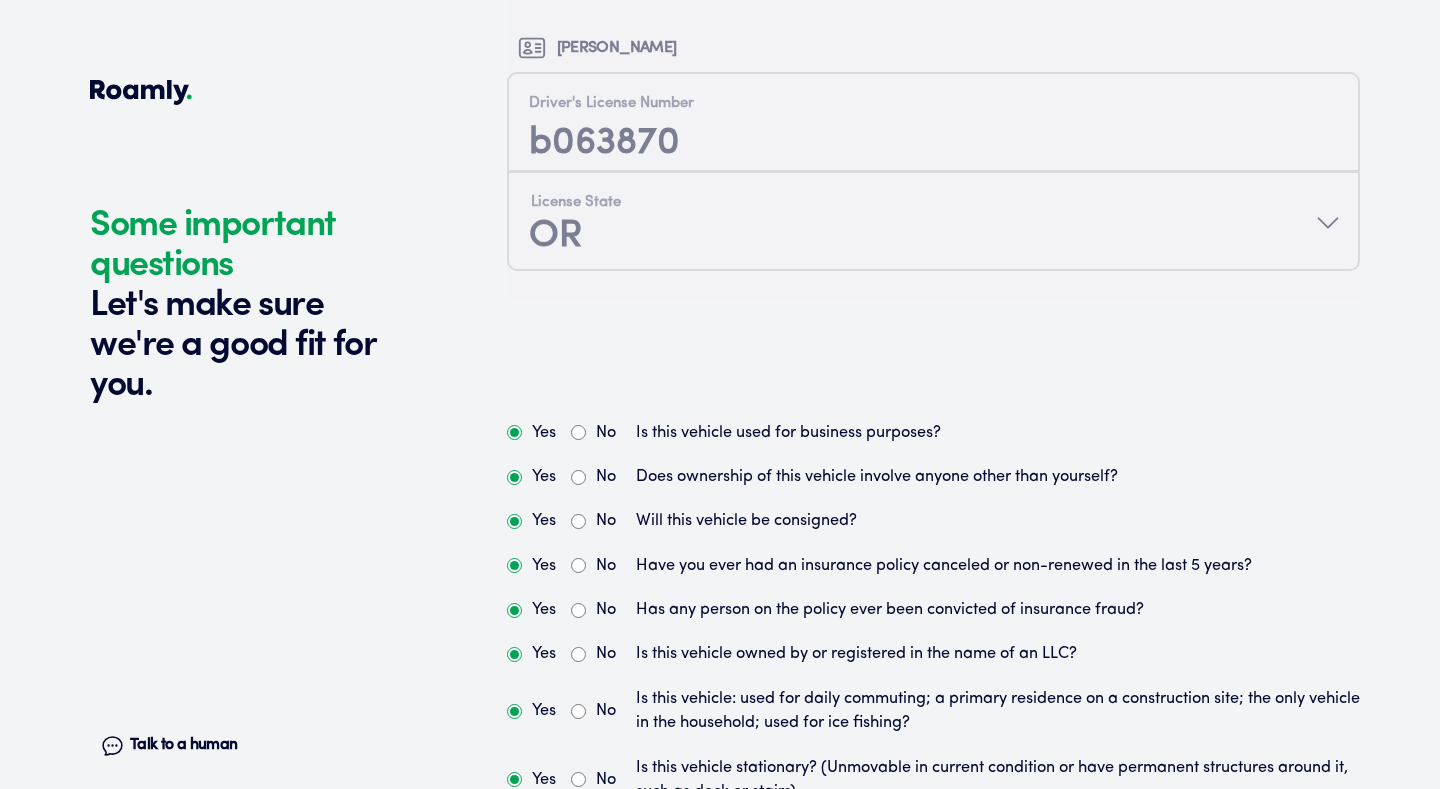 scroll, scrollTop: 5825, scrollLeft: 0, axis: vertical 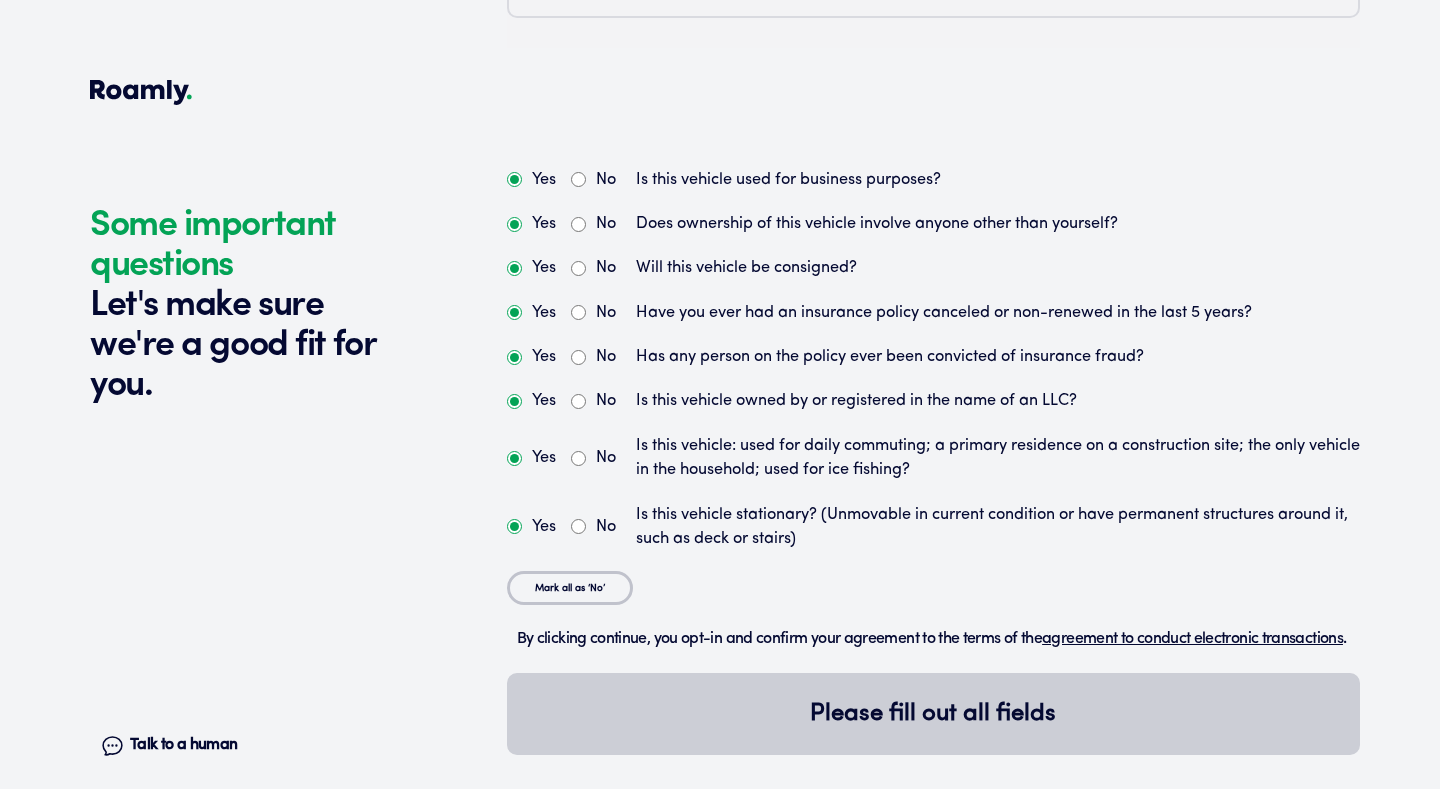 click on "No" at bounding box center [578, 179] 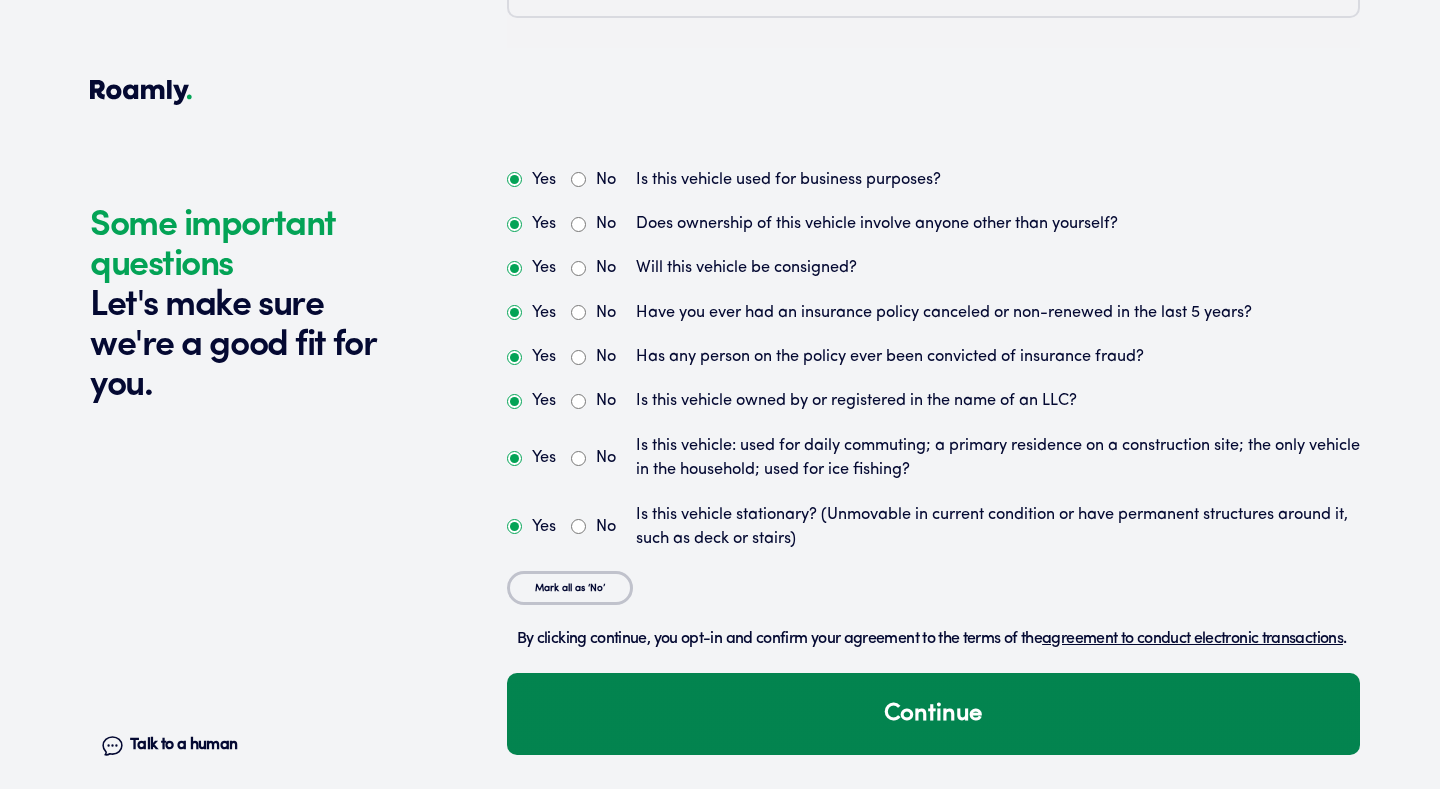 click on "Continue" at bounding box center (933, 714) 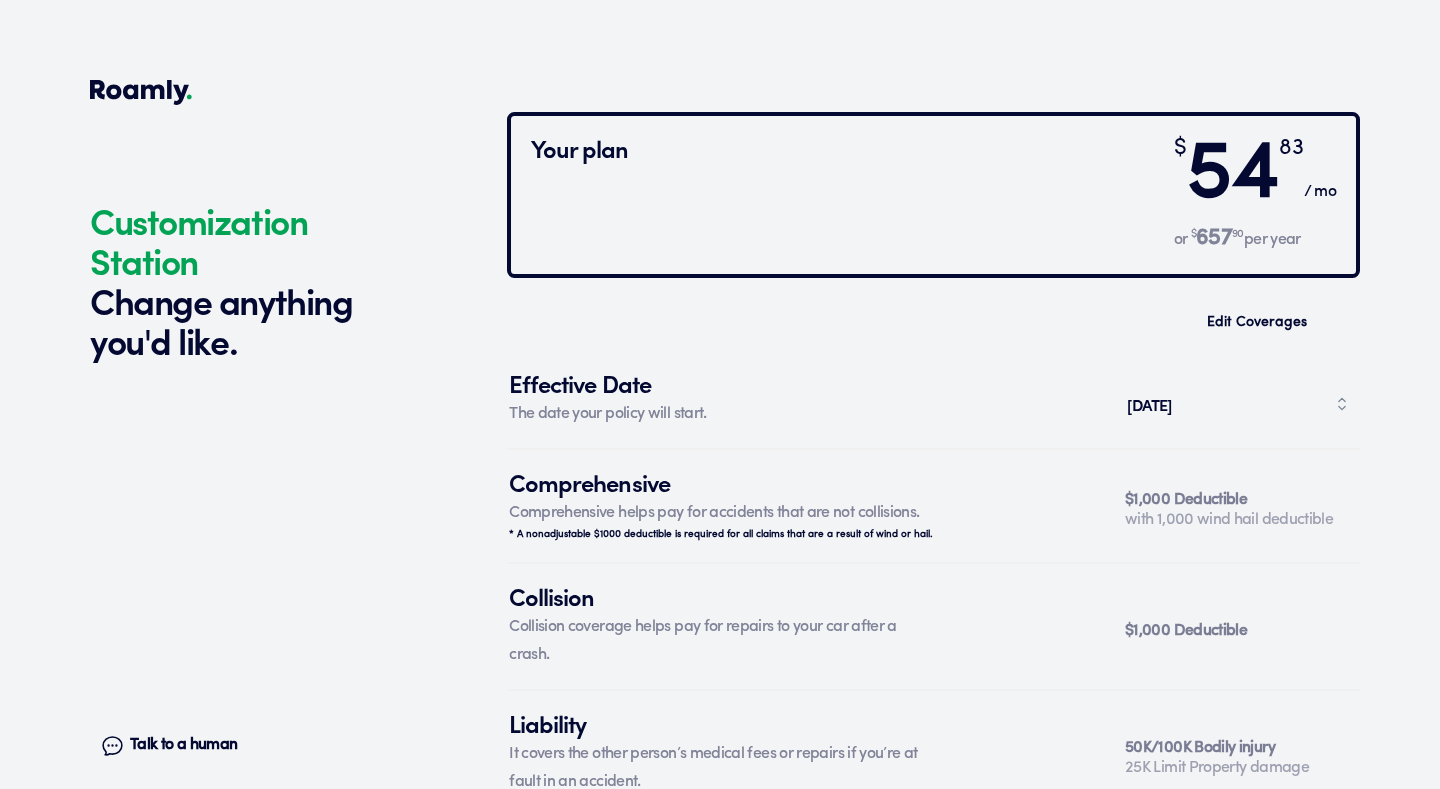 scroll, scrollTop: 6524, scrollLeft: 0, axis: vertical 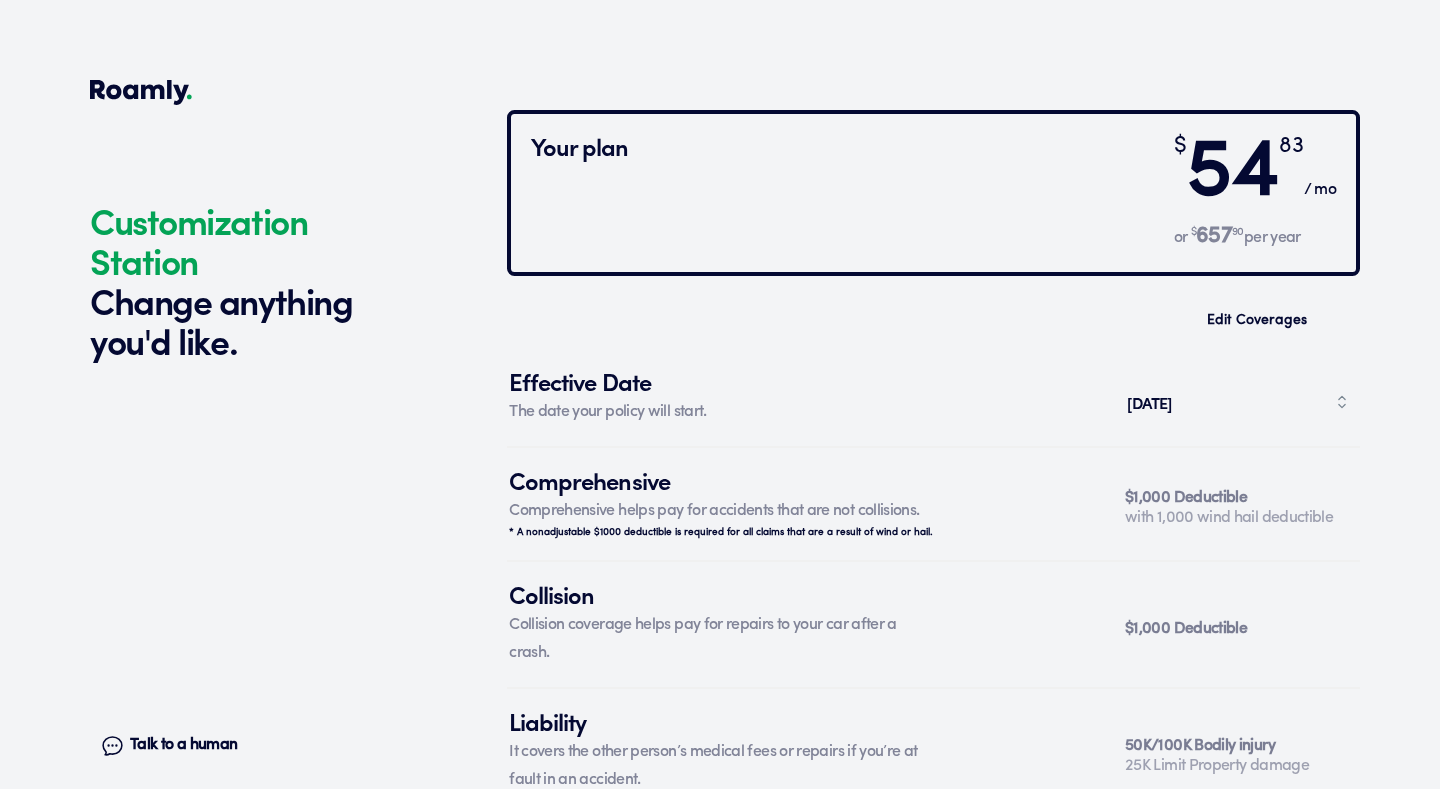 click on "[DATE]" at bounding box center (1237, 402) 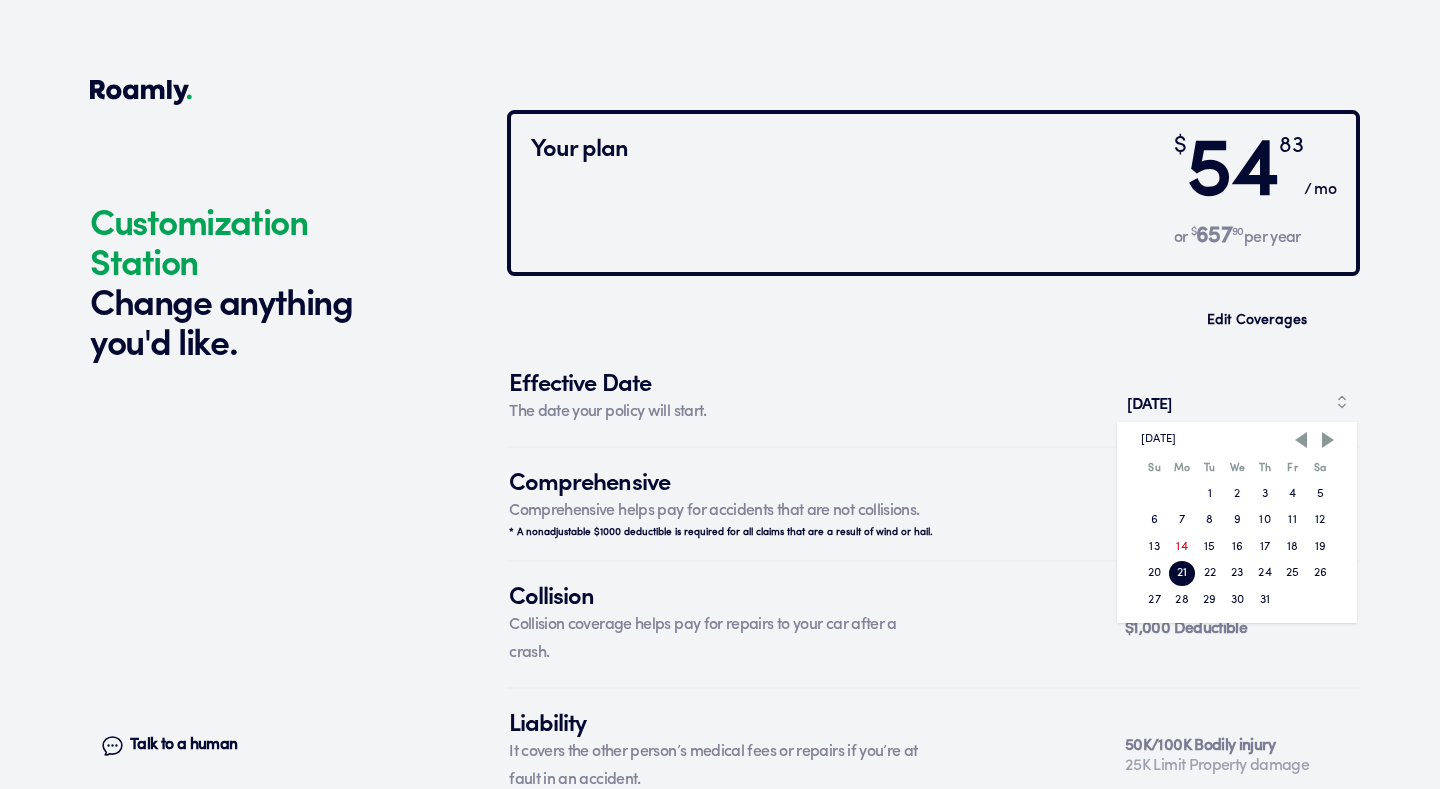 click at bounding box center [1328, 440] 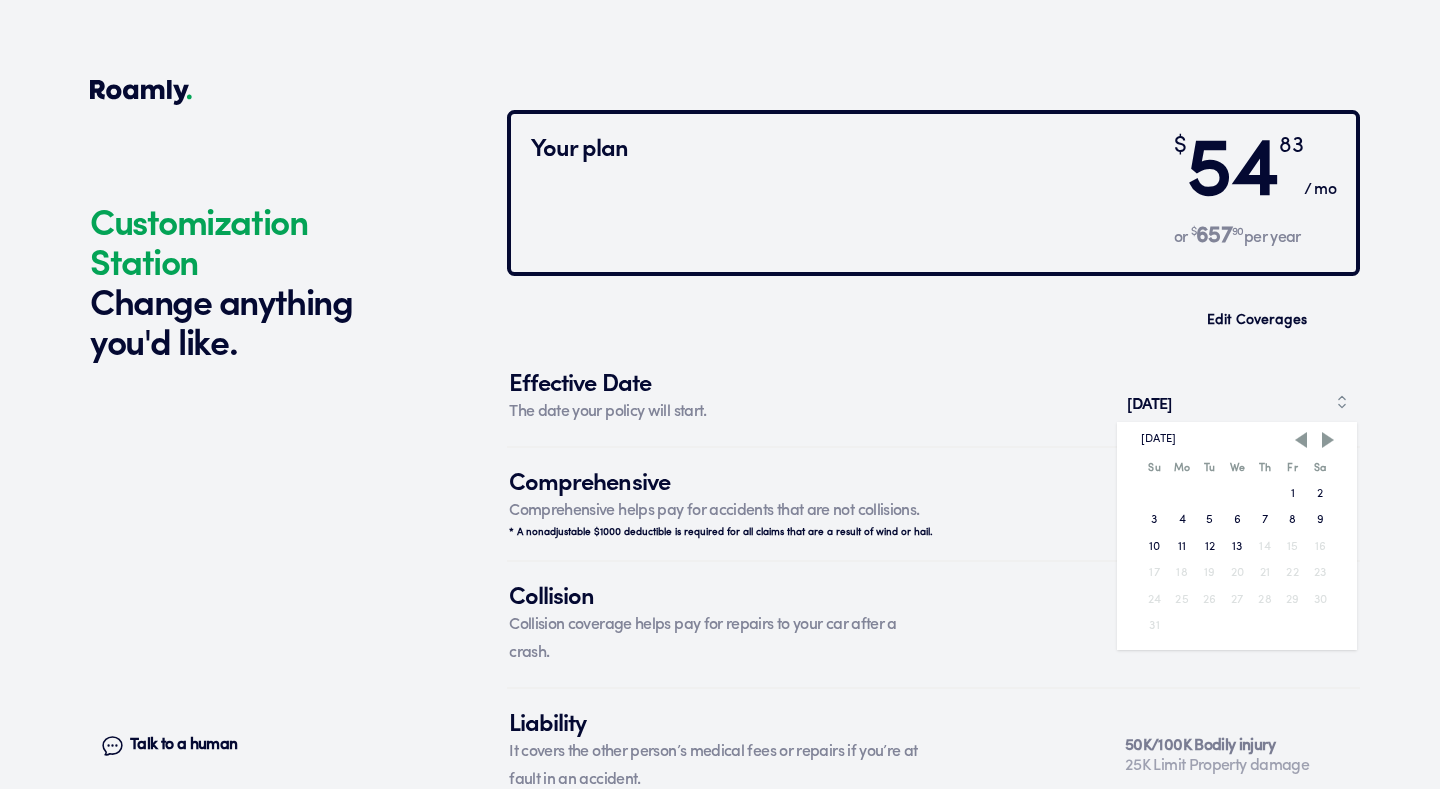 click on "3" at bounding box center (1155, 520) 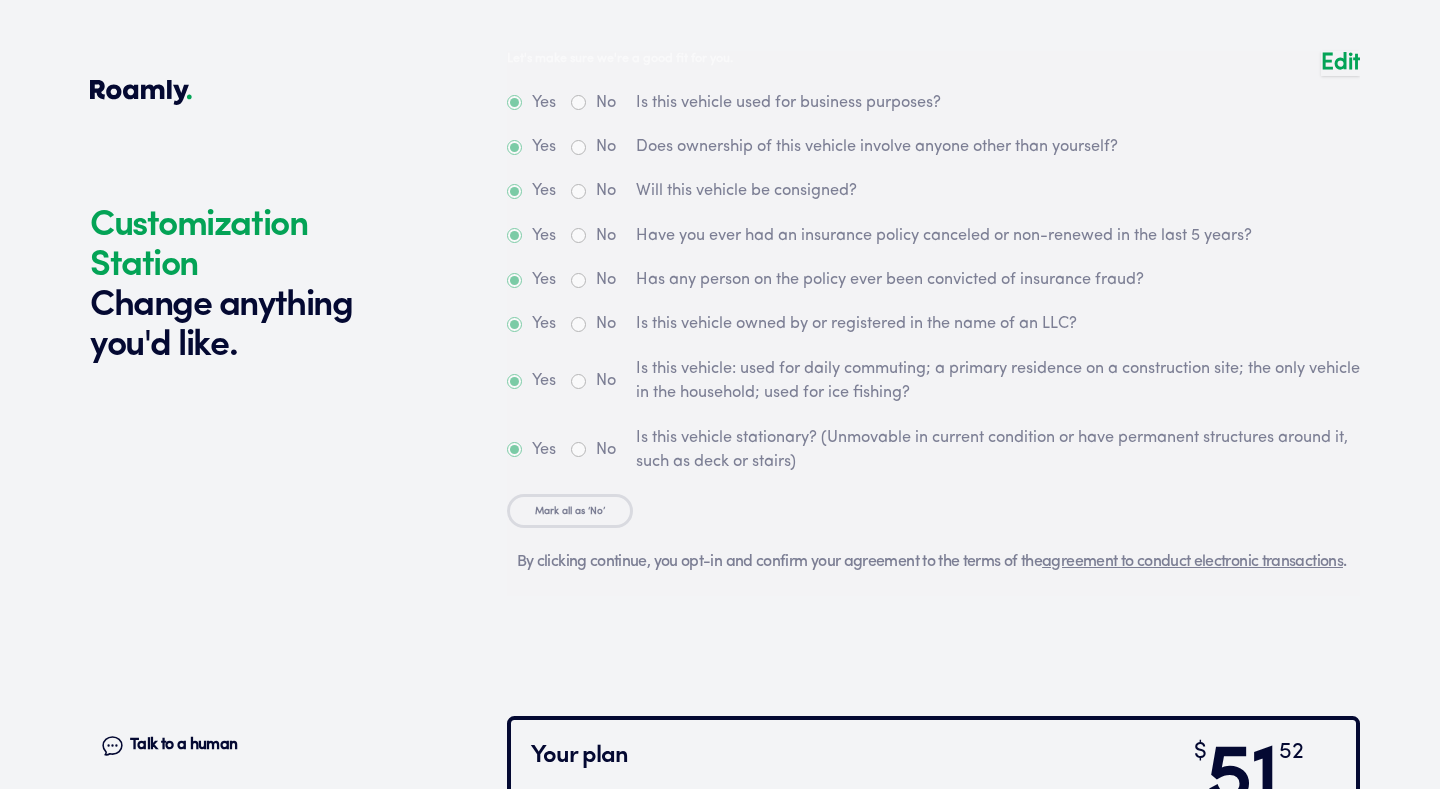scroll, scrollTop: 5910, scrollLeft: 0, axis: vertical 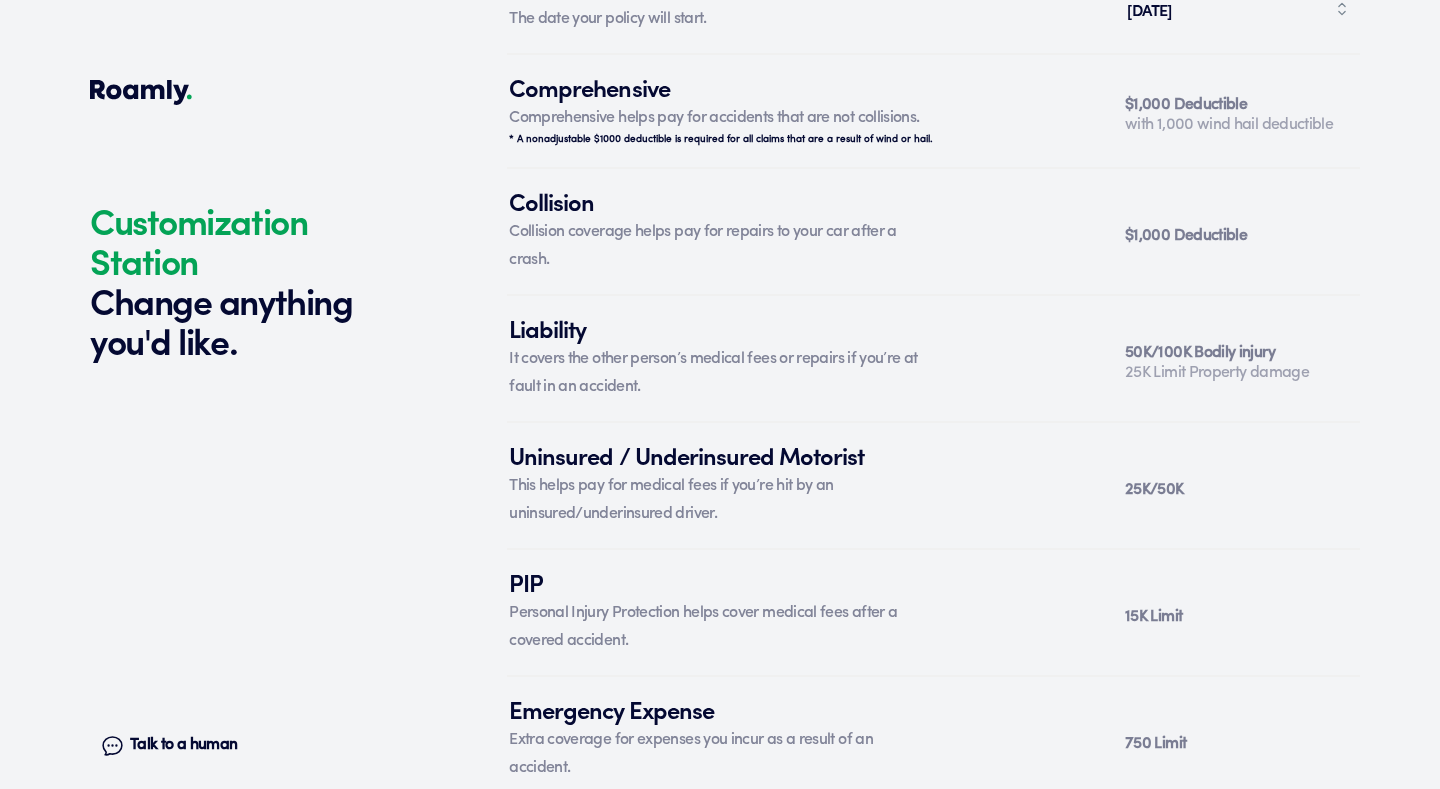 click on "50K/100K Bodily injury" at bounding box center (1219, 353) 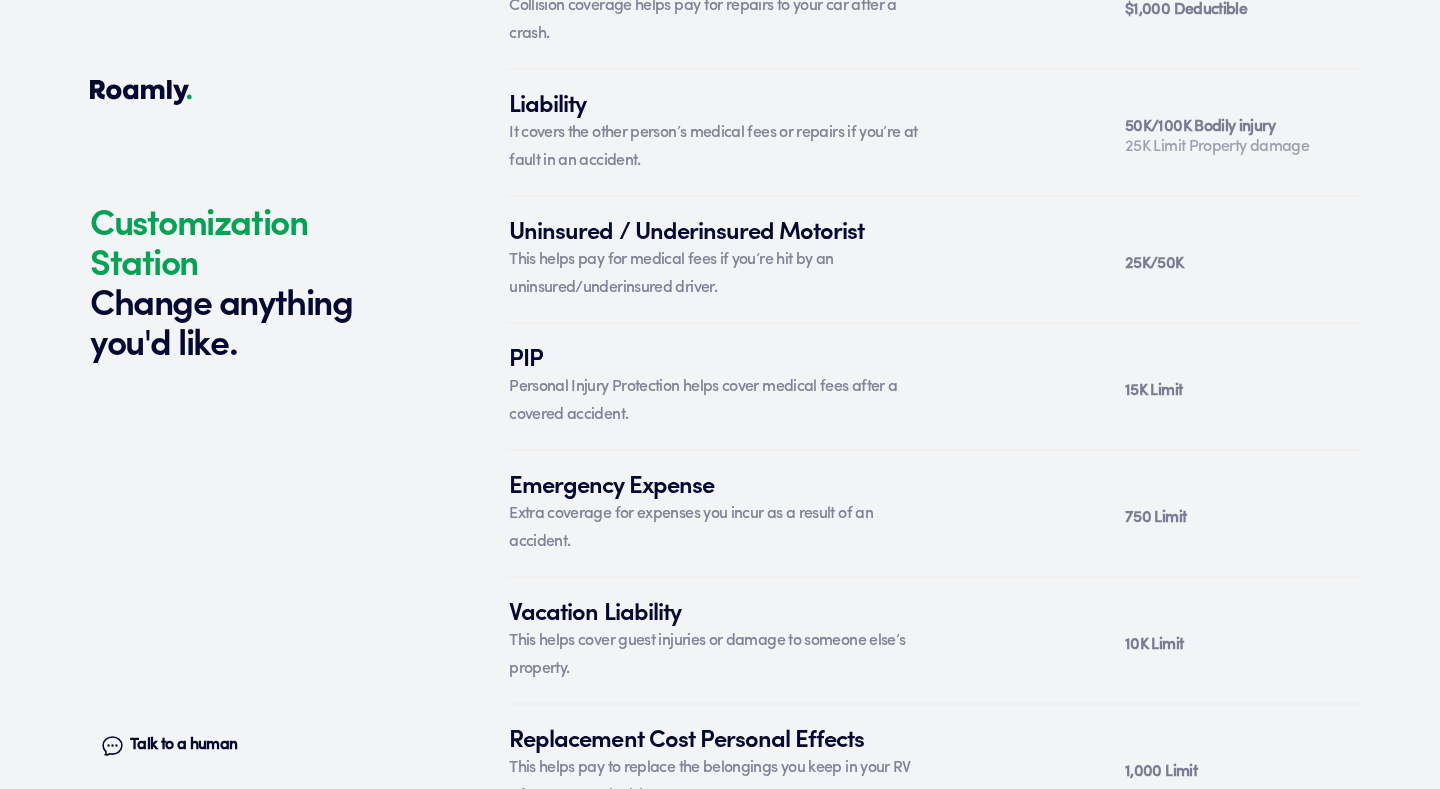 scroll, scrollTop: 7144, scrollLeft: 0, axis: vertical 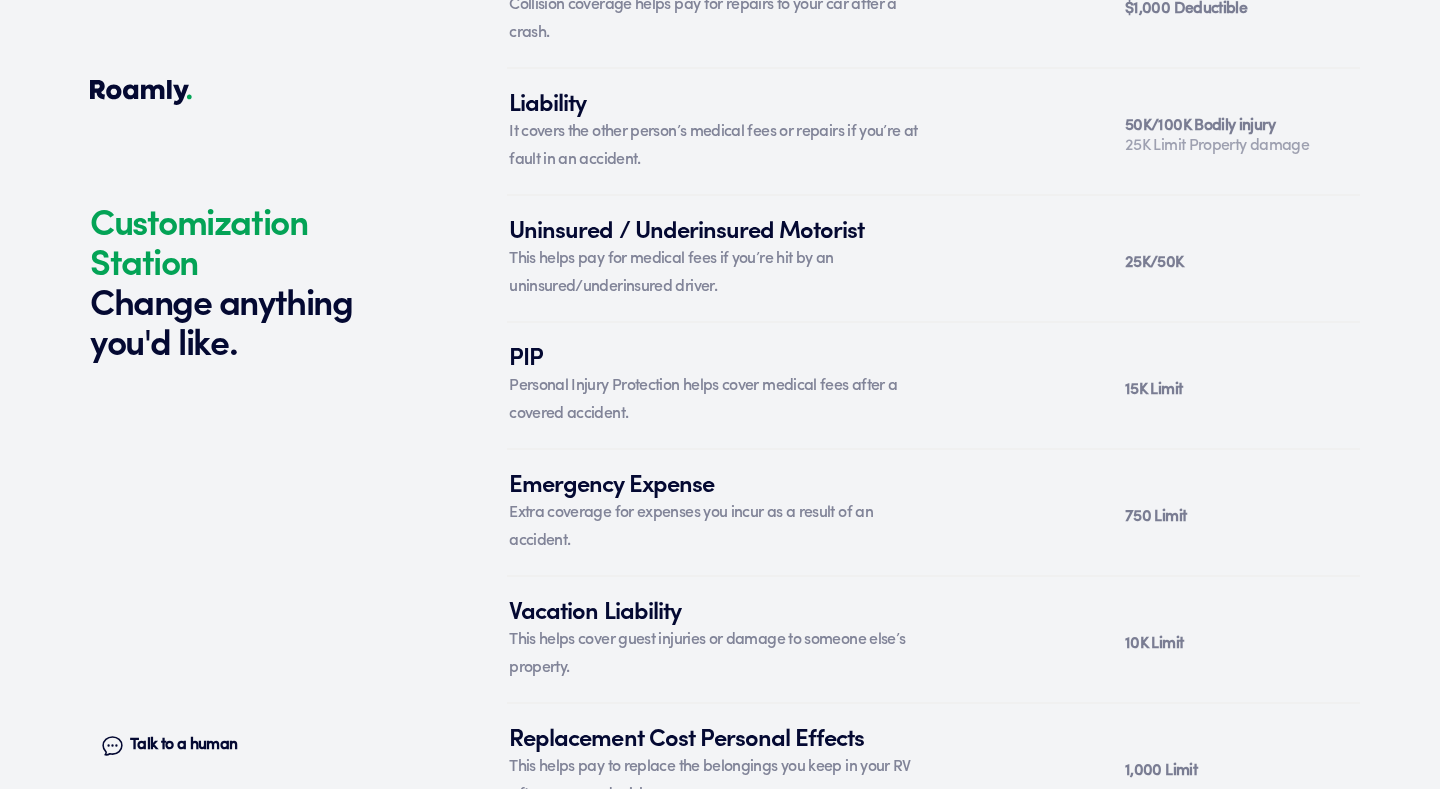 click on "50K/100K Bodily injury" at bounding box center [1219, 126] 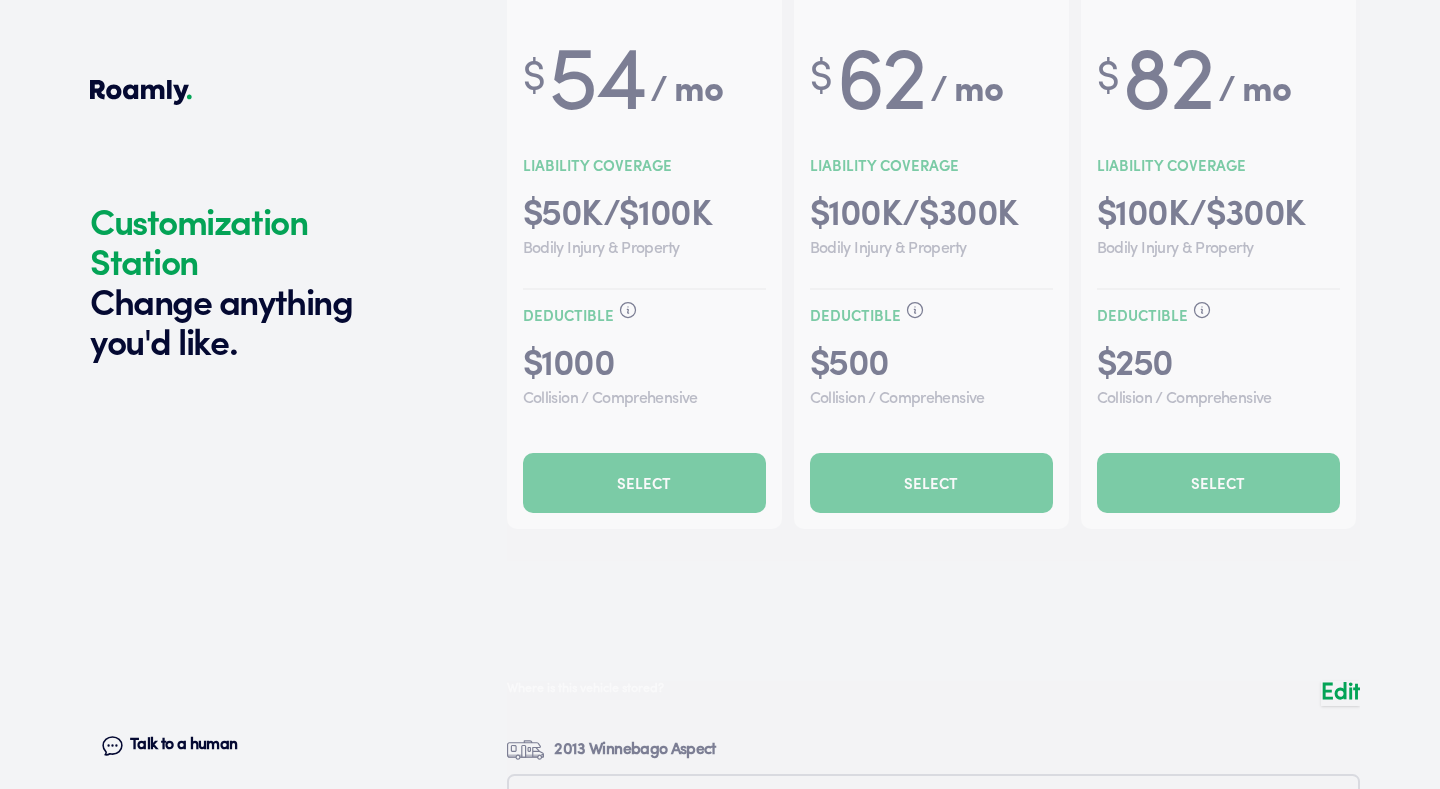 scroll, scrollTop: 4044, scrollLeft: 0, axis: vertical 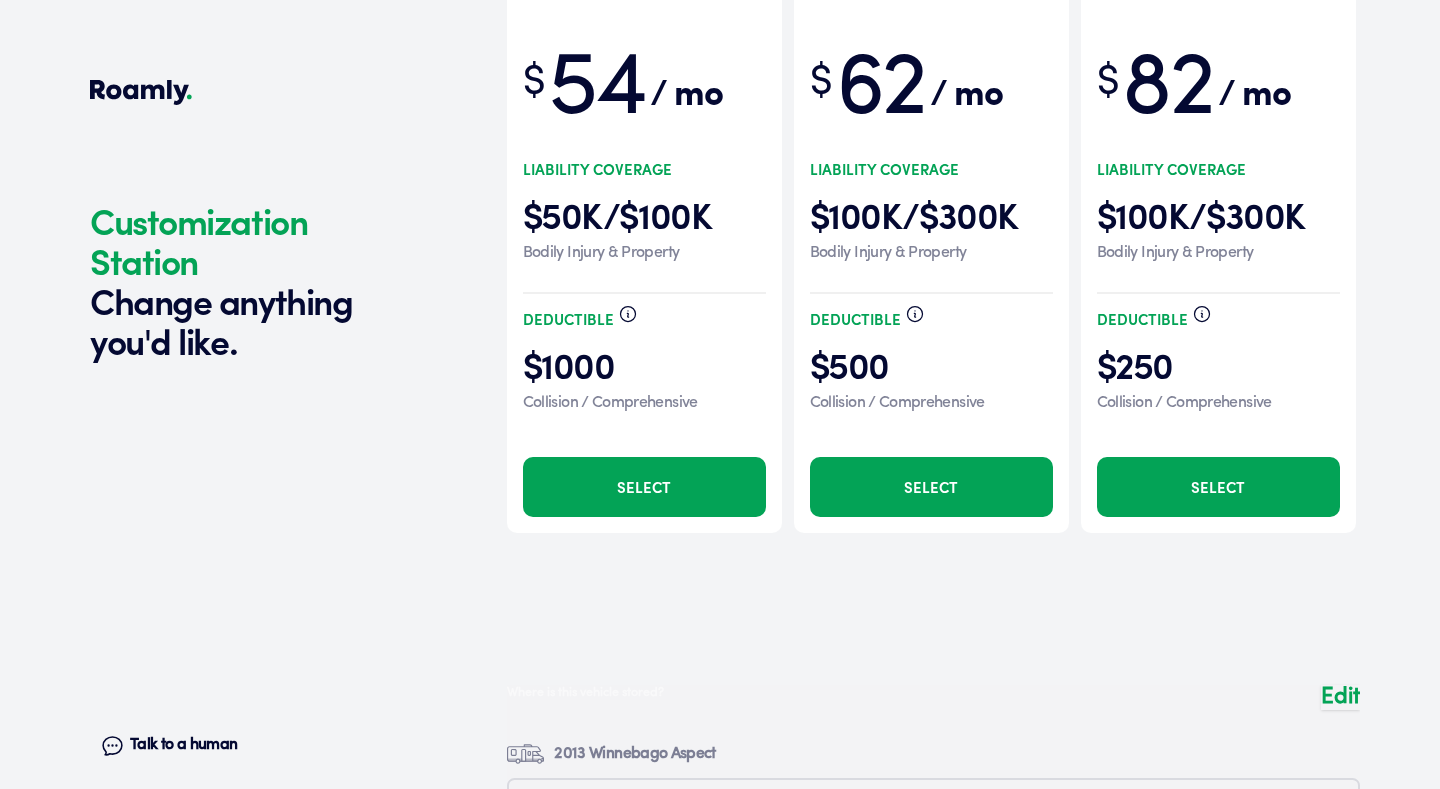 click at bounding box center [933, 193] 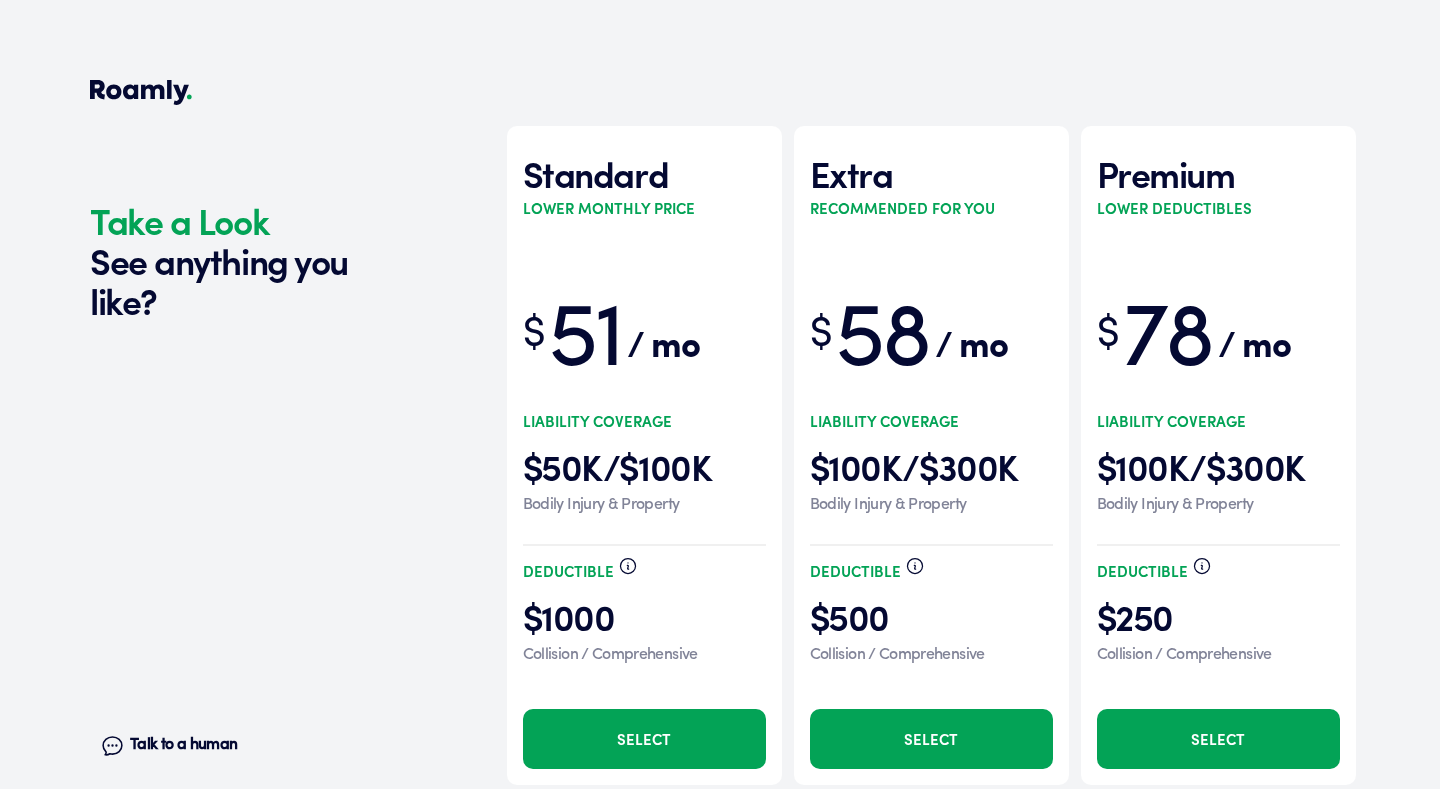 scroll, scrollTop: 3790, scrollLeft: 0, axis: vertical 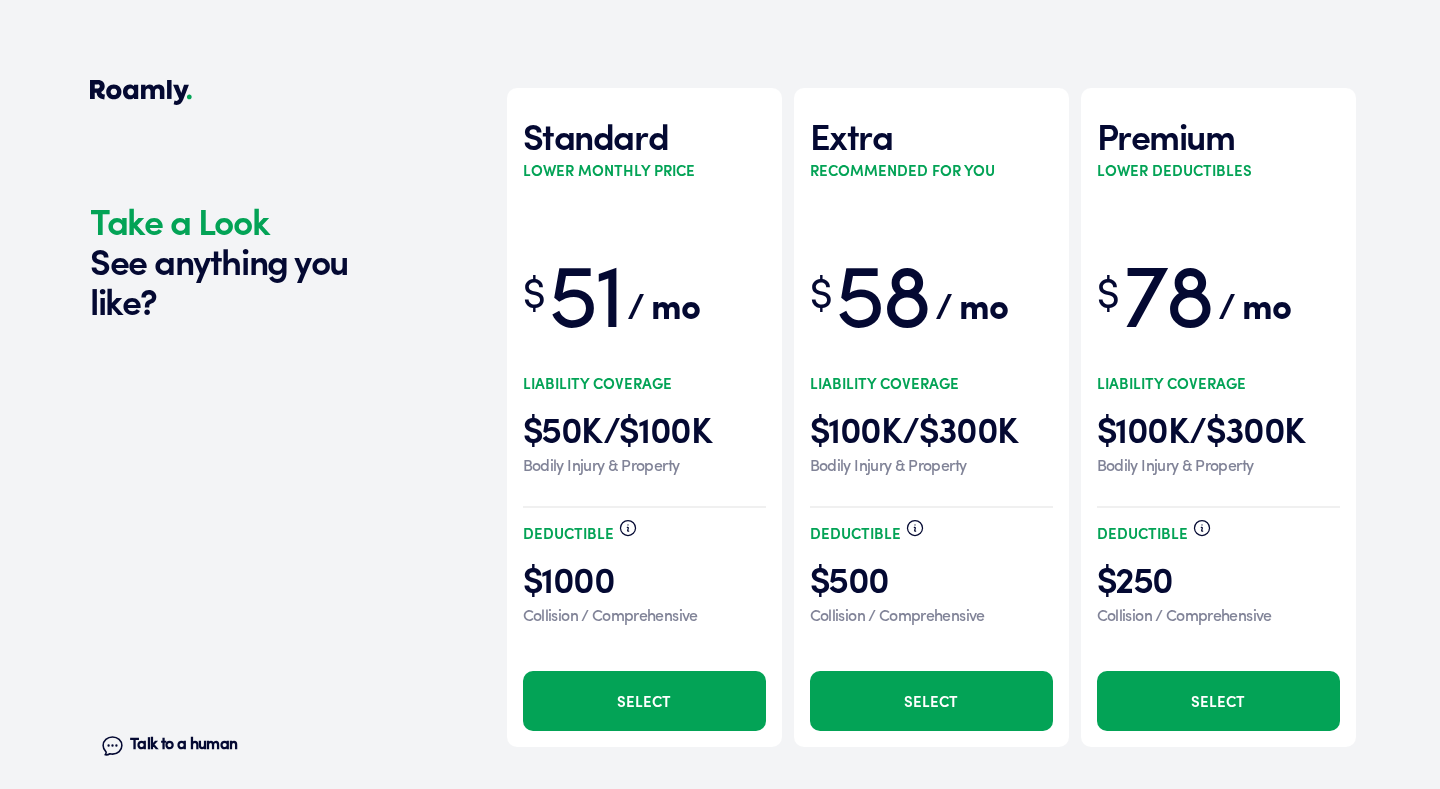 click on "Select" at bounding box center (931, 701) 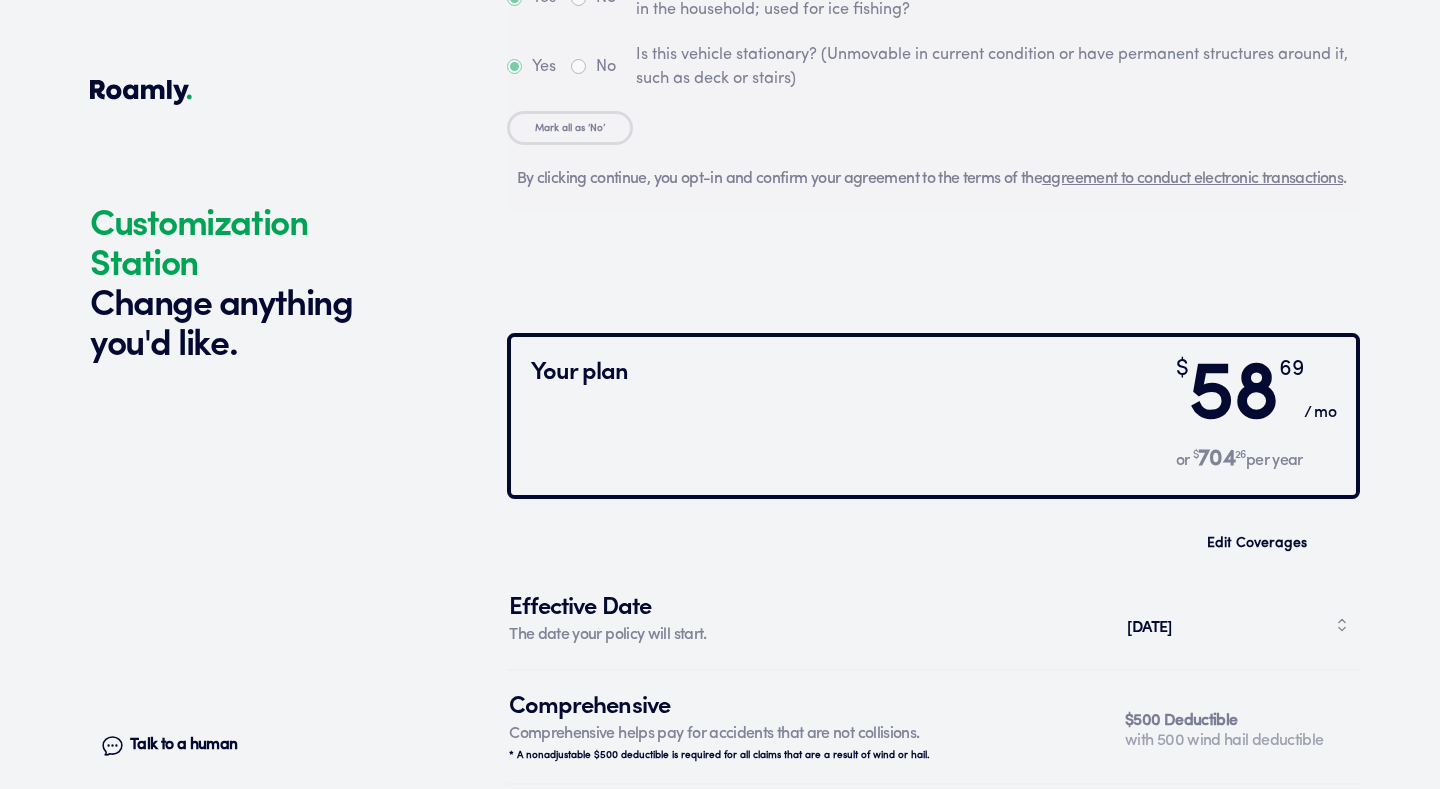 scroll, scrollTop: 6303, scrollLeft: 0, axis: vertical 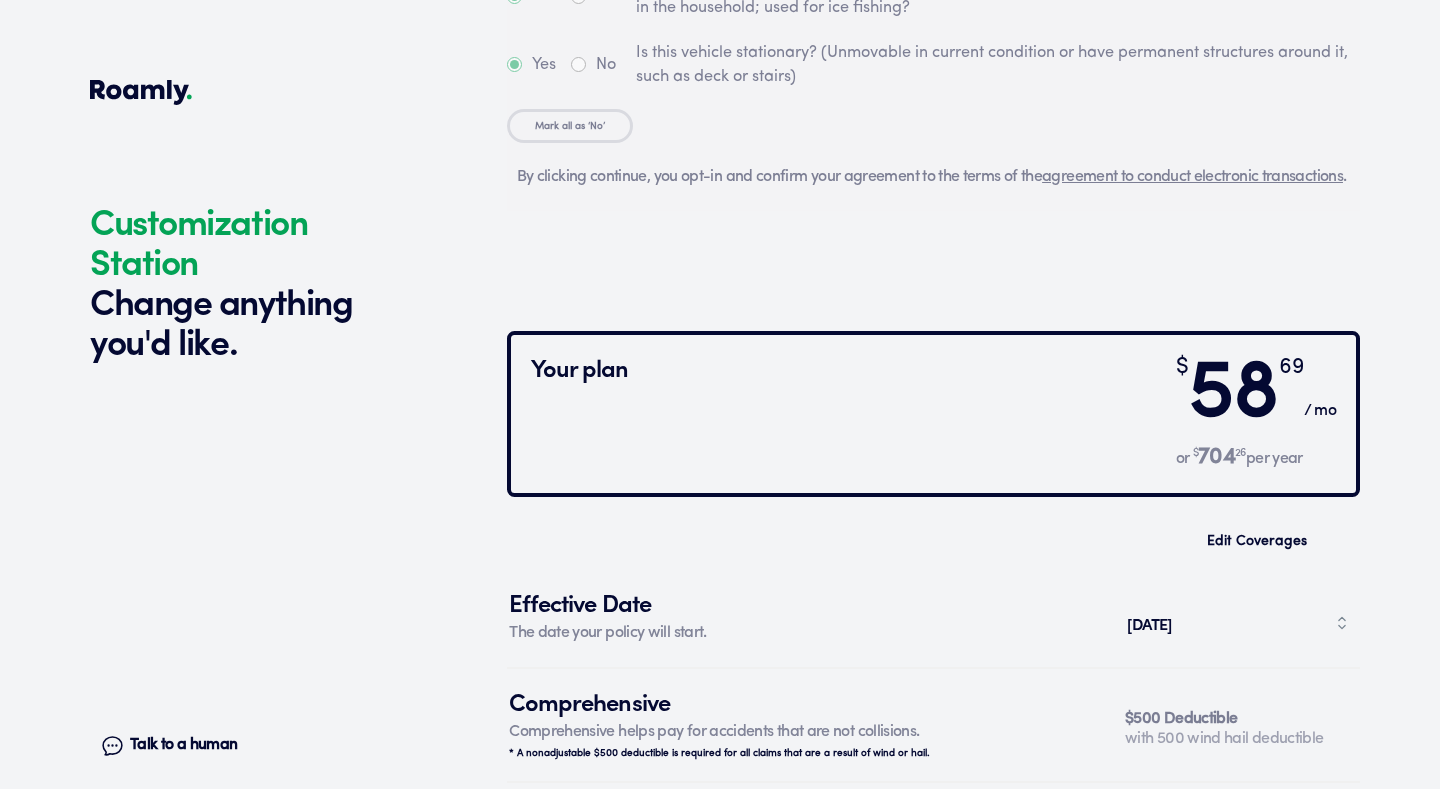 click on "[DATE]" at bounding box center [1237, 623] 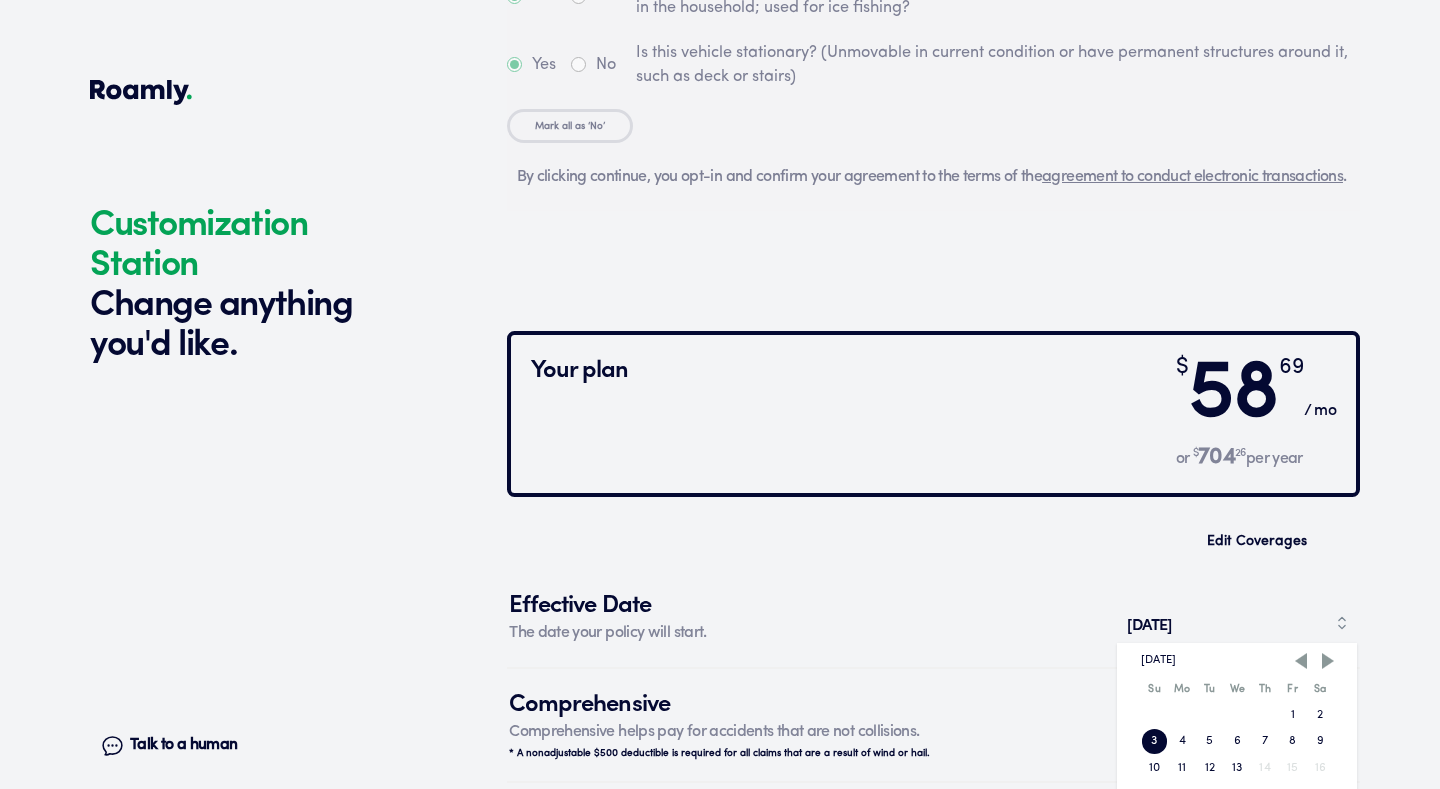 click at bounding box center (1301, 661) 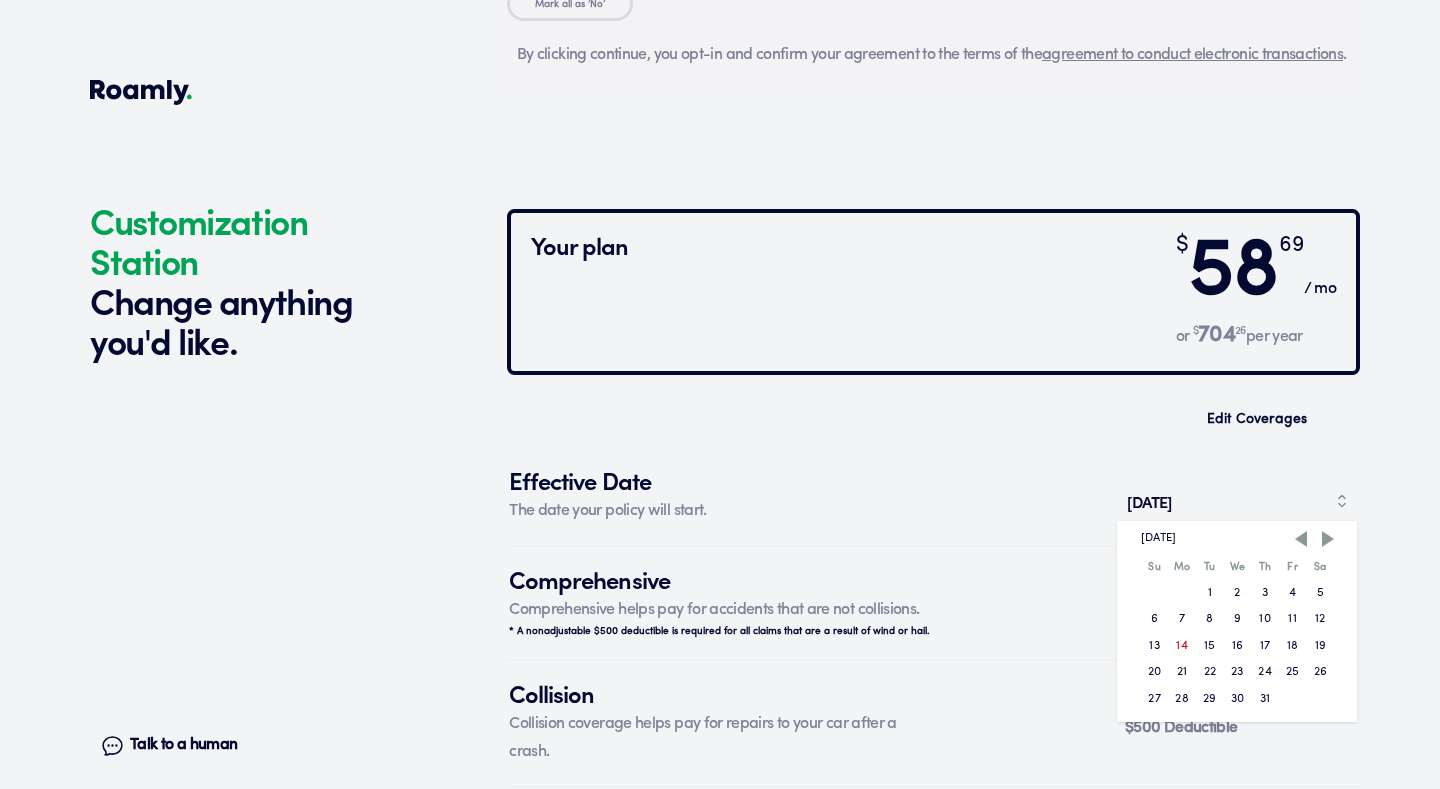 scroll, scrollTop: 6430, scrollLeft: 0, axis: vertical 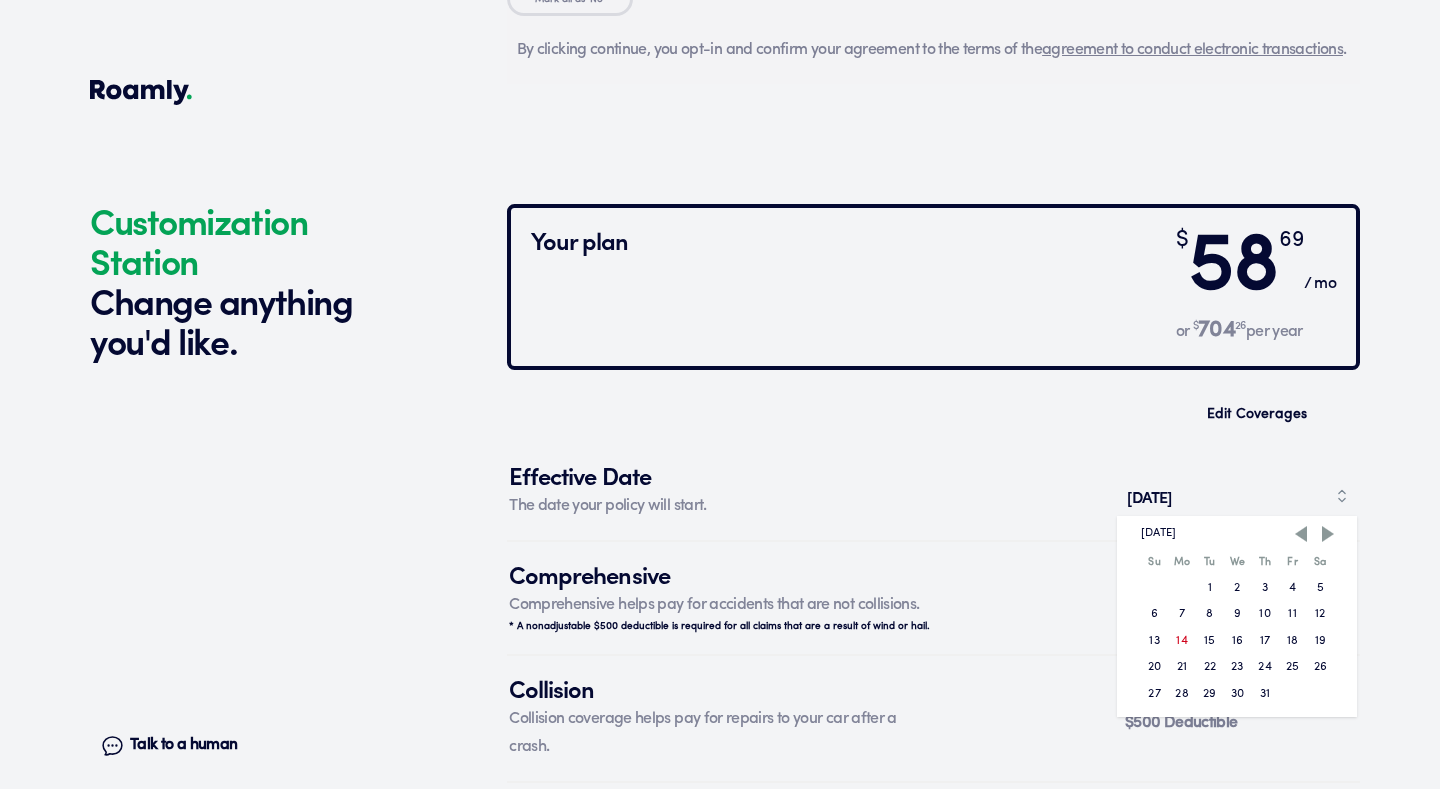 click on "30" at bounding box center [1238, 694] 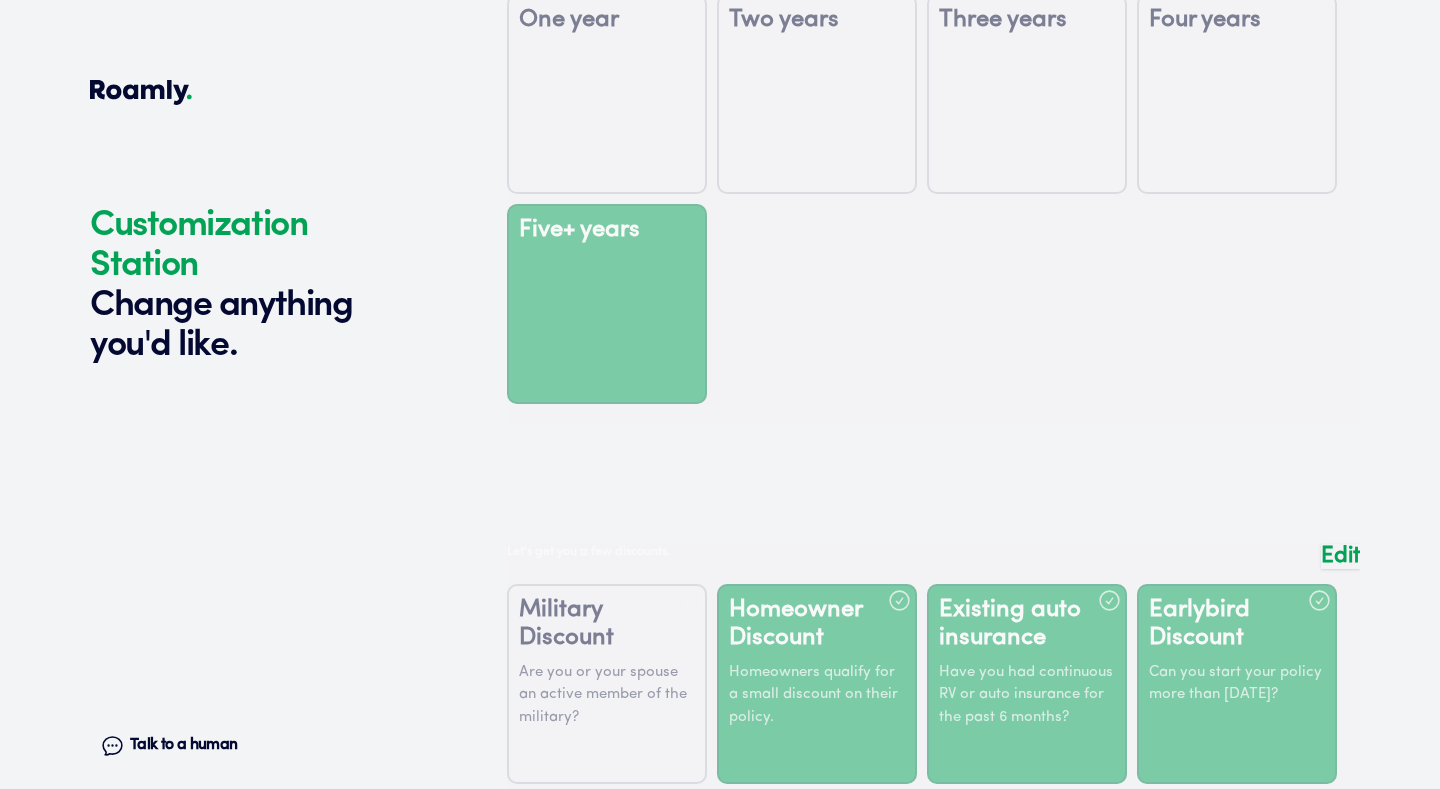 scroll, scrollTop: 2928, scrollLeft: 0, axis: vertical 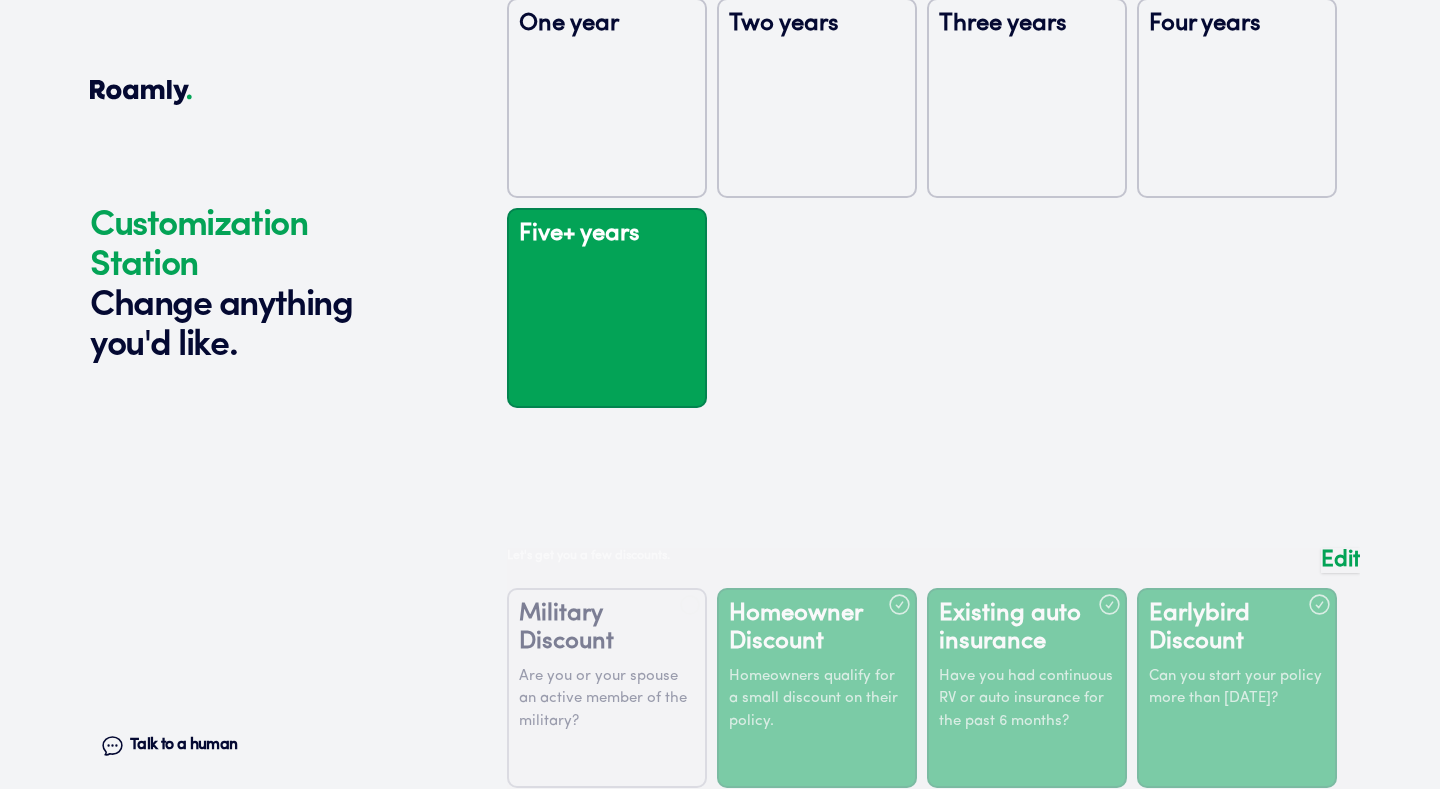 click at bounding box center [933, 193] 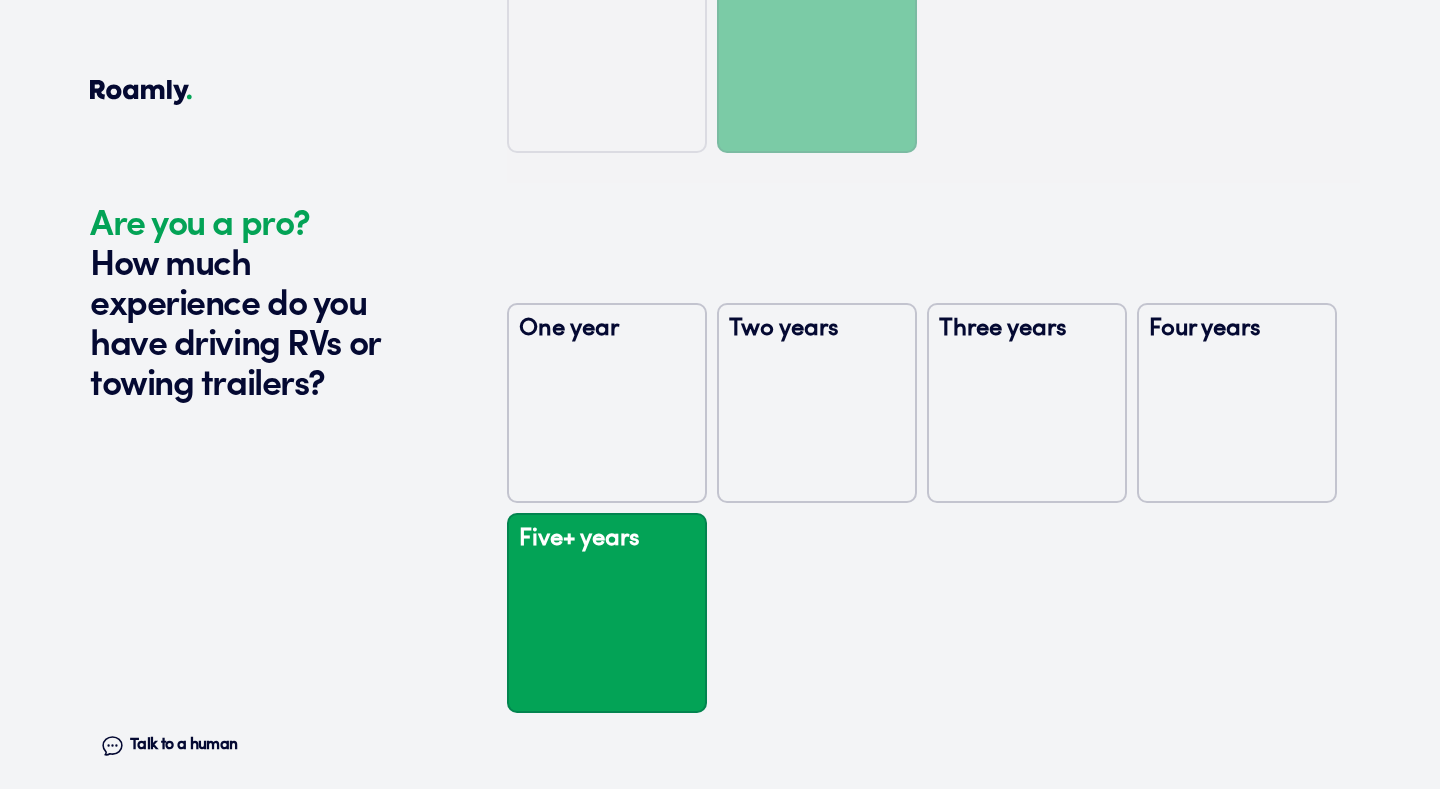 scroll, scrollTop: 2718, scrollLeft: 0, axis: vertical 